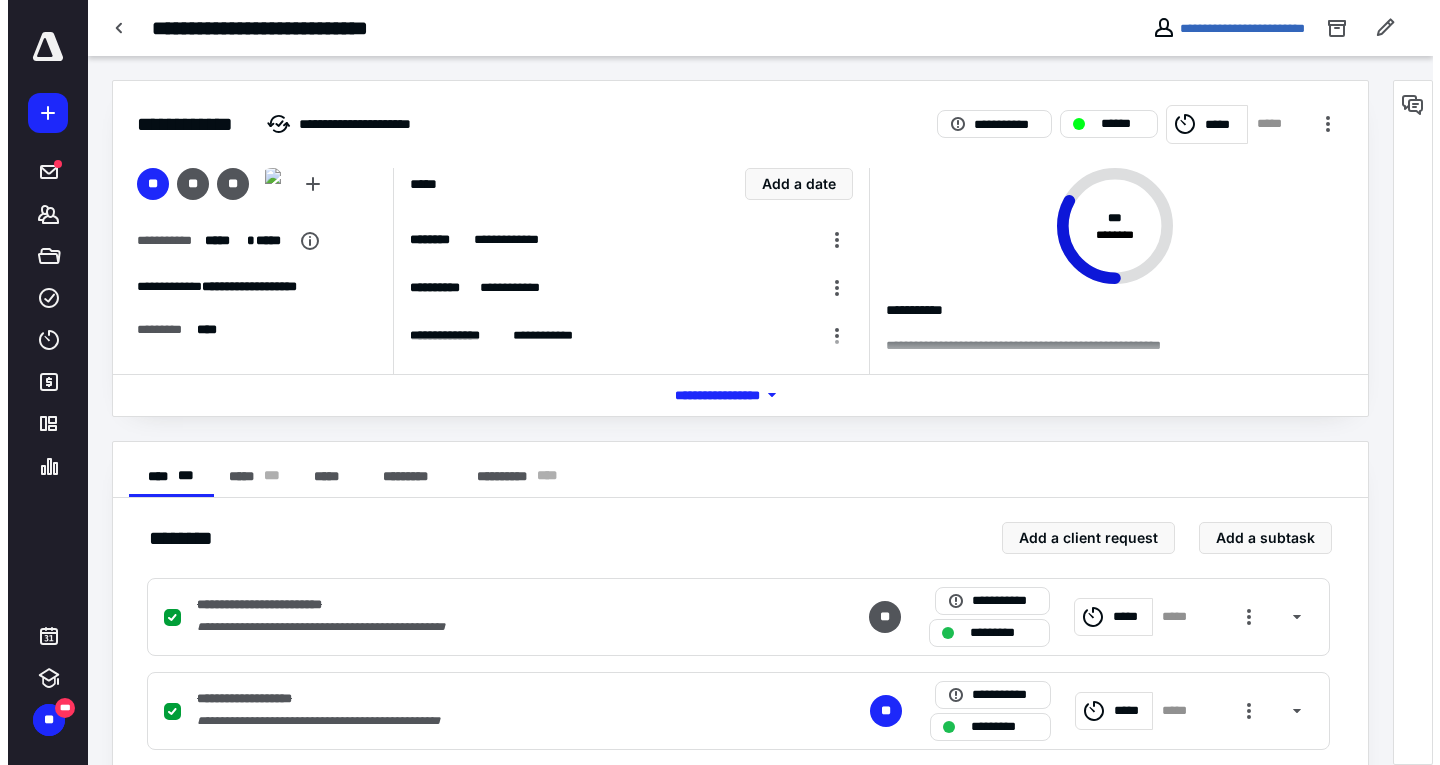scroll, scrollTop: 0, scrollLeft: 0, axis: both 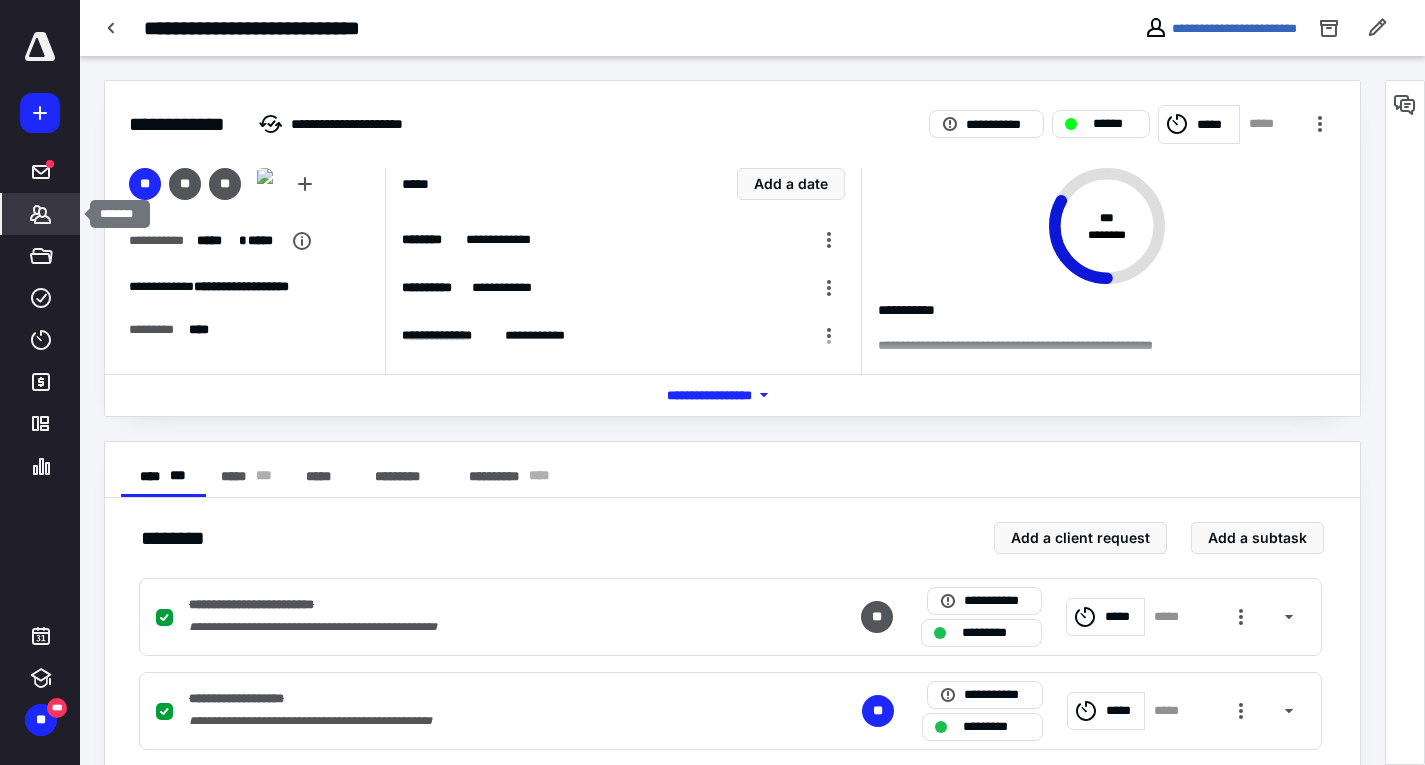 click 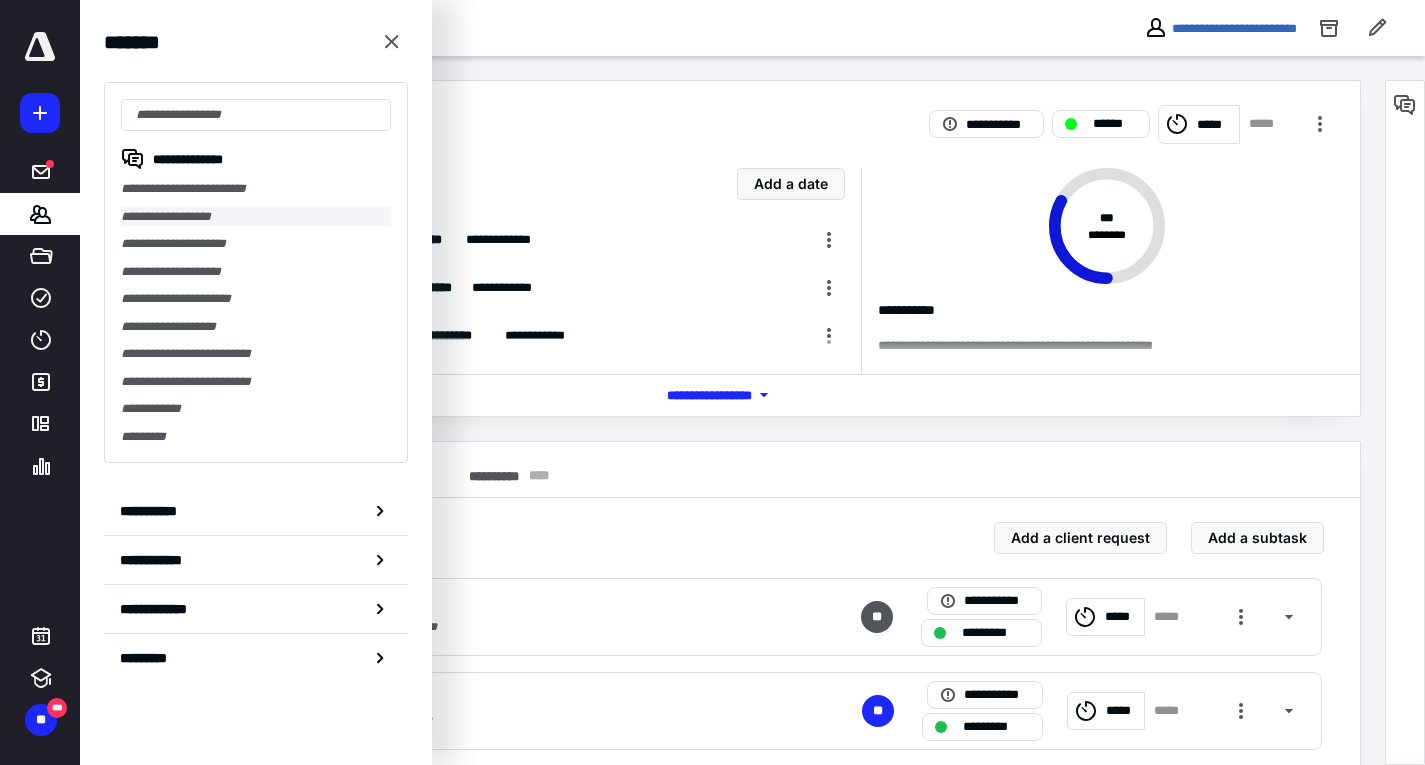 click on "**********" at bounding box center (256, 217) 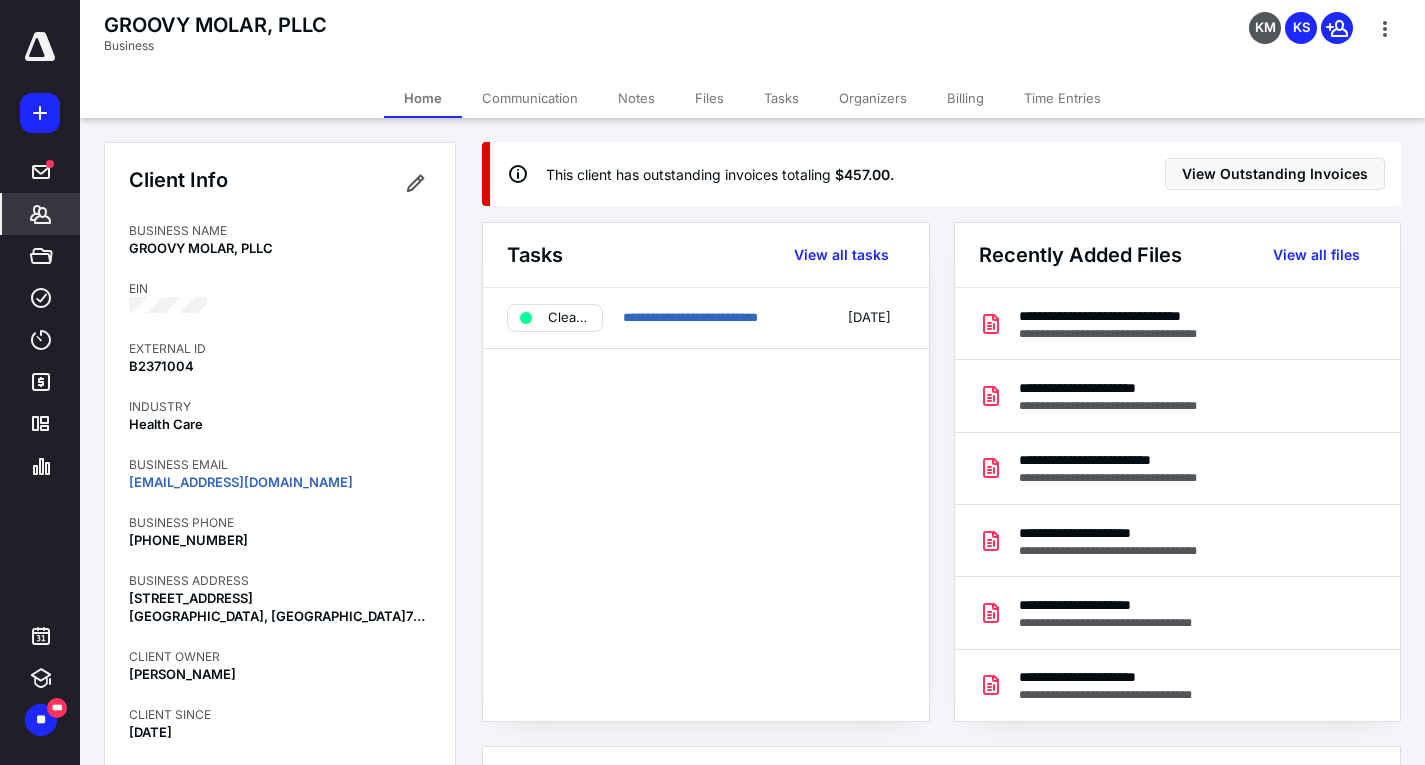 click on "Files" at bounding box center (709, 98) 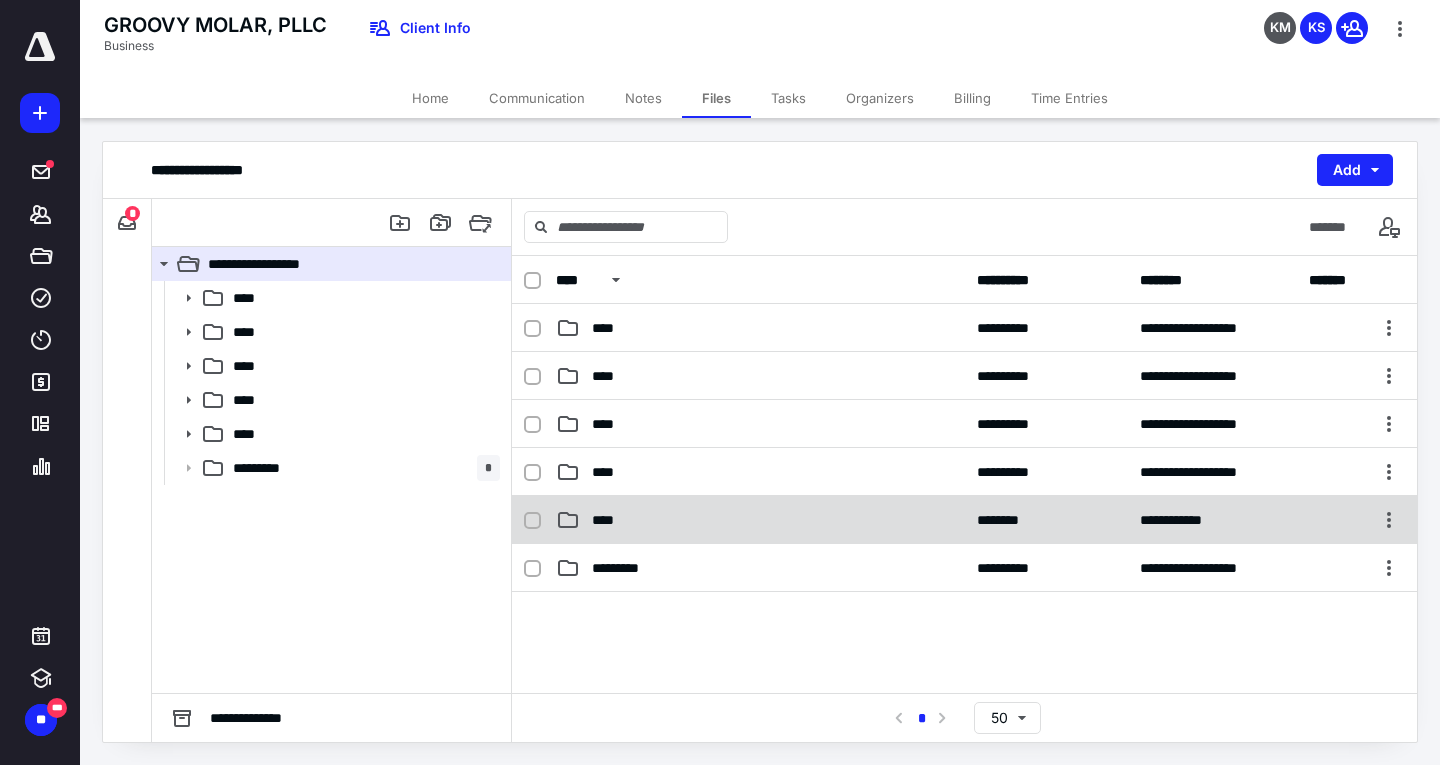 click on "****" at bounding box center (760, 520) 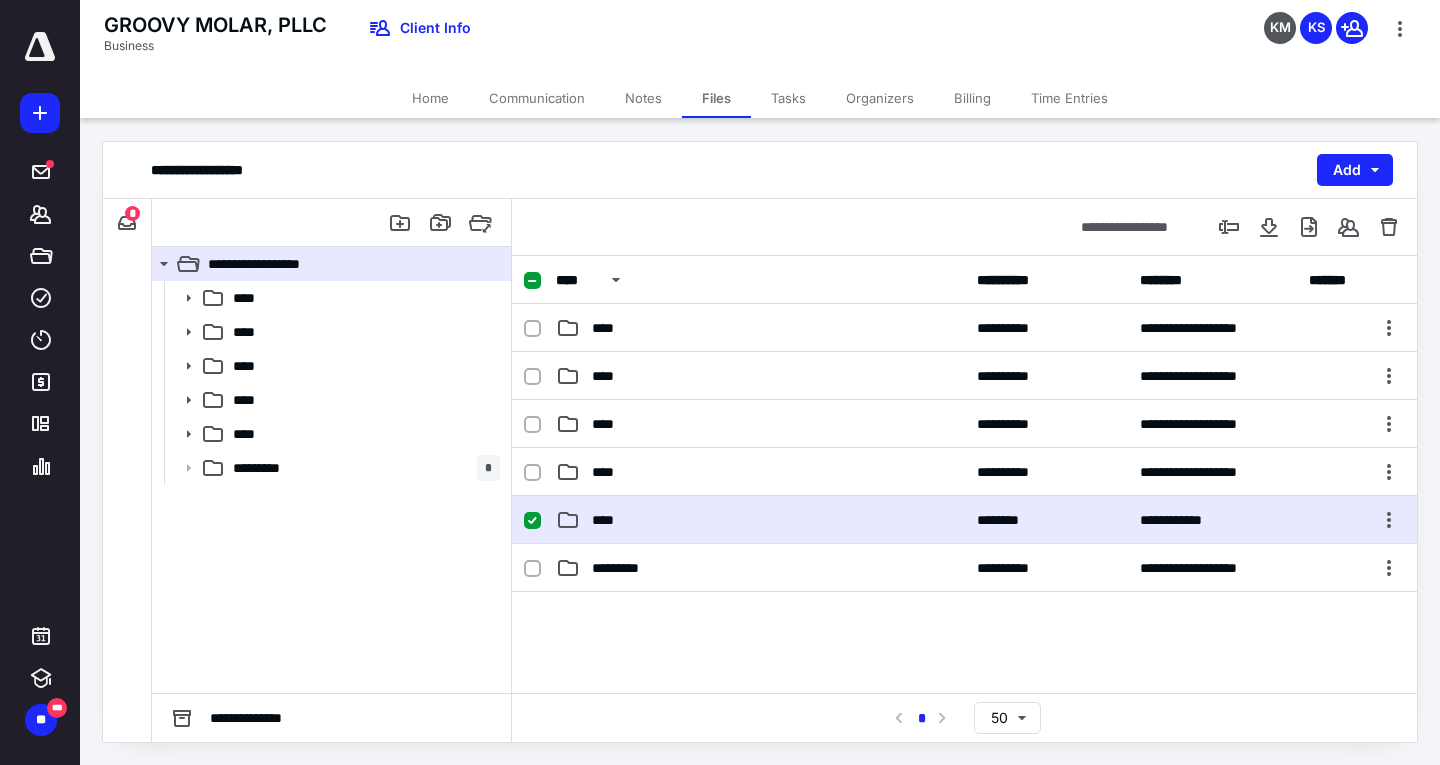 click on "****" at bounding box center (760, 520) 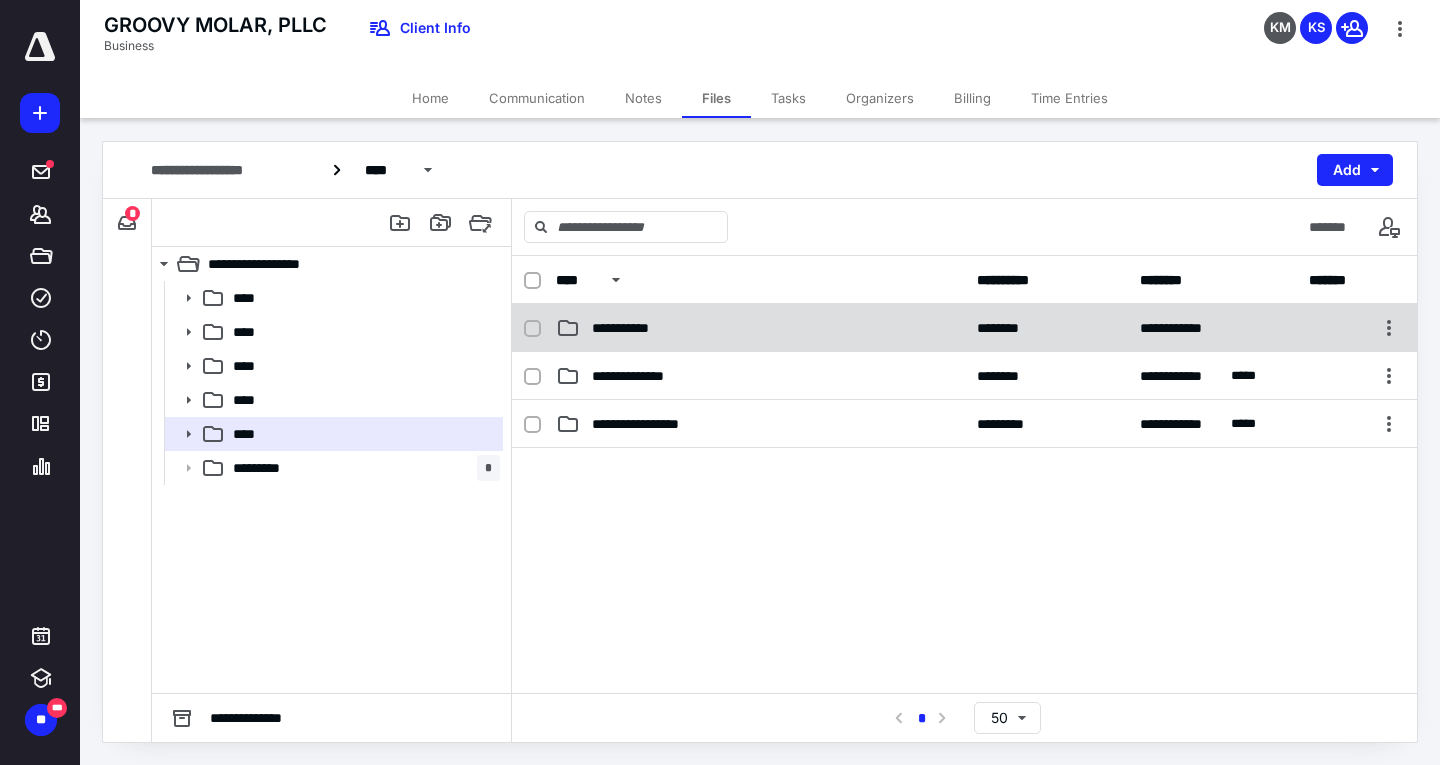click on "**********" at bounding box center [635, 328] 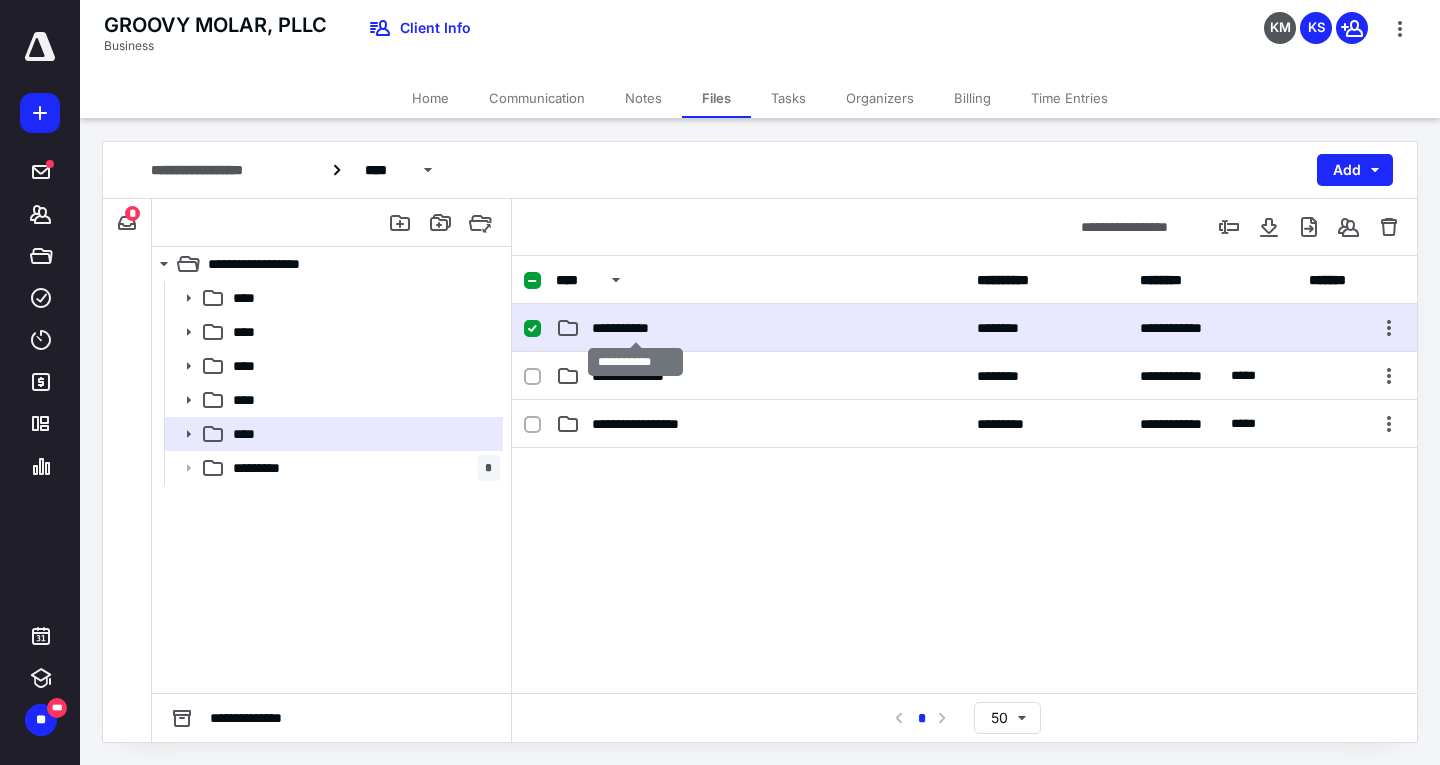 click on "**********" at bounding box center [635, 328] 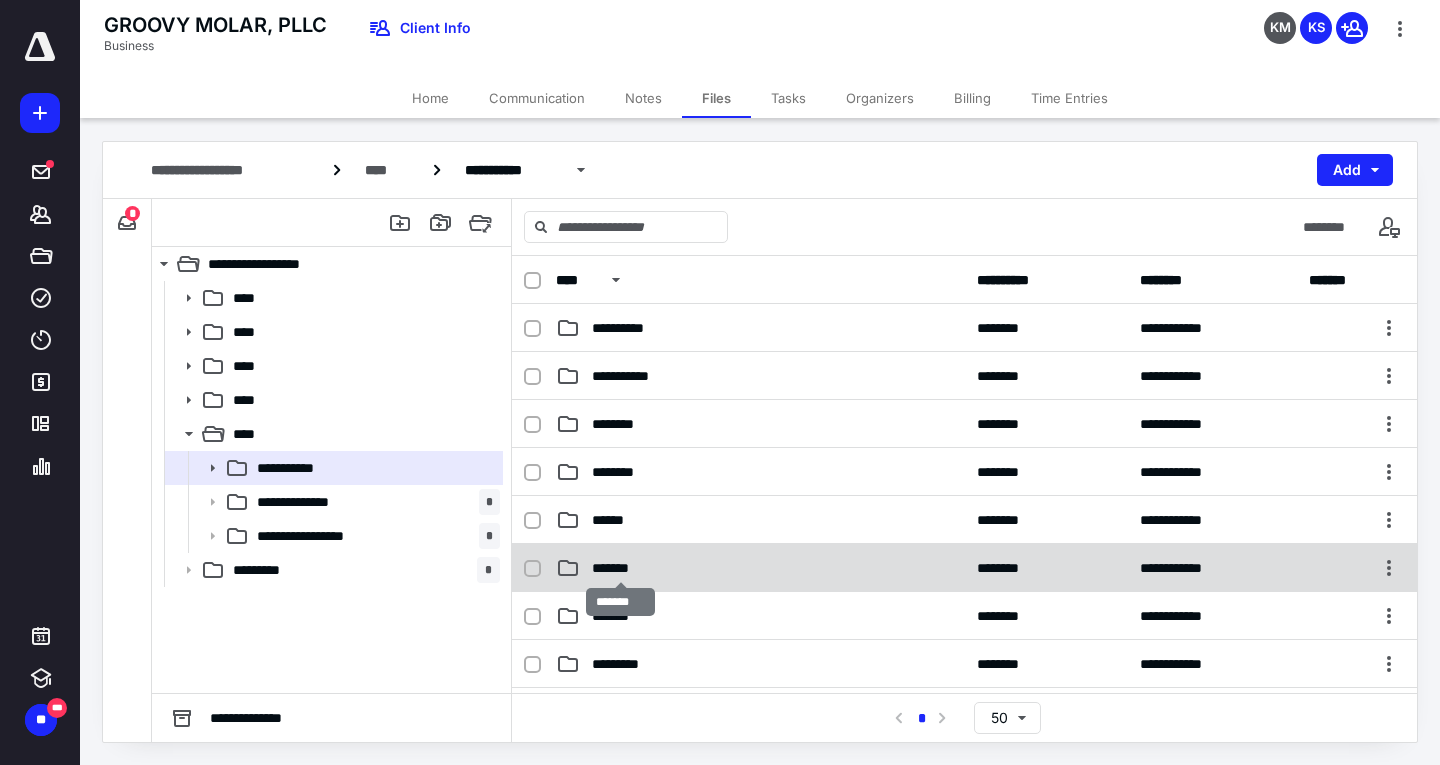 click on "*******" at bounding box center (620, 568) 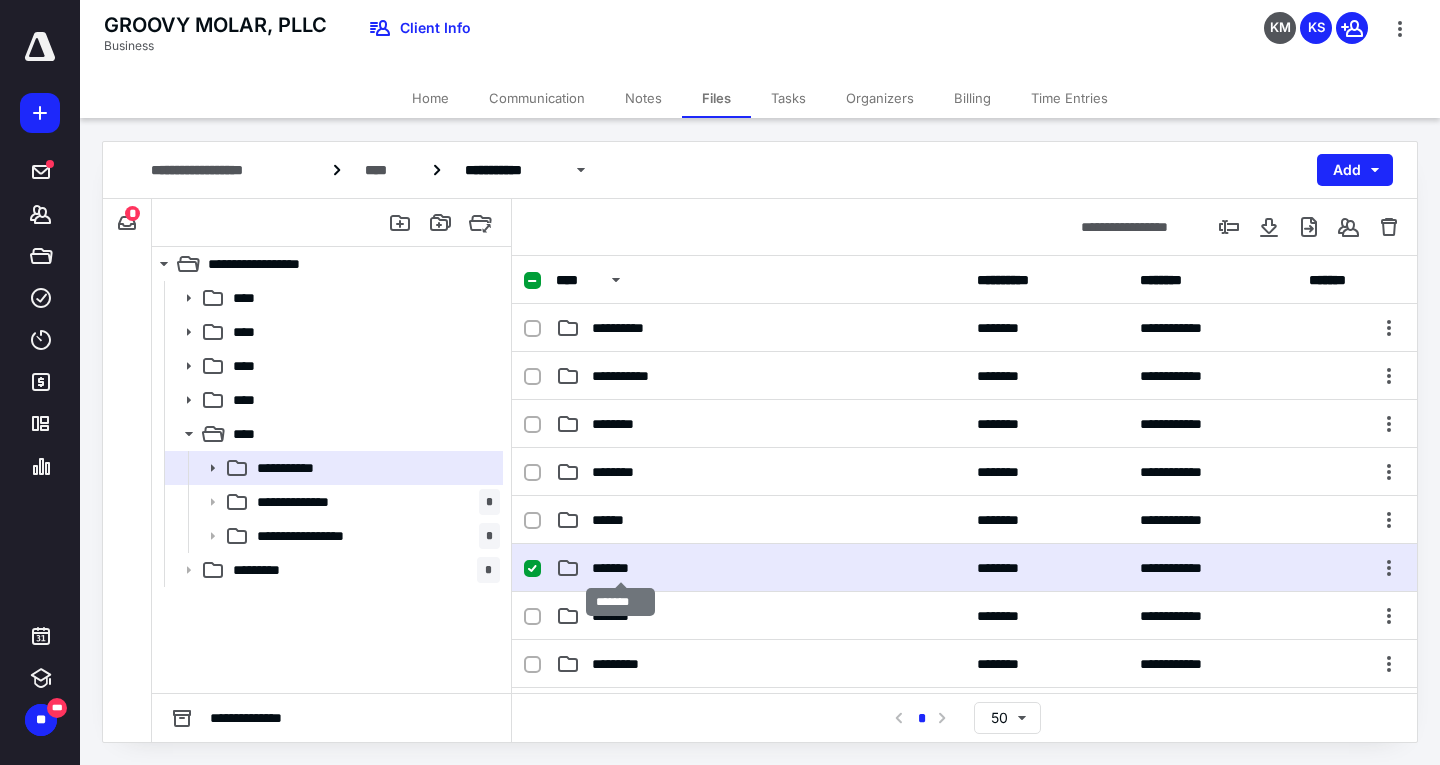 click on "*******" at bounding box center (620, 568) 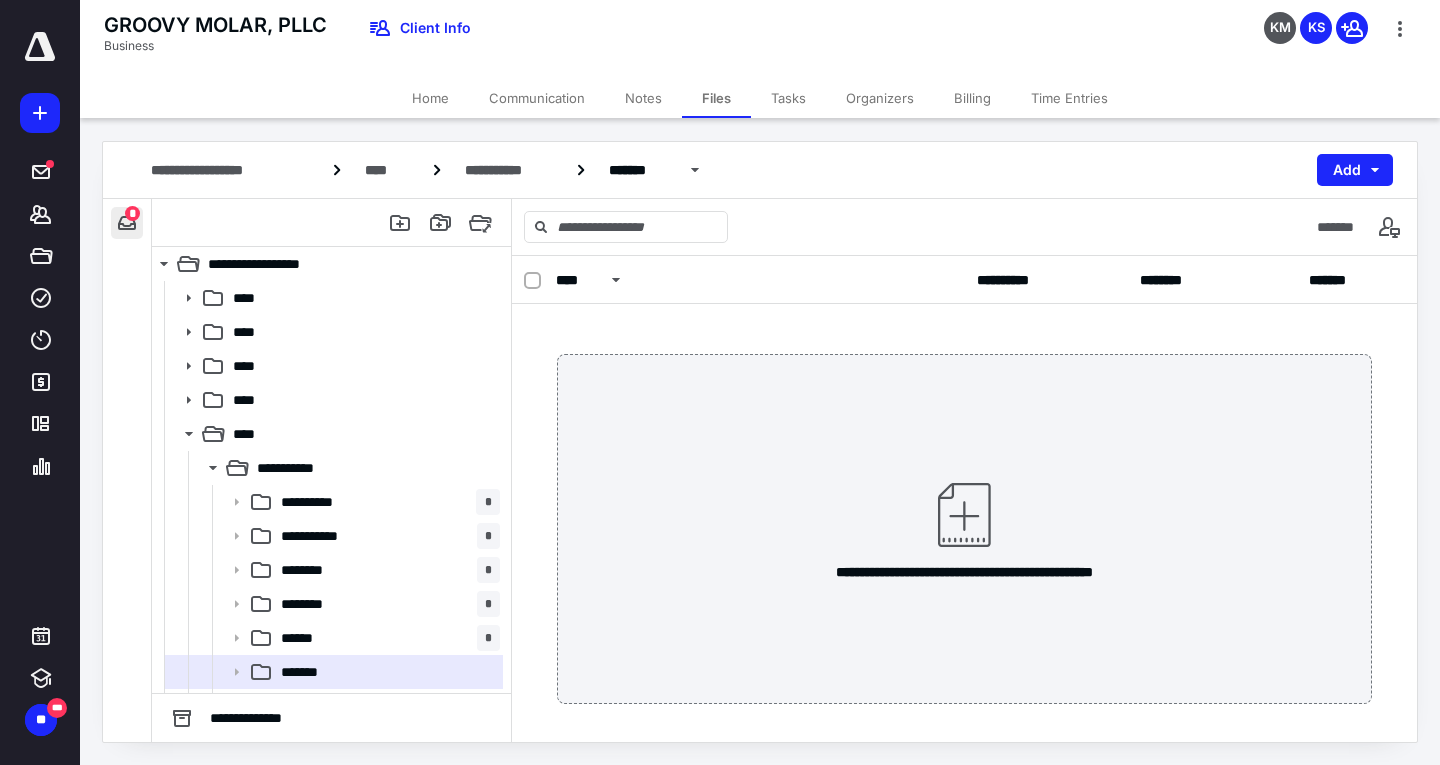 click at bounding box center (127, 223) 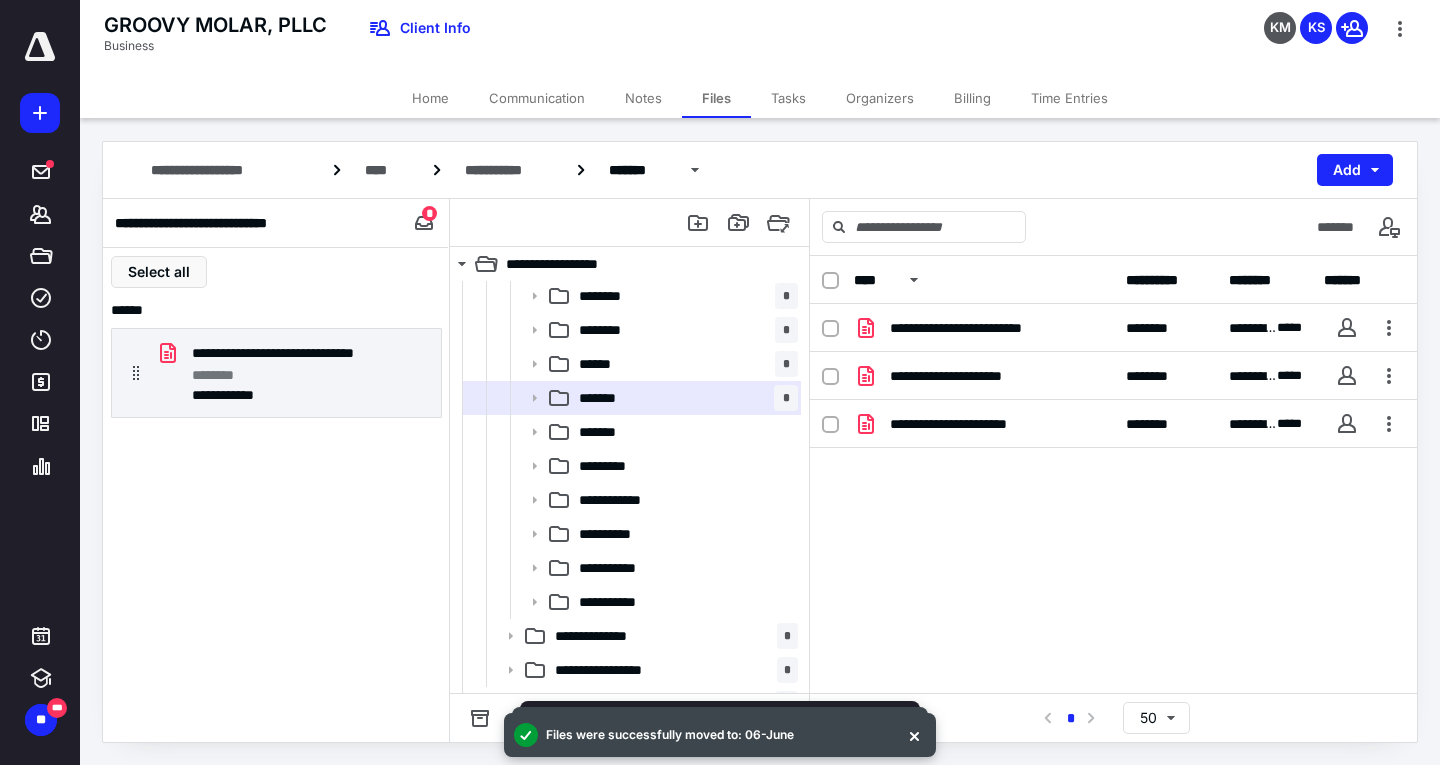 scroll, scrollTop: 300, scrollLeft: 0, axis: vertical 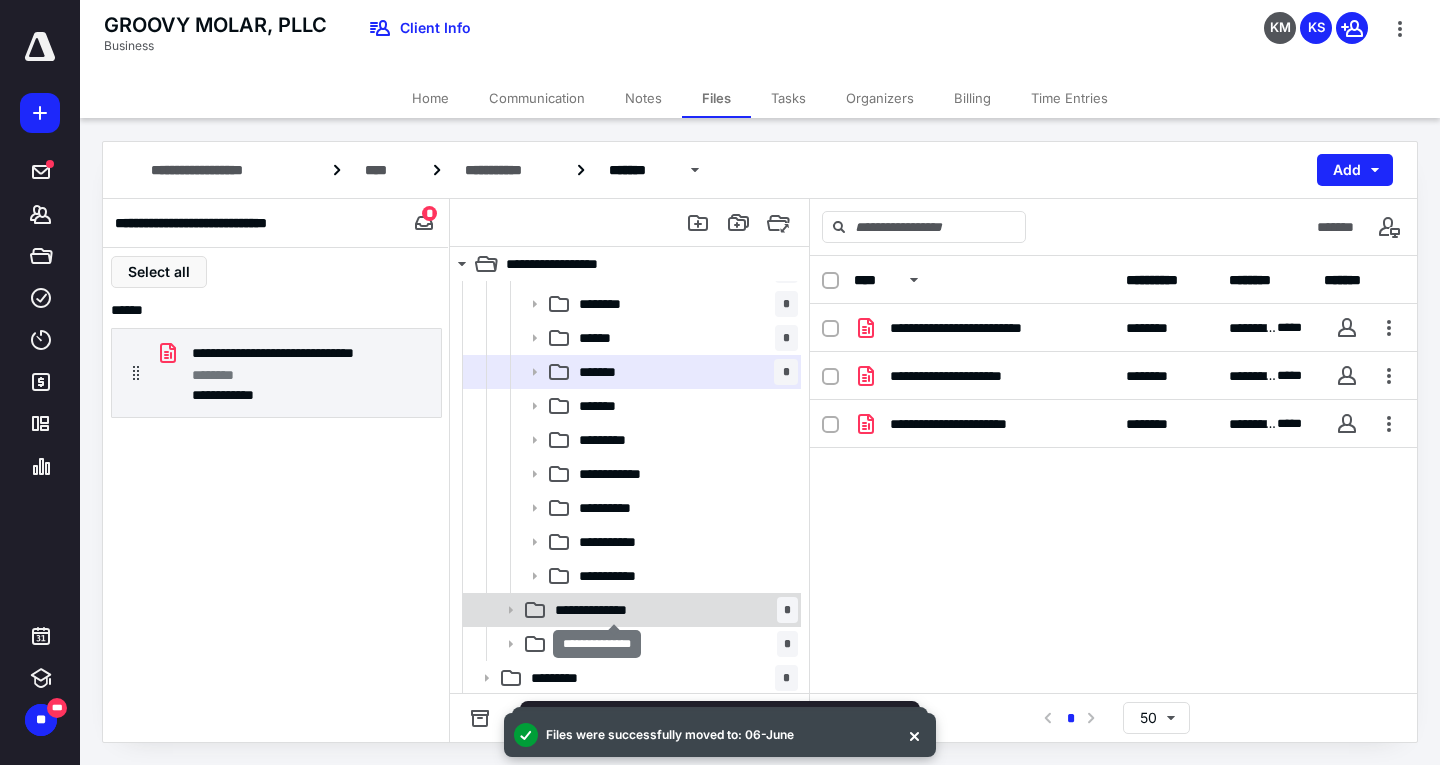 click on "**********" at bounding box center (614, 610) 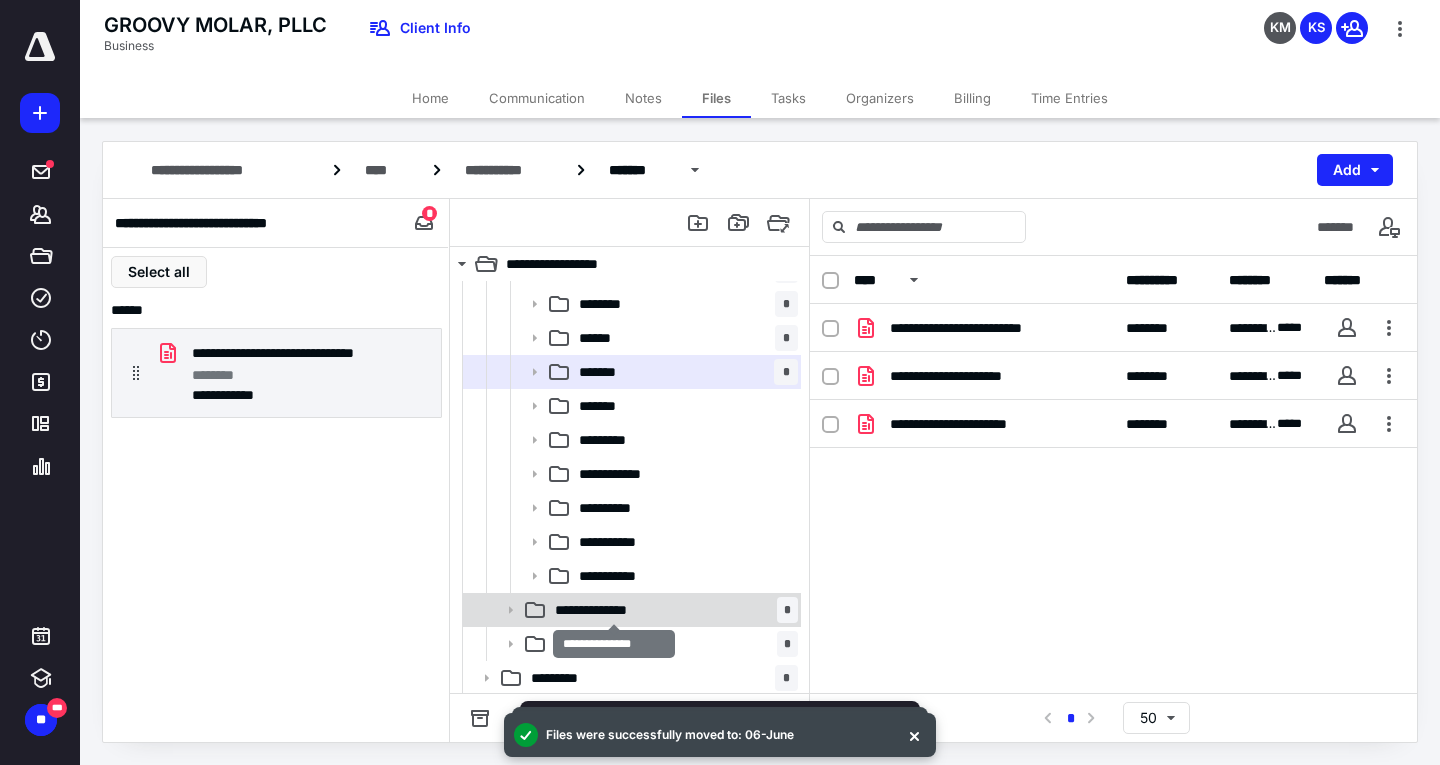 click on "**********" at bounding box center [614, 610] 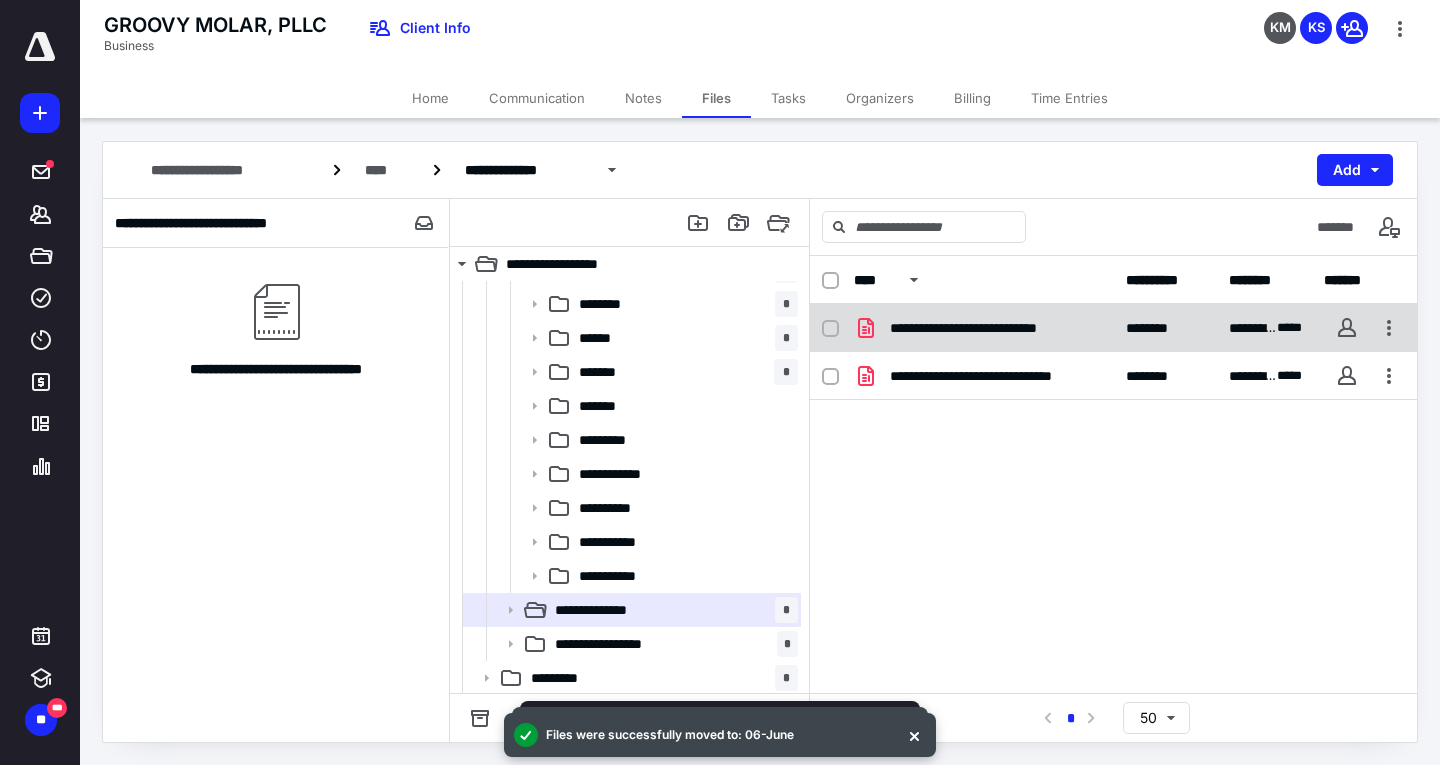 click 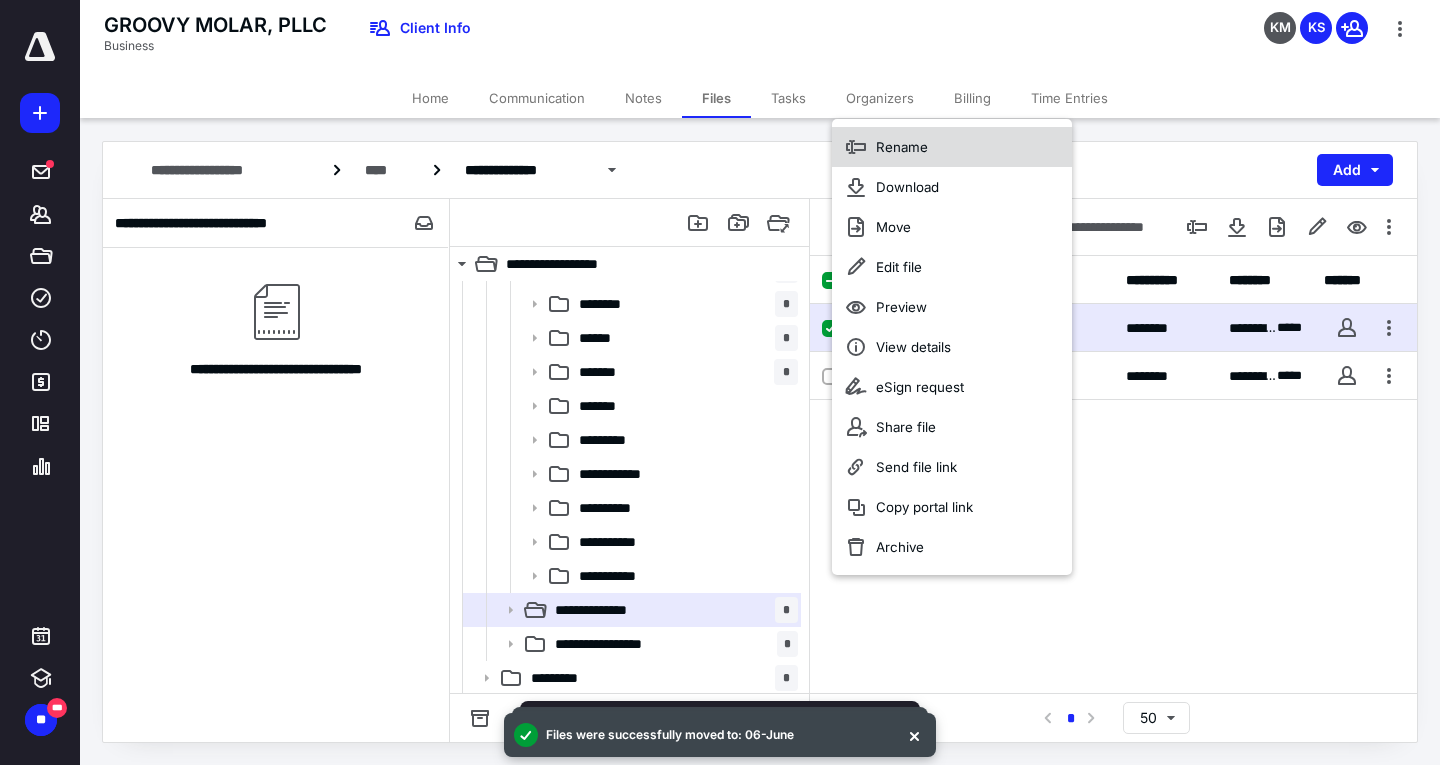 click on "Rename" at bounding box center (902, 147) 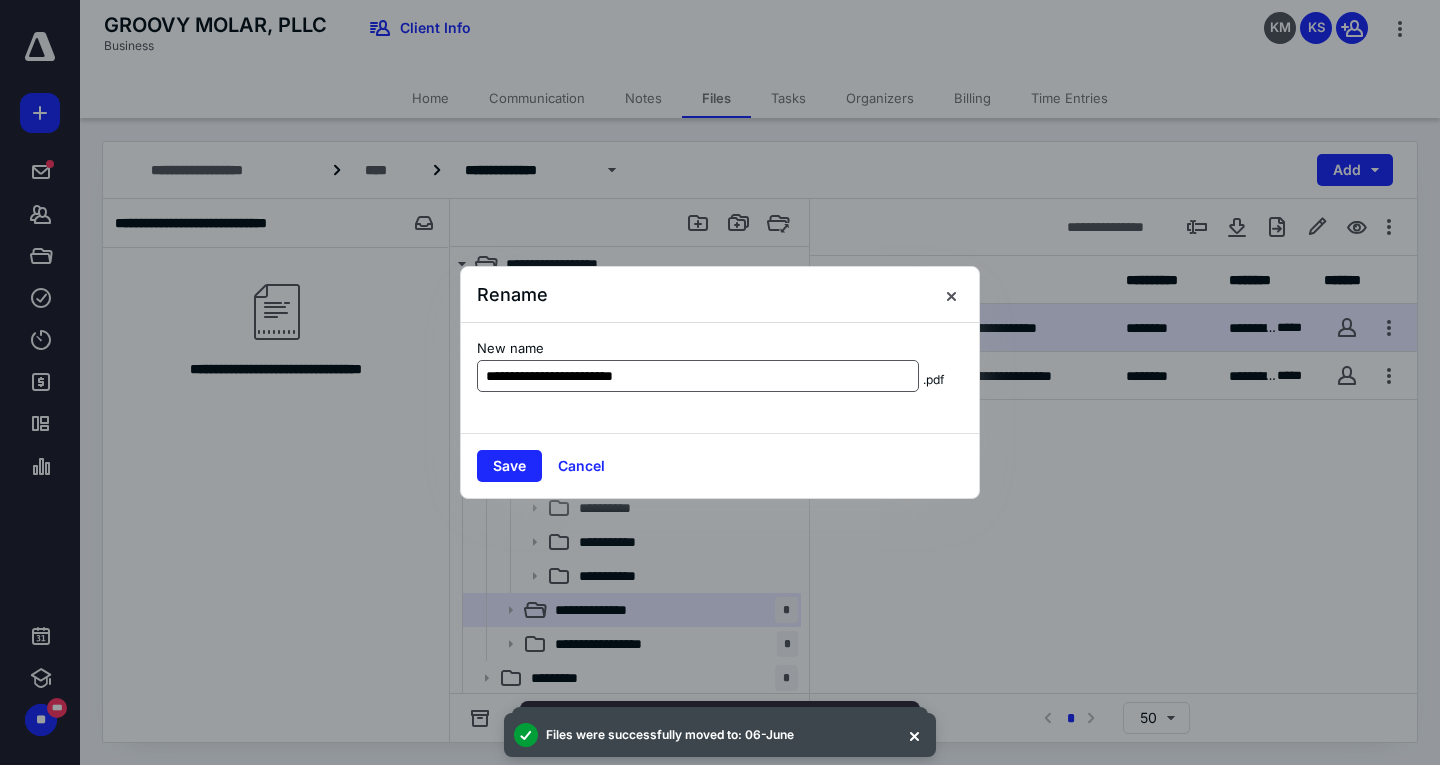 click on "**********" at bounding box center [698, 376] 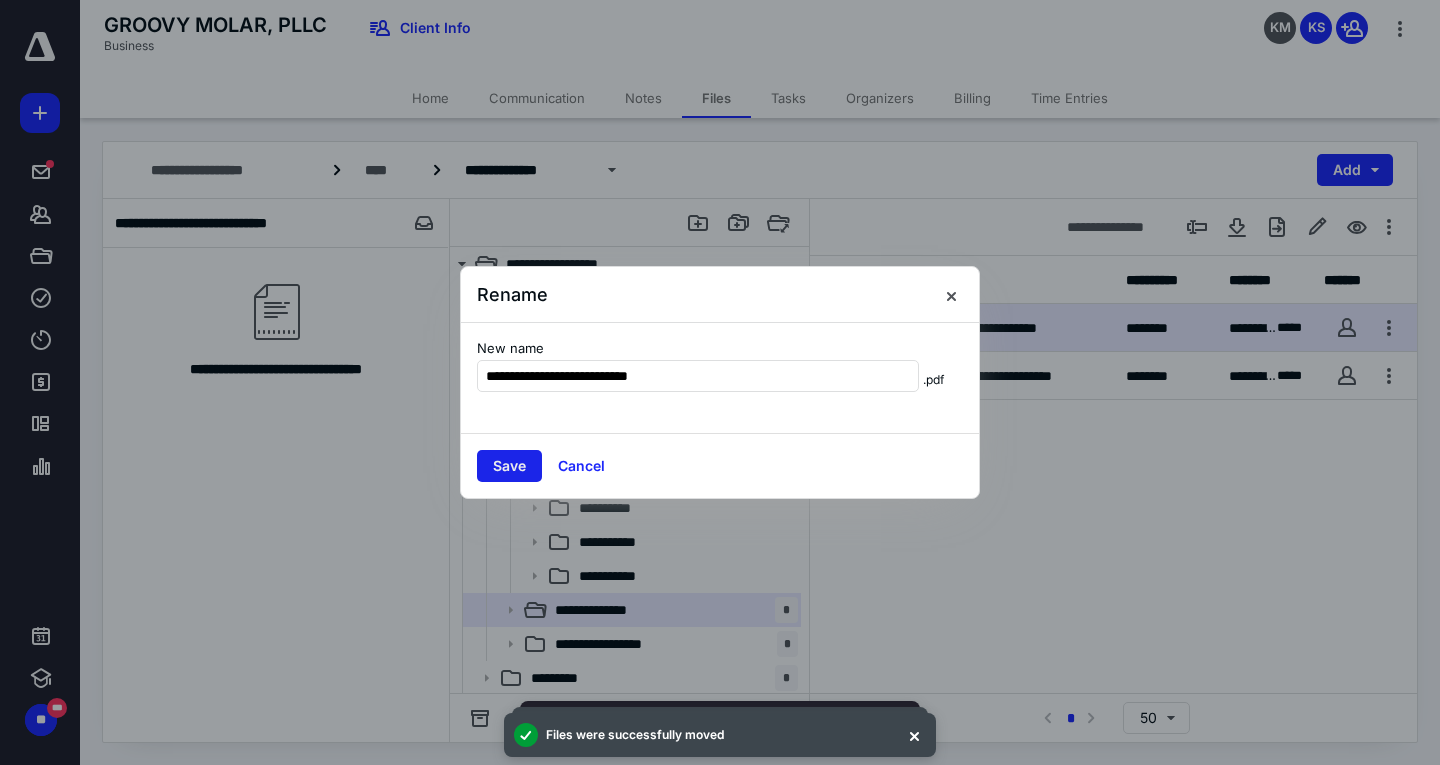 type on "**********" 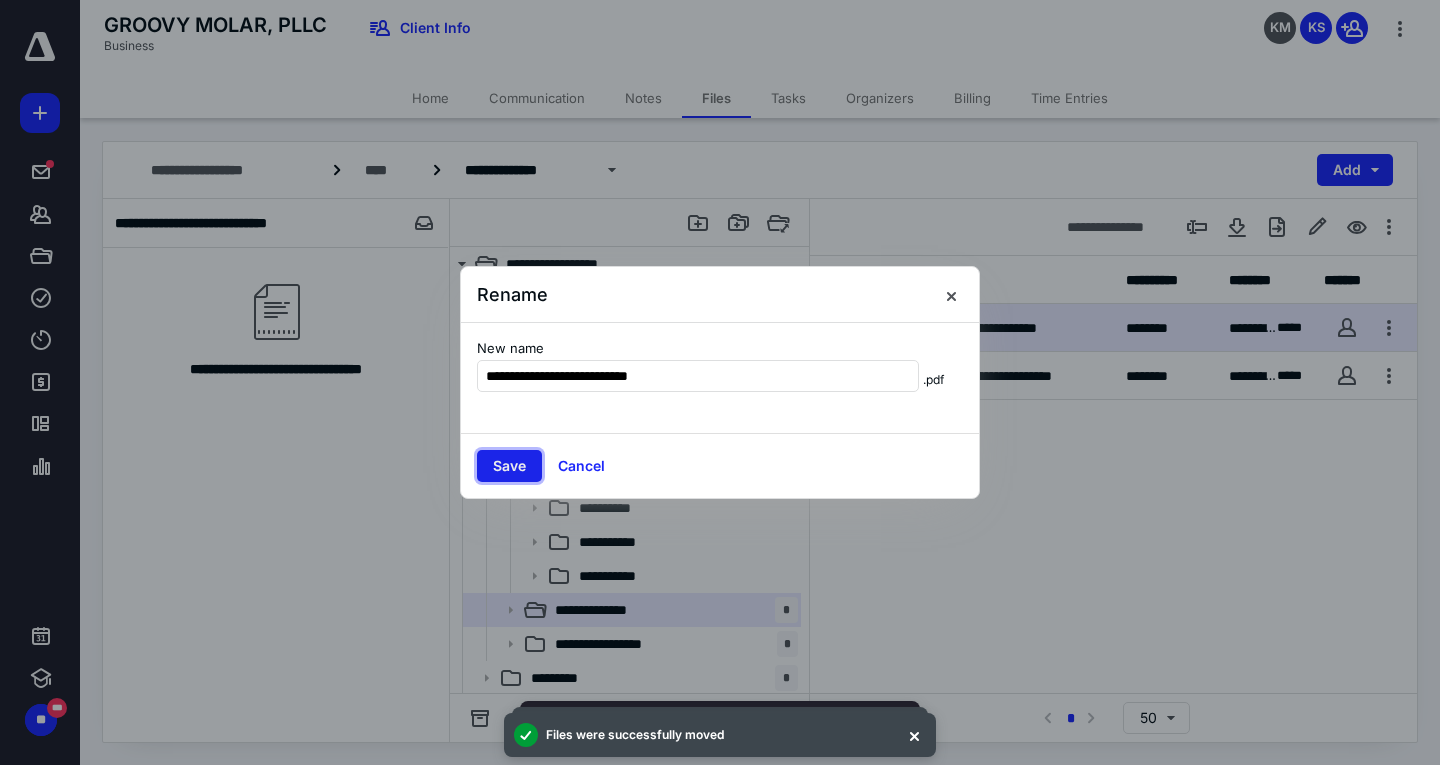 click on "Save" at bounding box center [509, 466] 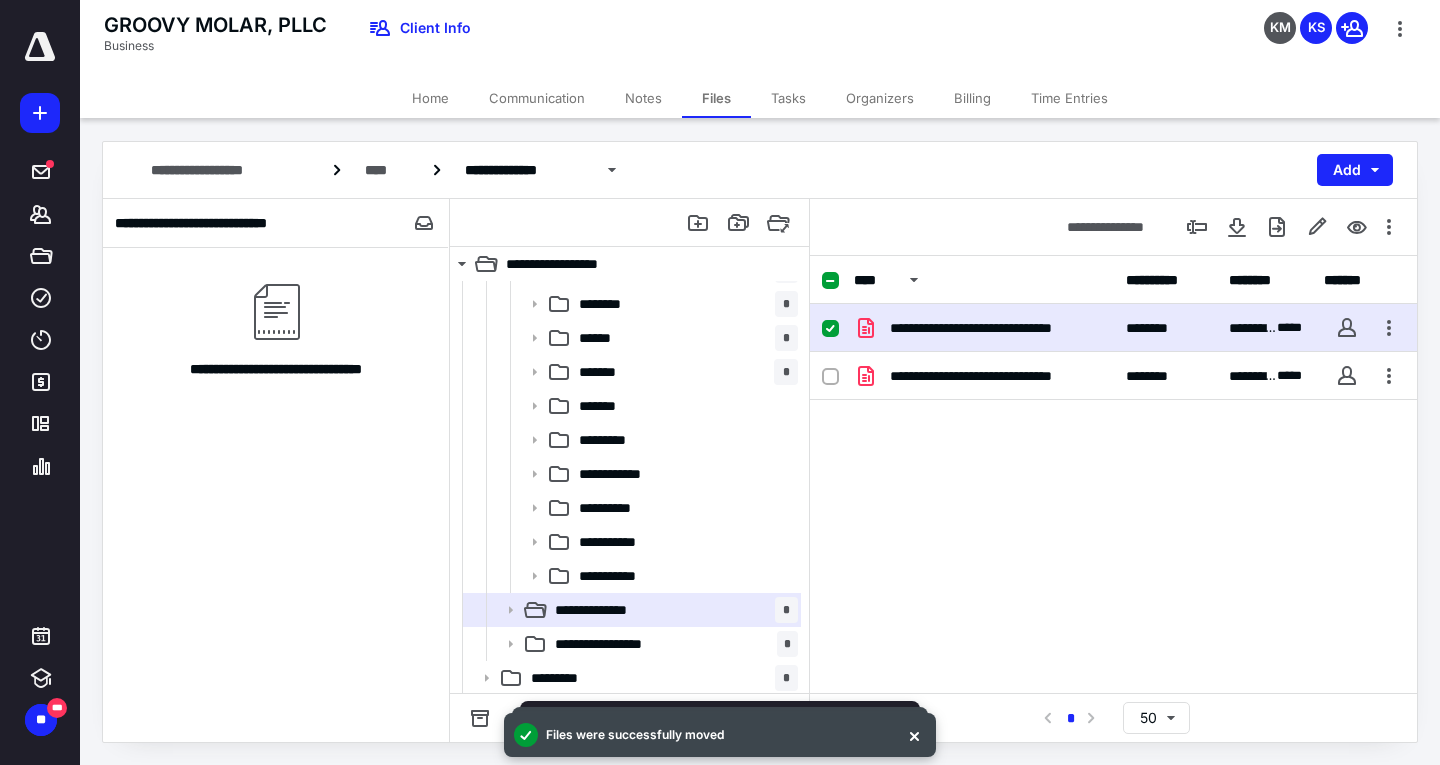 click at bounding box center [830, 329] 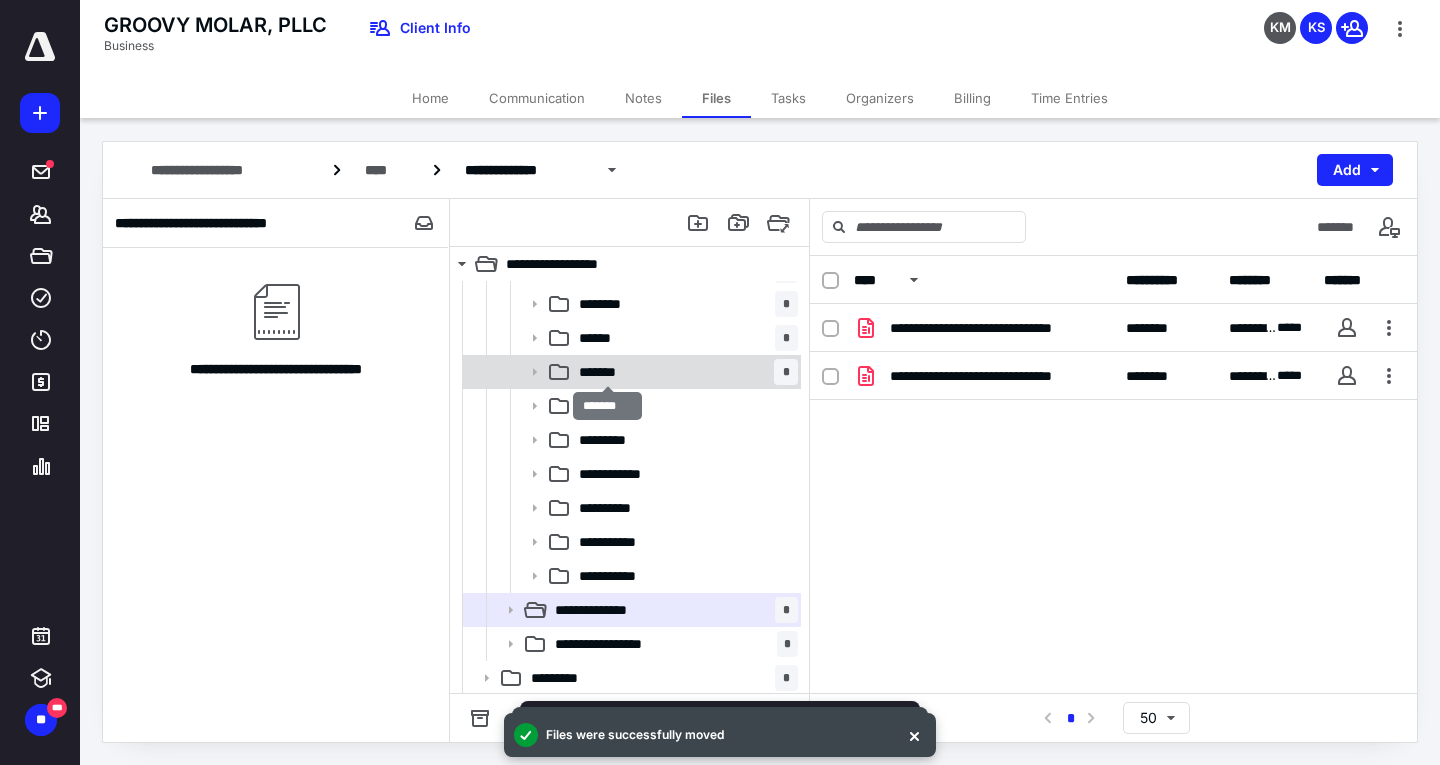 click on "*******" at bounding box center (607, 372) 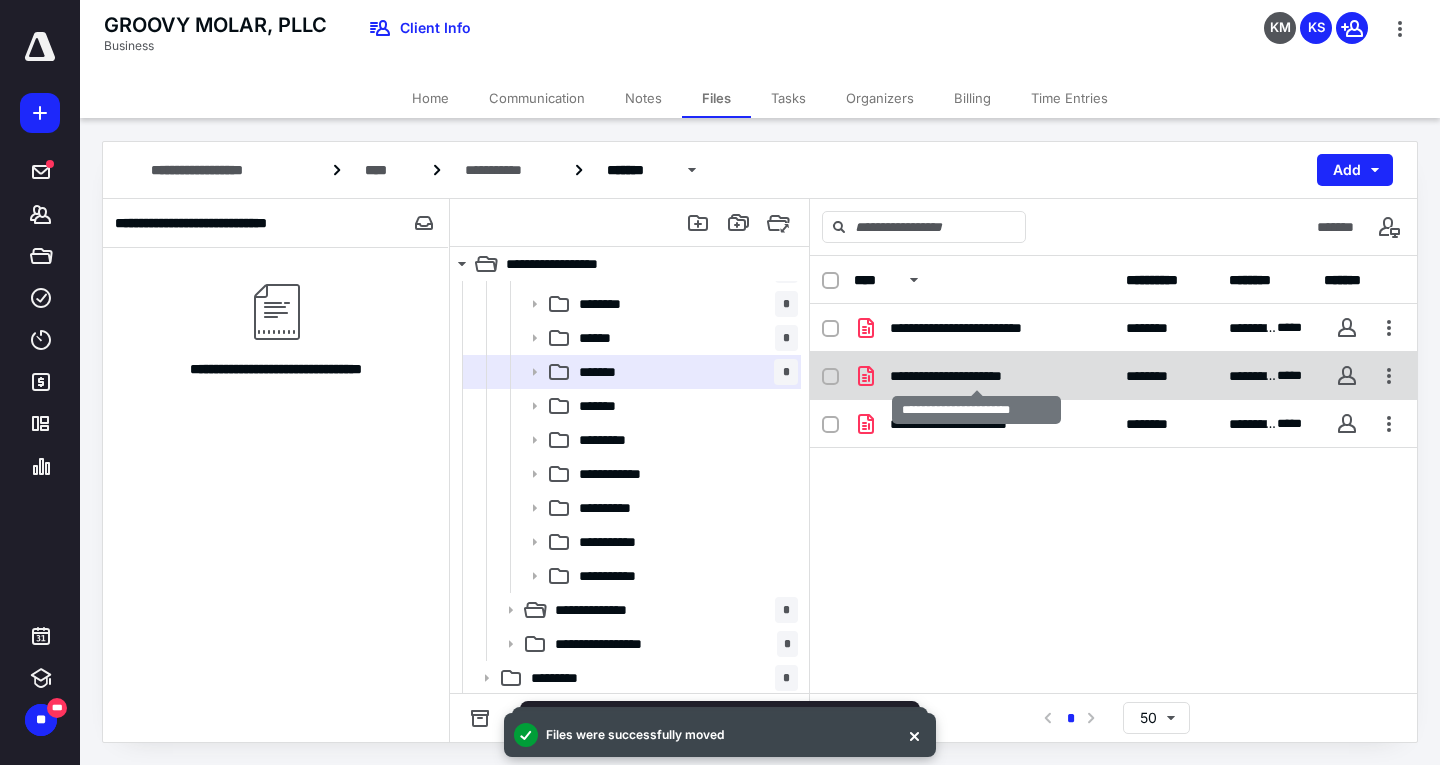 click on "**********" at bounding box center [976, 376] 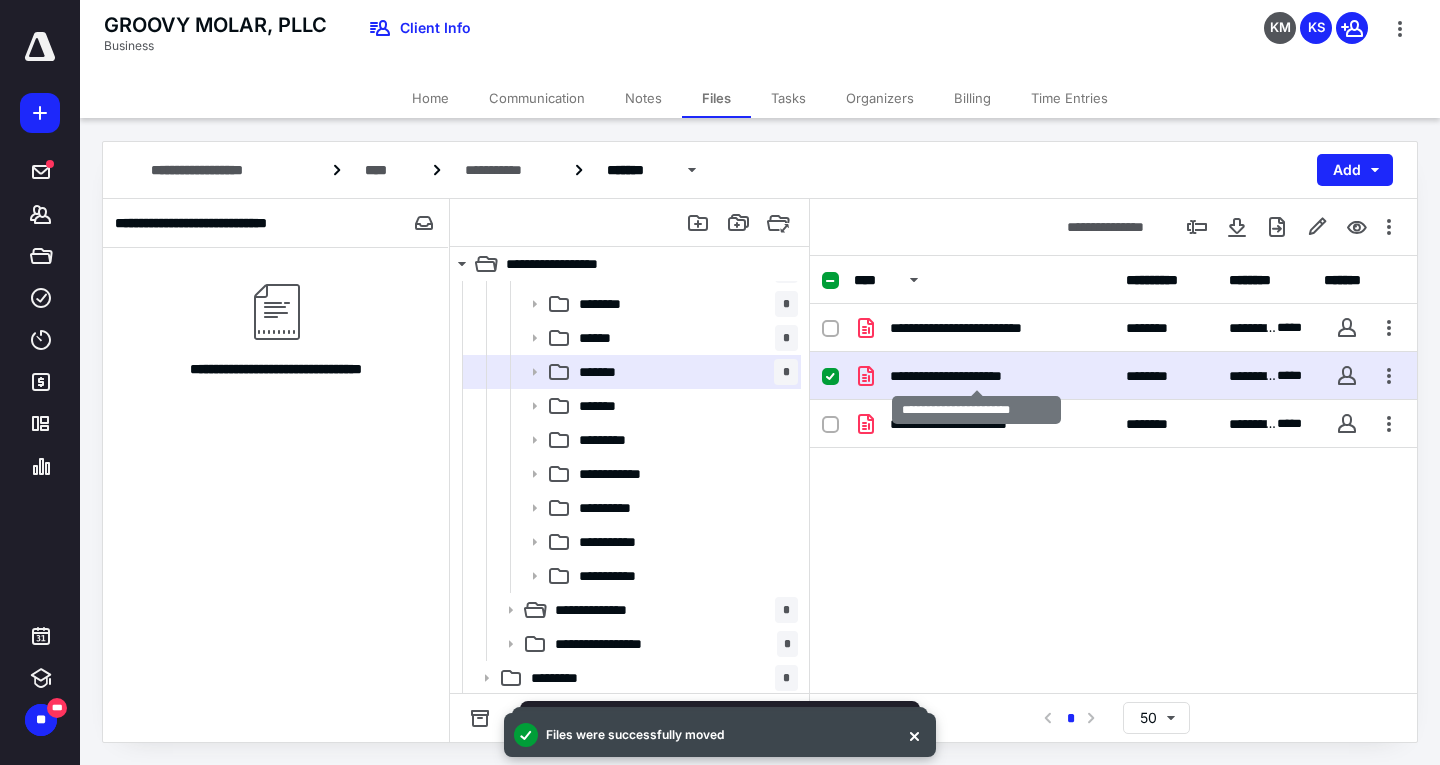 click on "**********" at bounding box center (976, 376) 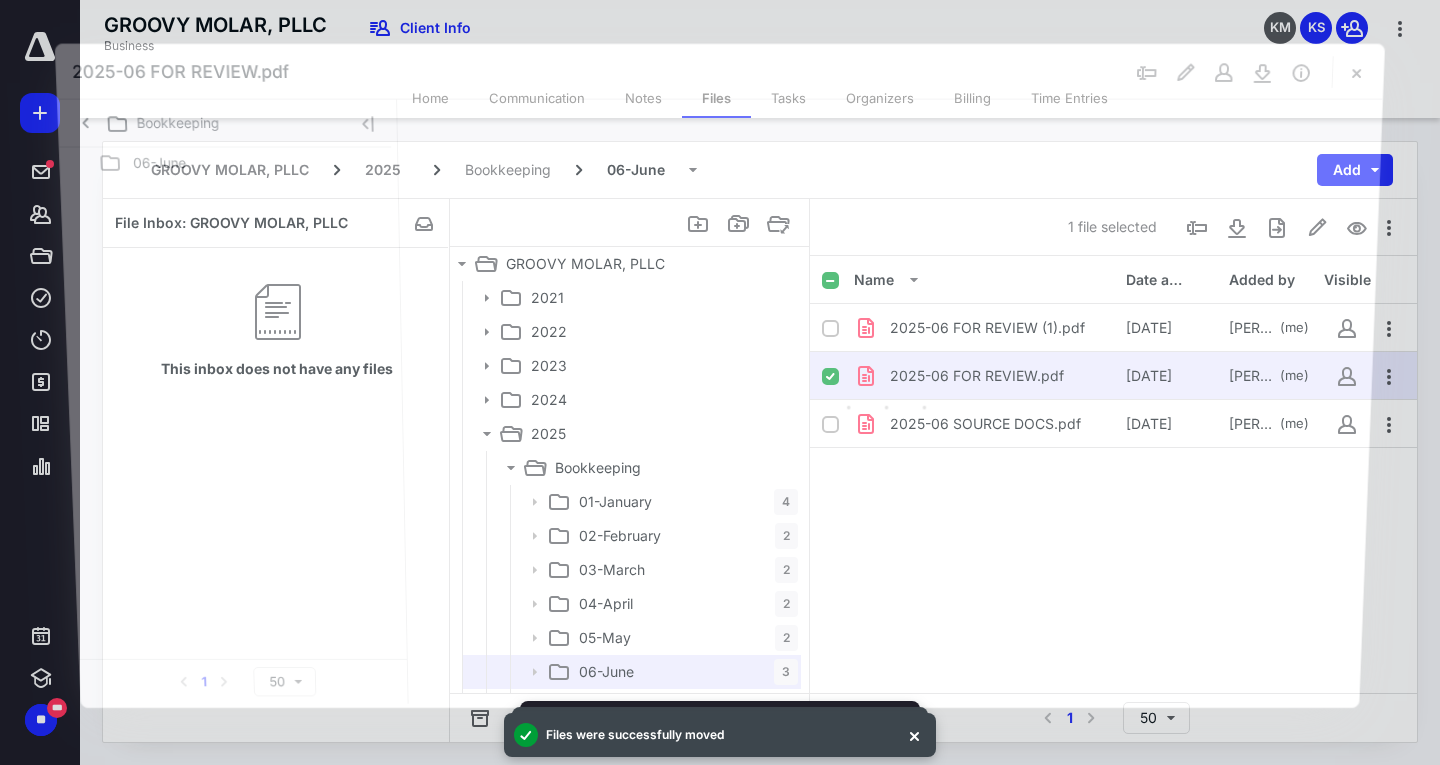 scroll, scrollTop: 300, scrollLeft: 0, axis: vertical 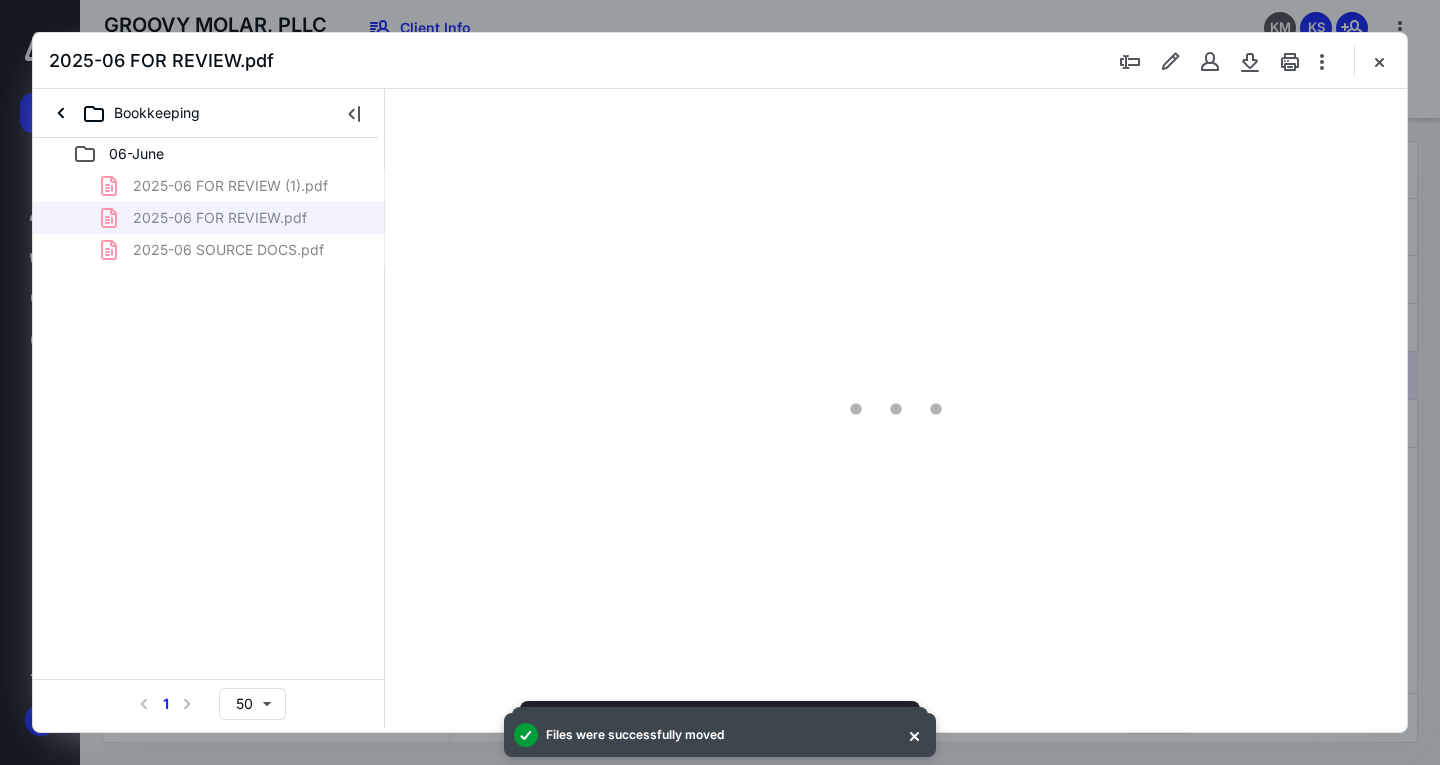 type on "163" 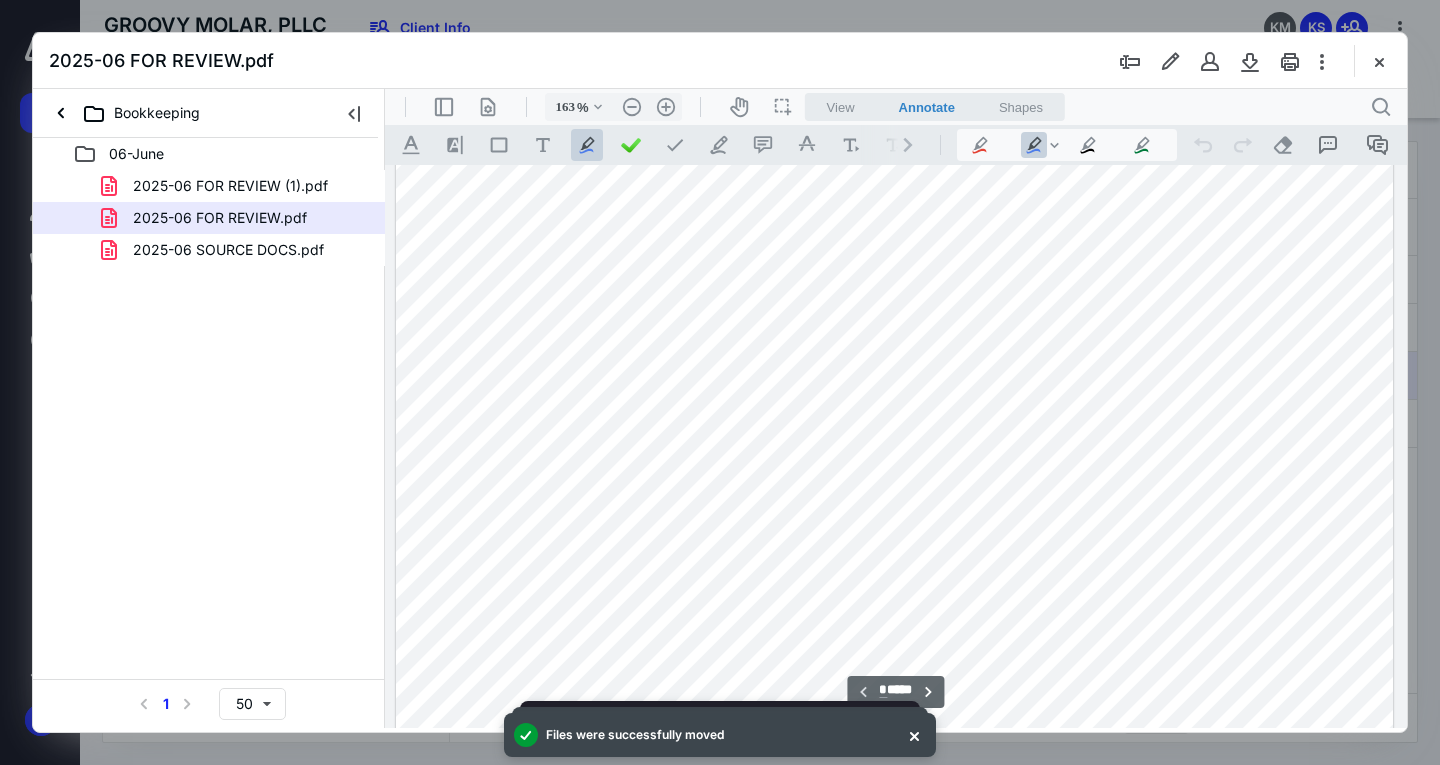 scroll, scrollTop: 0, scrollLeft: 0, axis: both 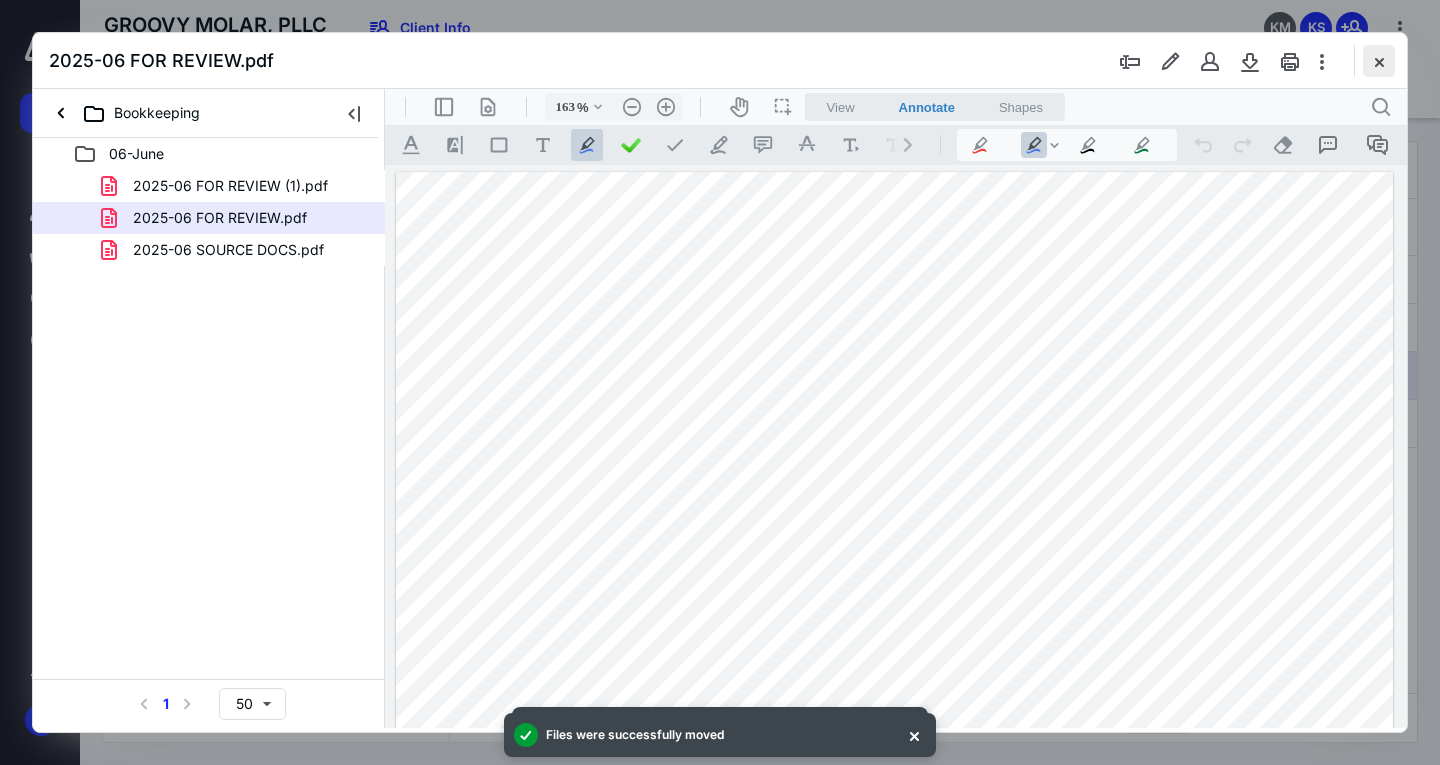 click at bounding box center [1379, 61] 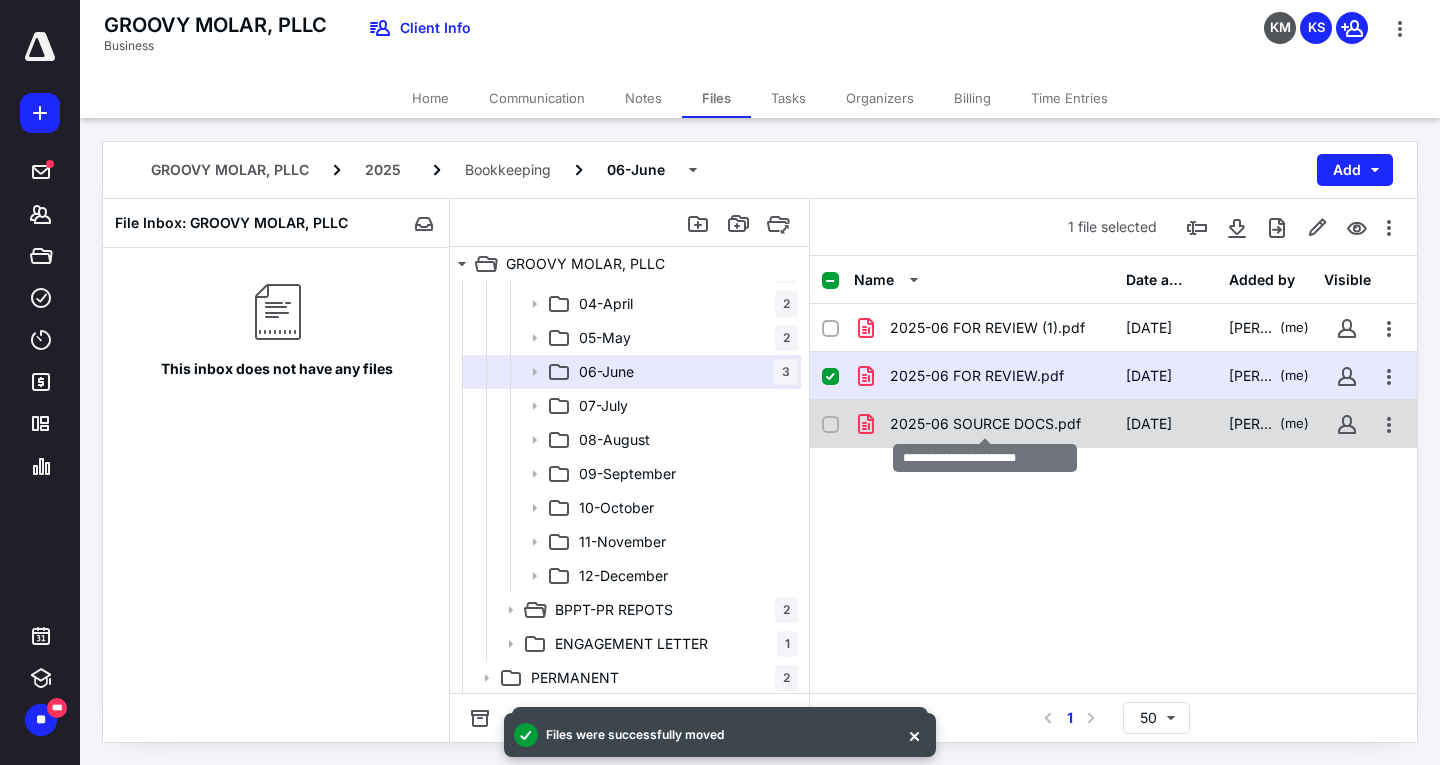 click on "2025-06 SOURCE DOCS.pdf" at bounding box center (985, 424) 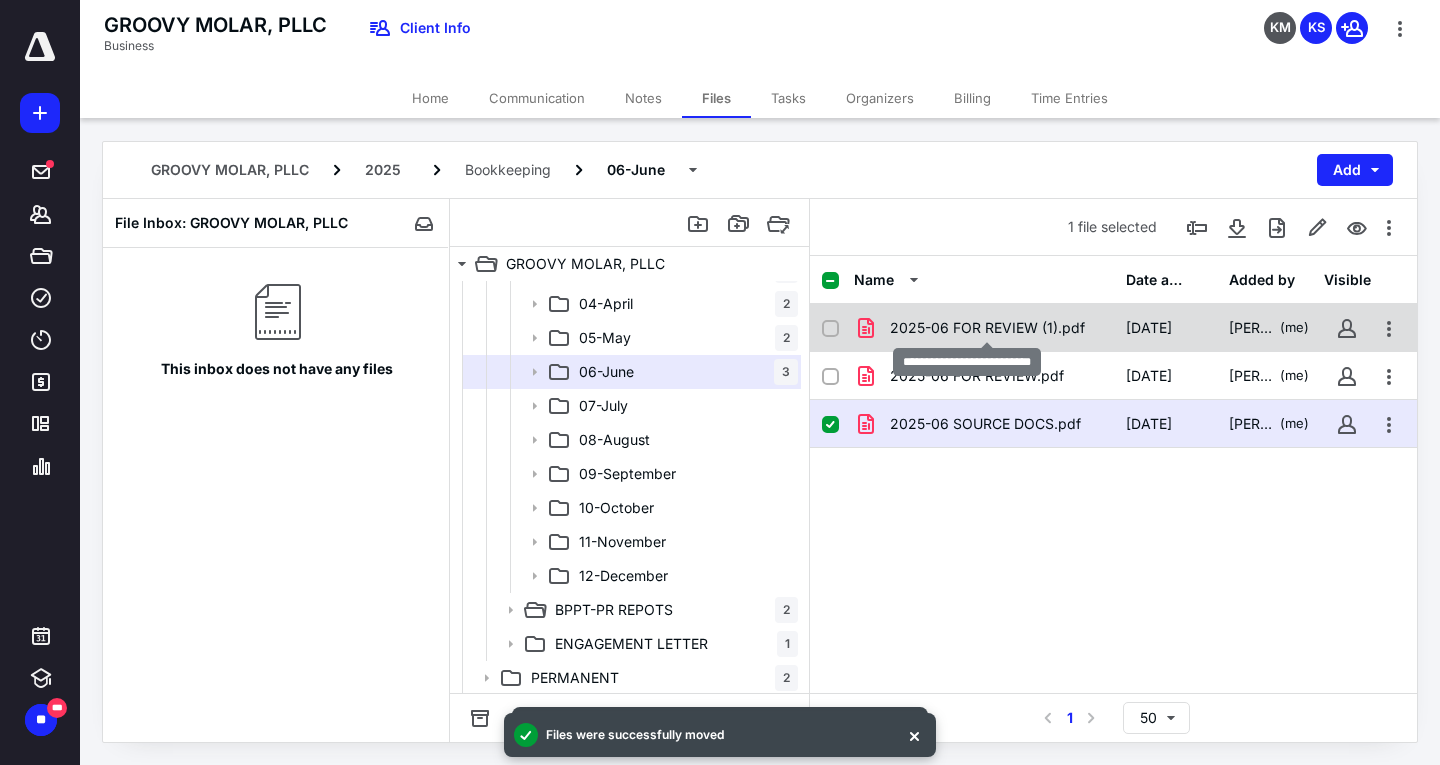click on "2025-06 FOR REVIEW (1).pdf" at bounding box center (987, 328) 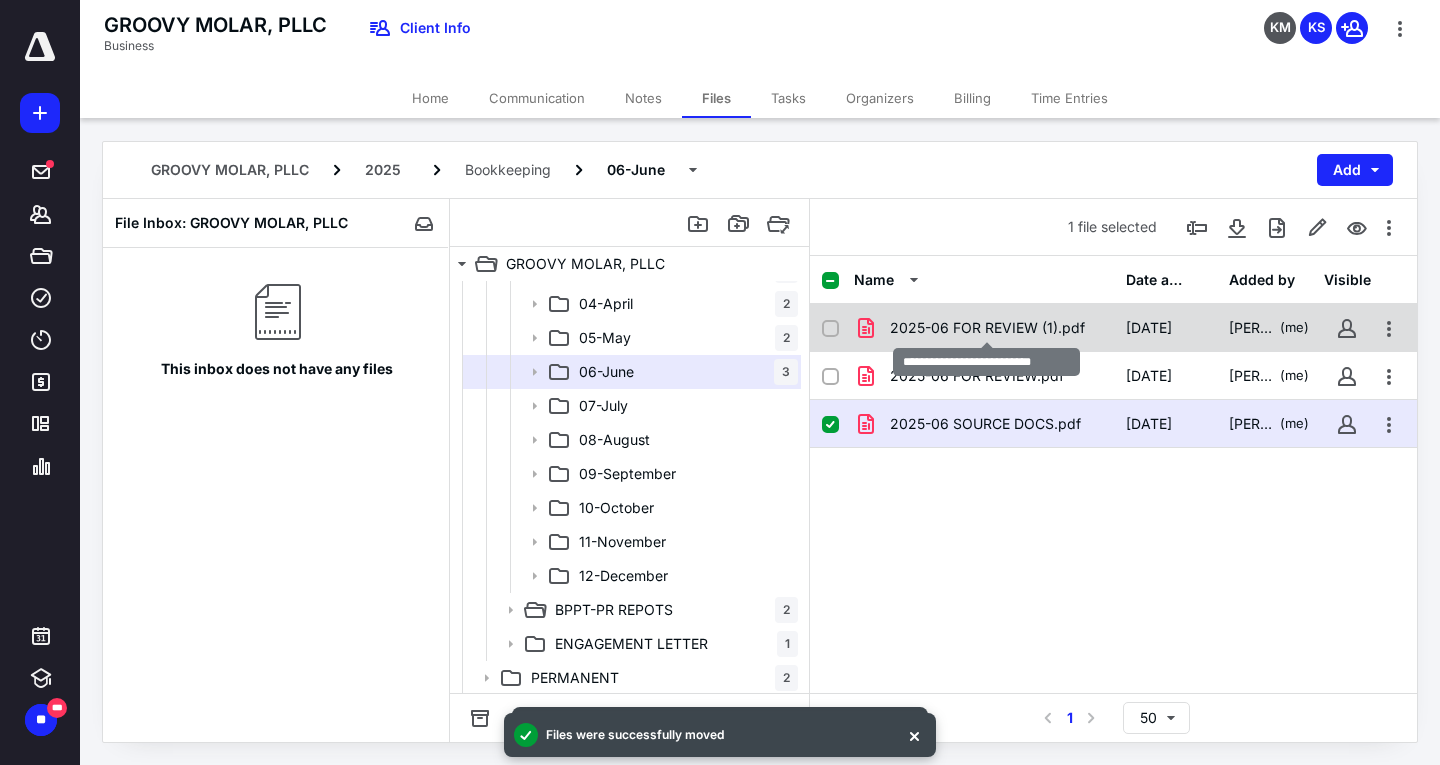 click on "2025-06 FOR REVIEW (1).pdf" at bounding box center (987, 328) 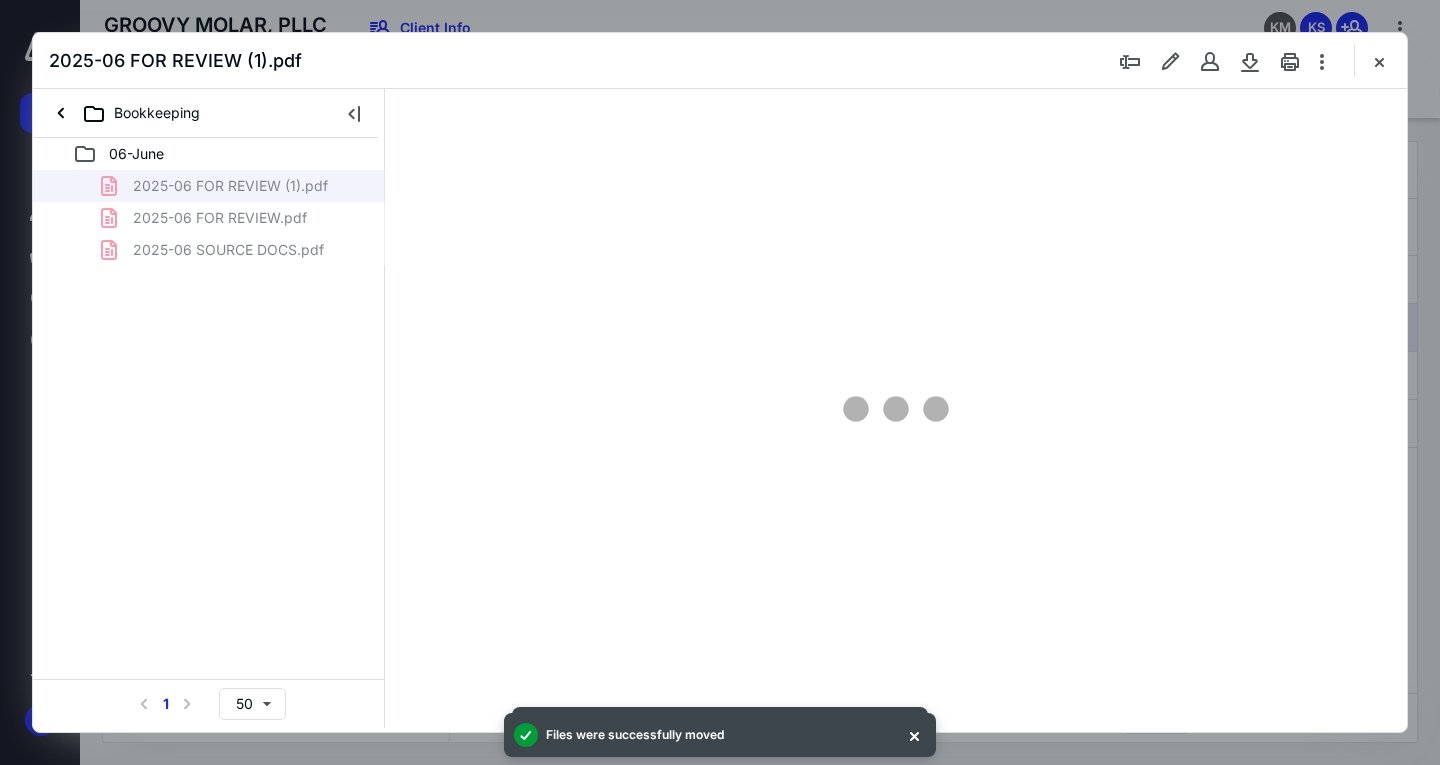 scroll, scrollTop: 0, scrollLeft: 0, axis: both 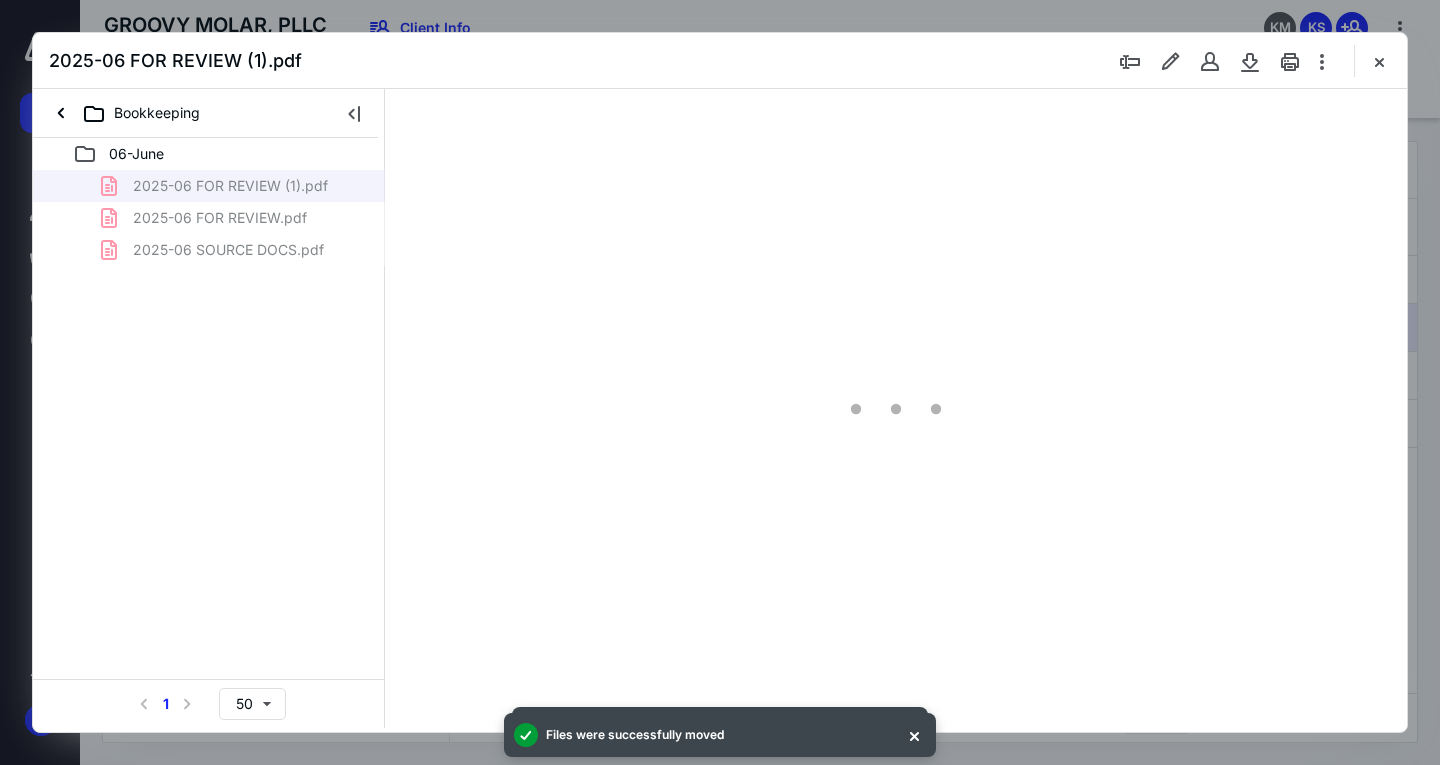 type on "163" 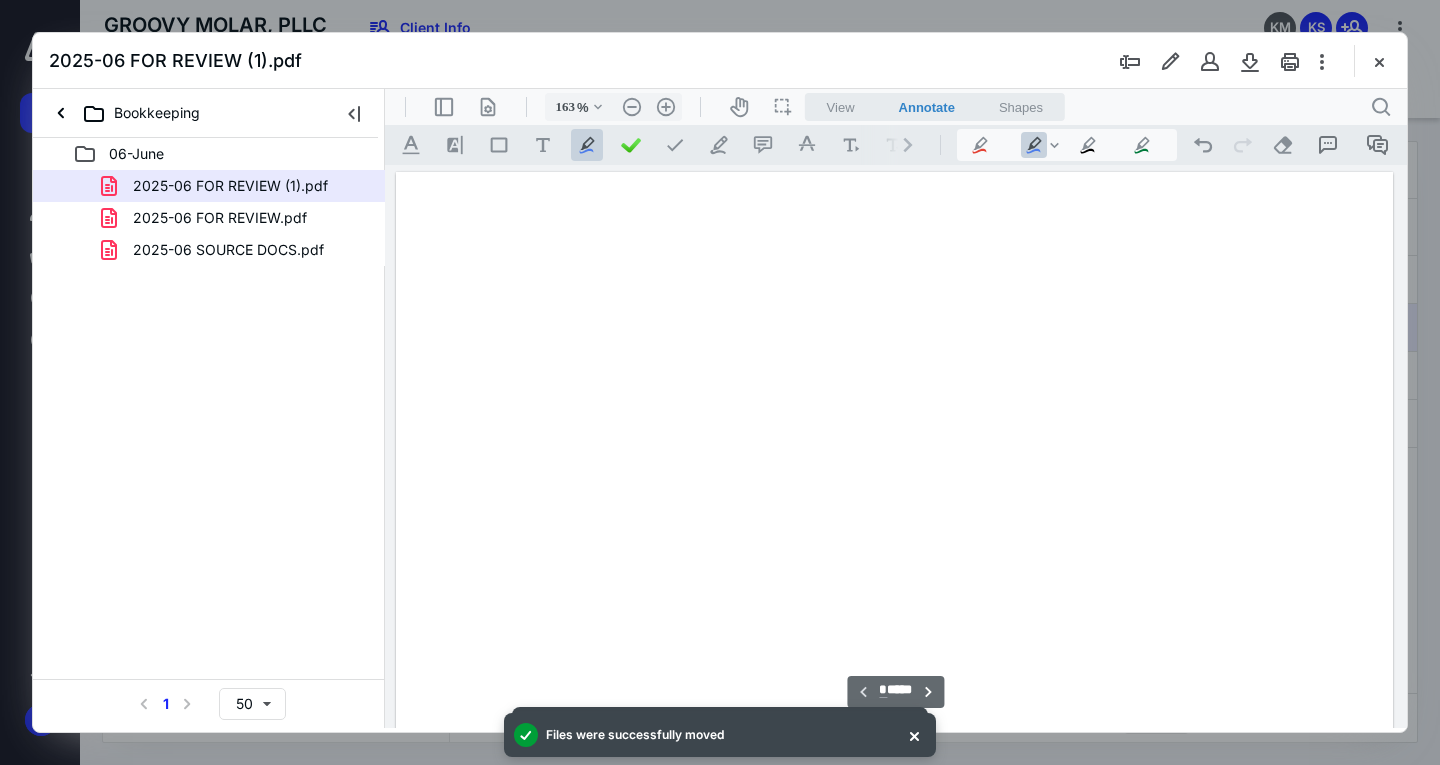 scroll, scrollTop: 83, scrollLeft: 0, axis: vertical 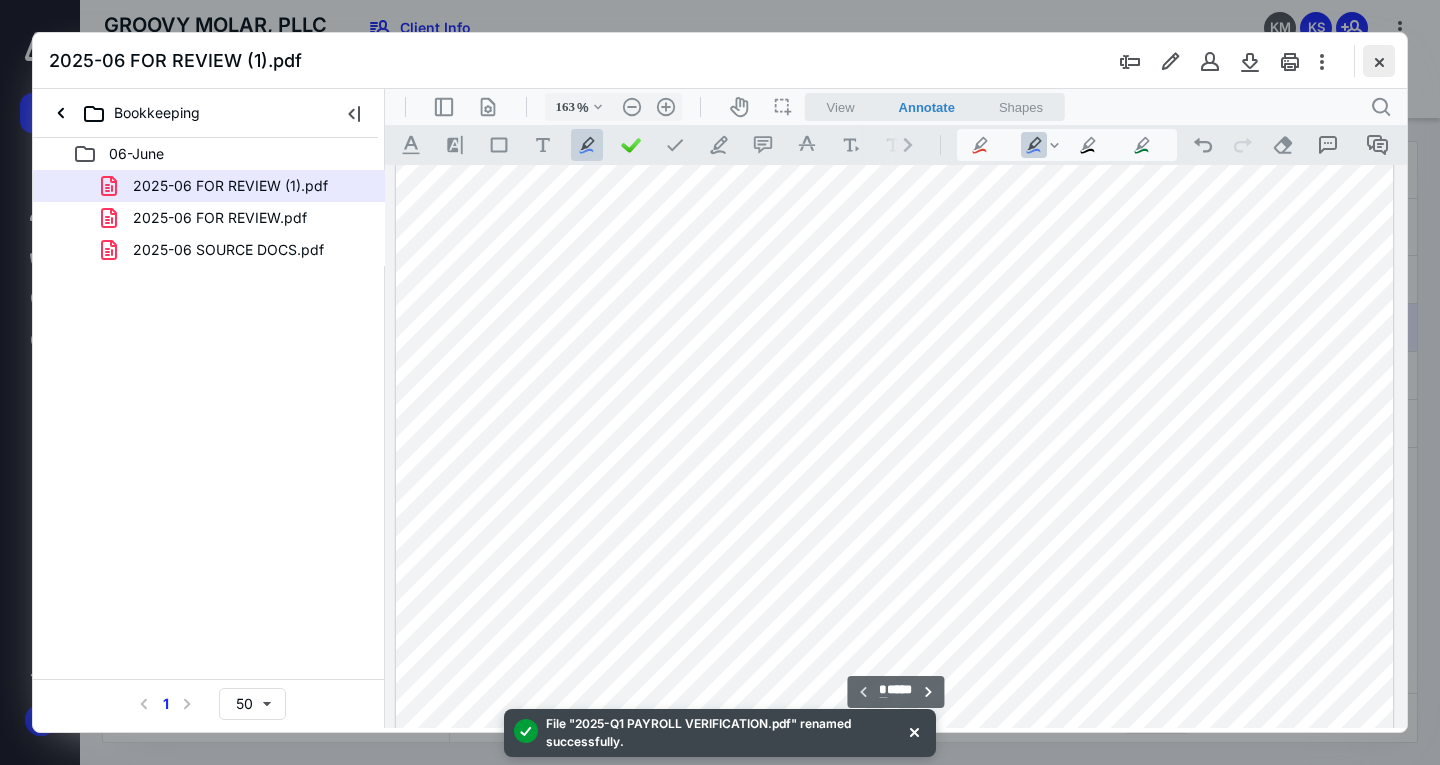 click at bounding box center (1379, 61) 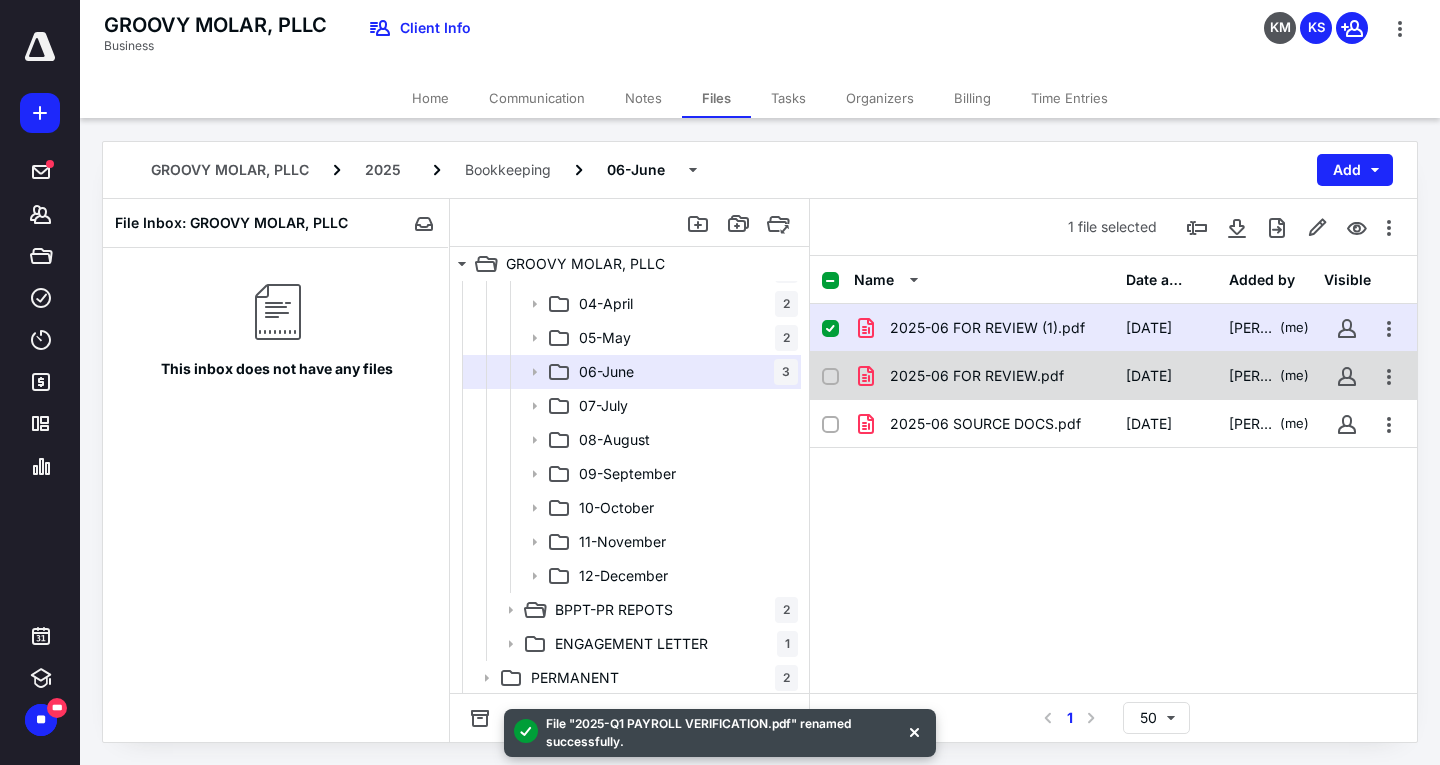 click at bounding box center (830, 376) 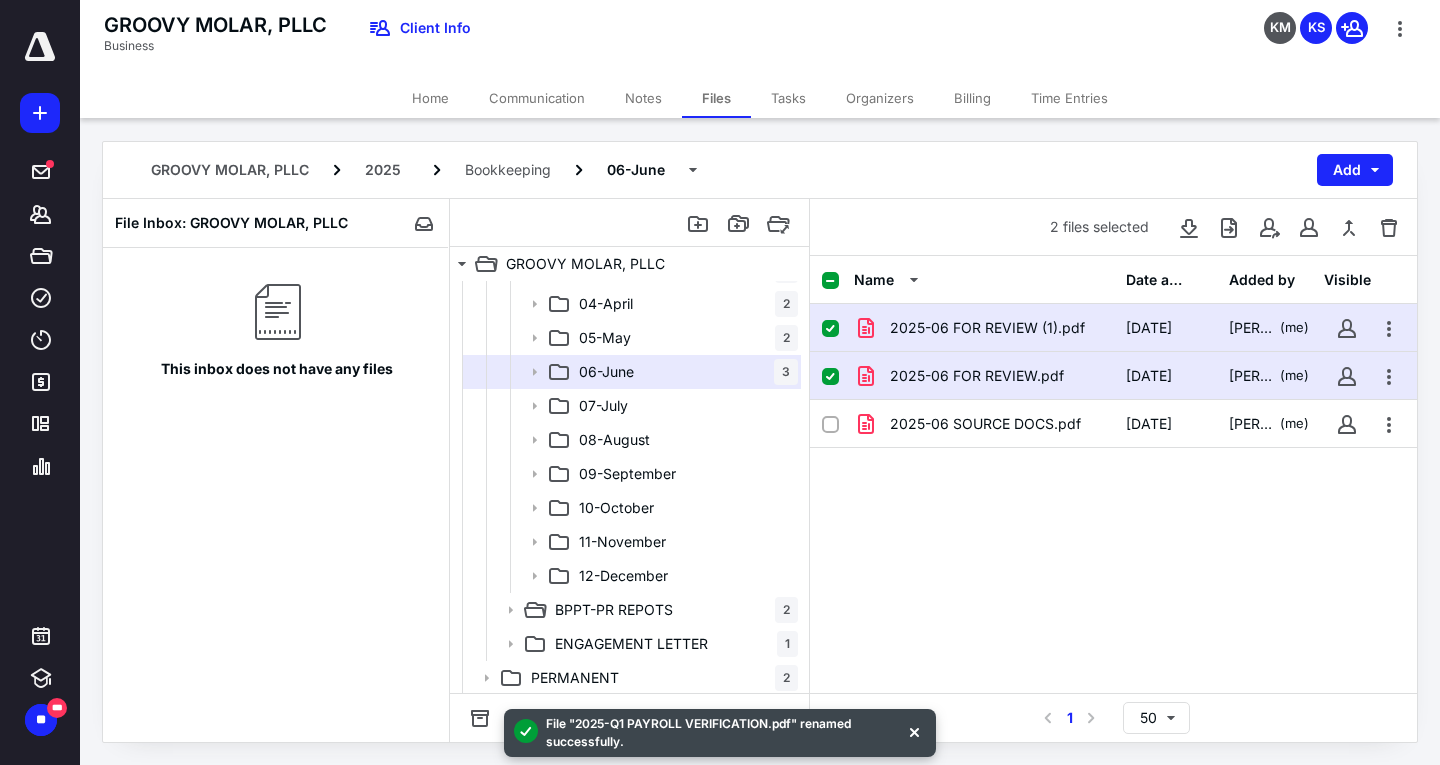 click at bounding box center (830, 329) 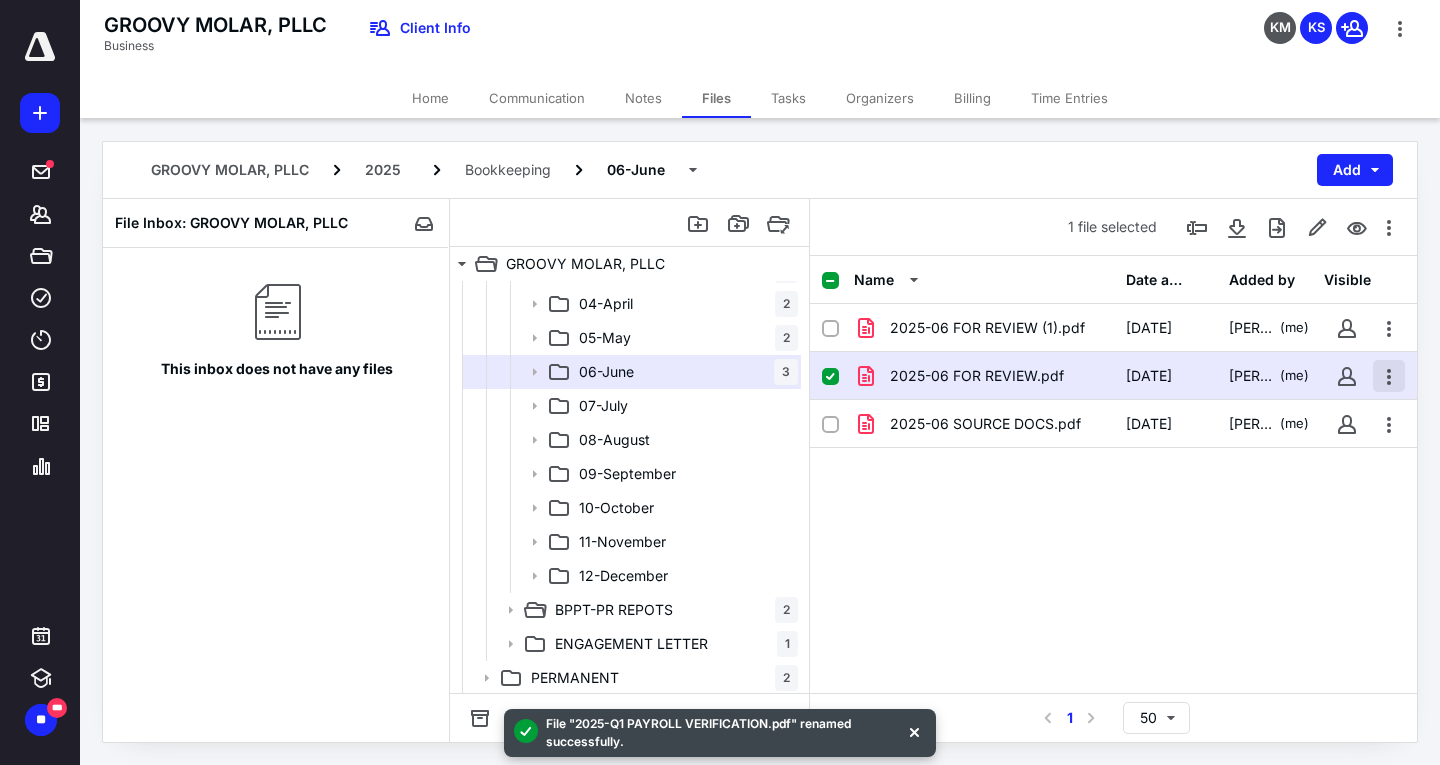 click at bounding box center (1389, 376) 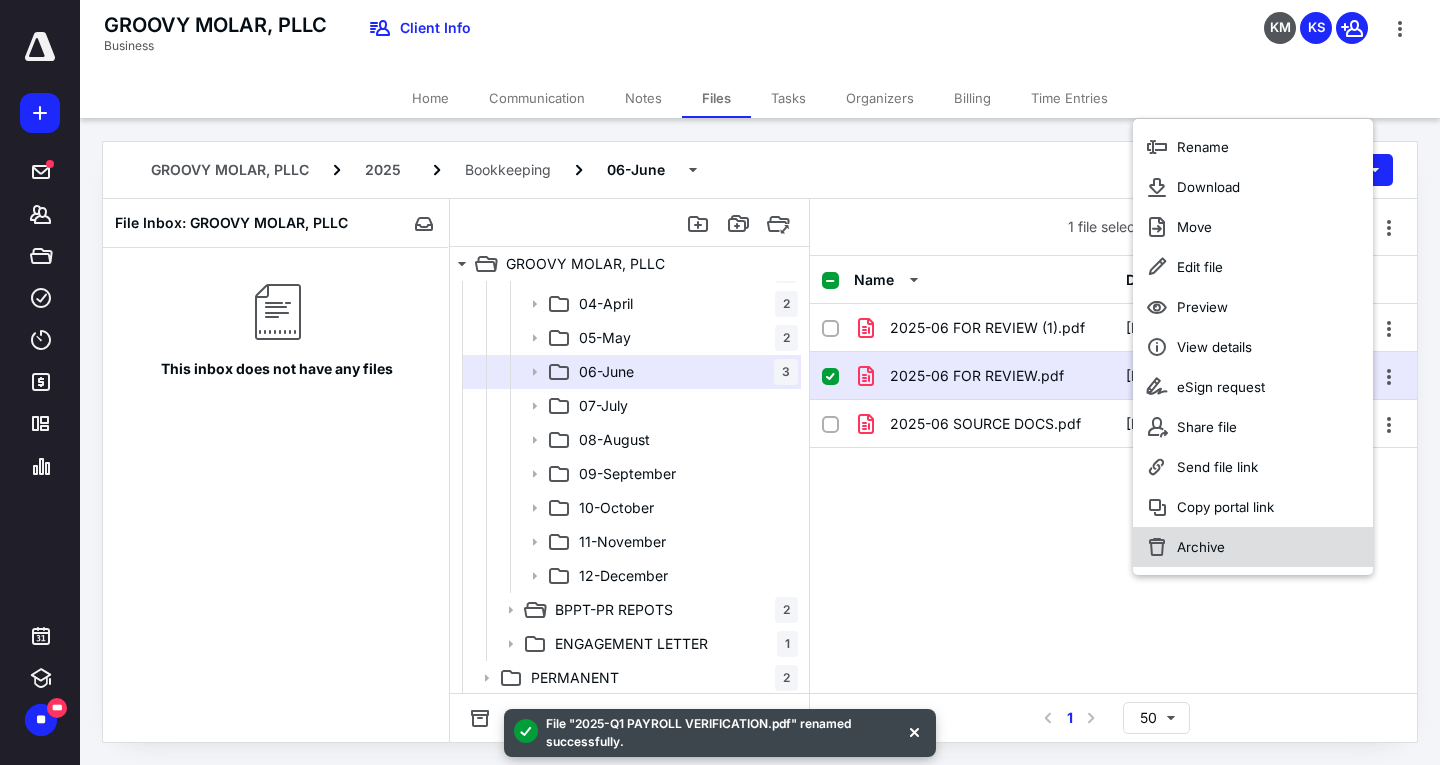 click on "Archive" at bounding box center [1201, 547] 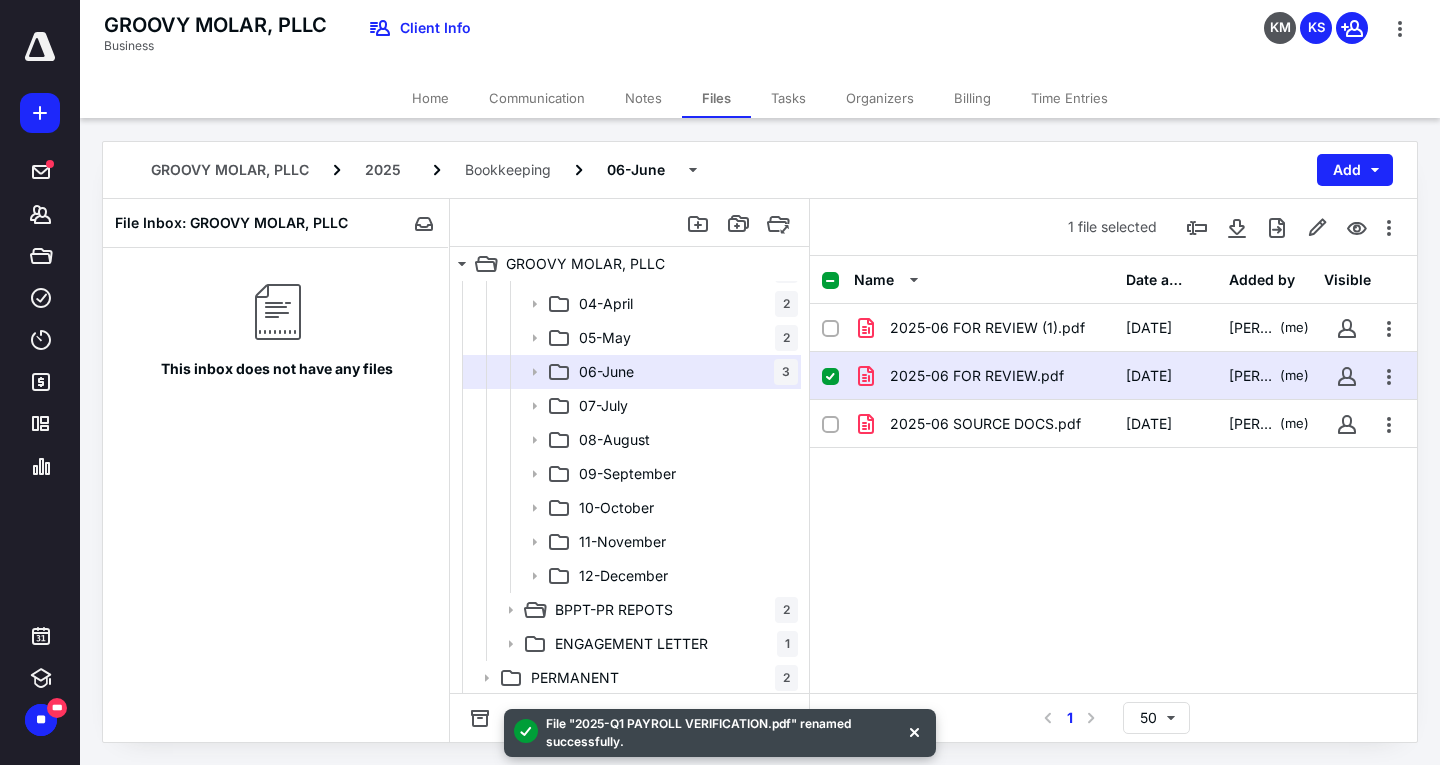 checkbox on "false" 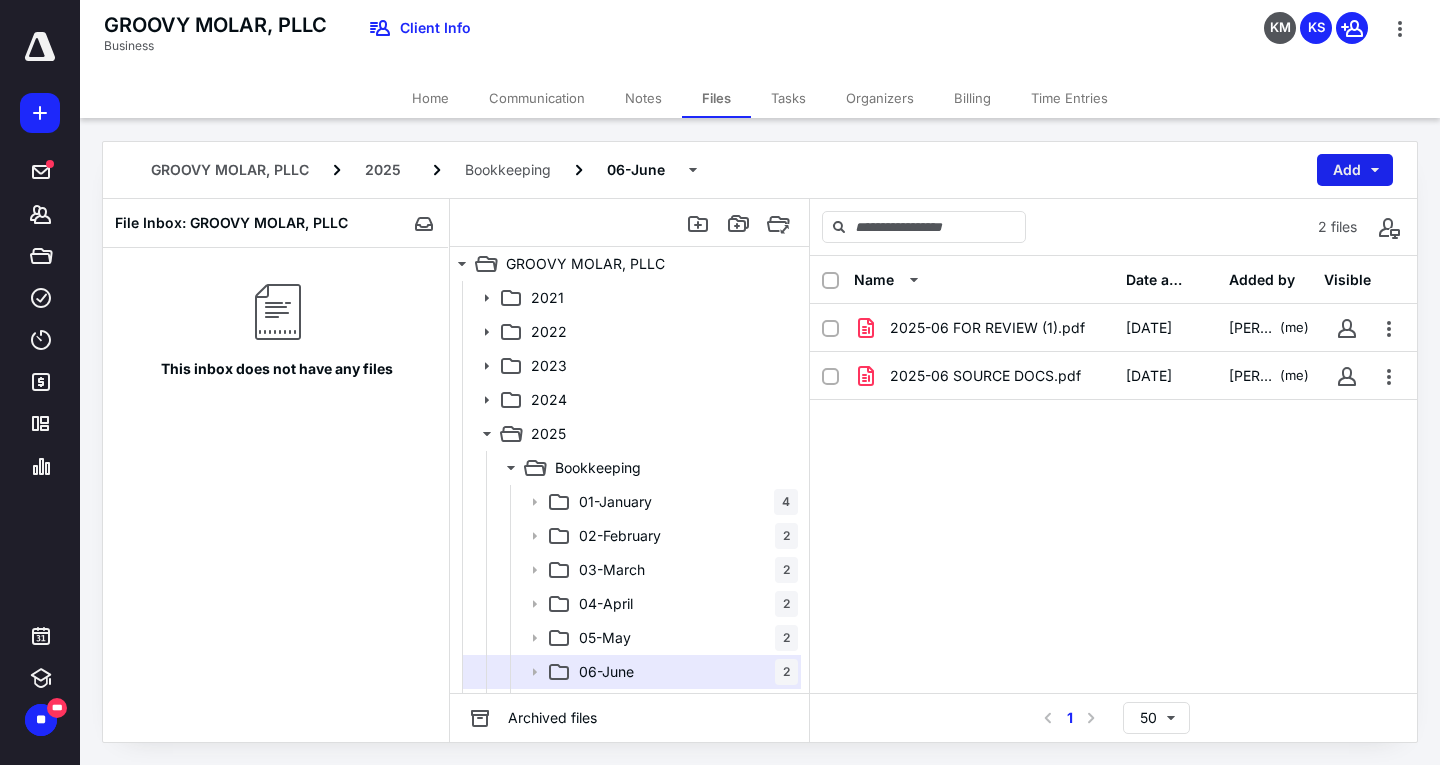 click on "Add" at bounding box center (1355, 170) 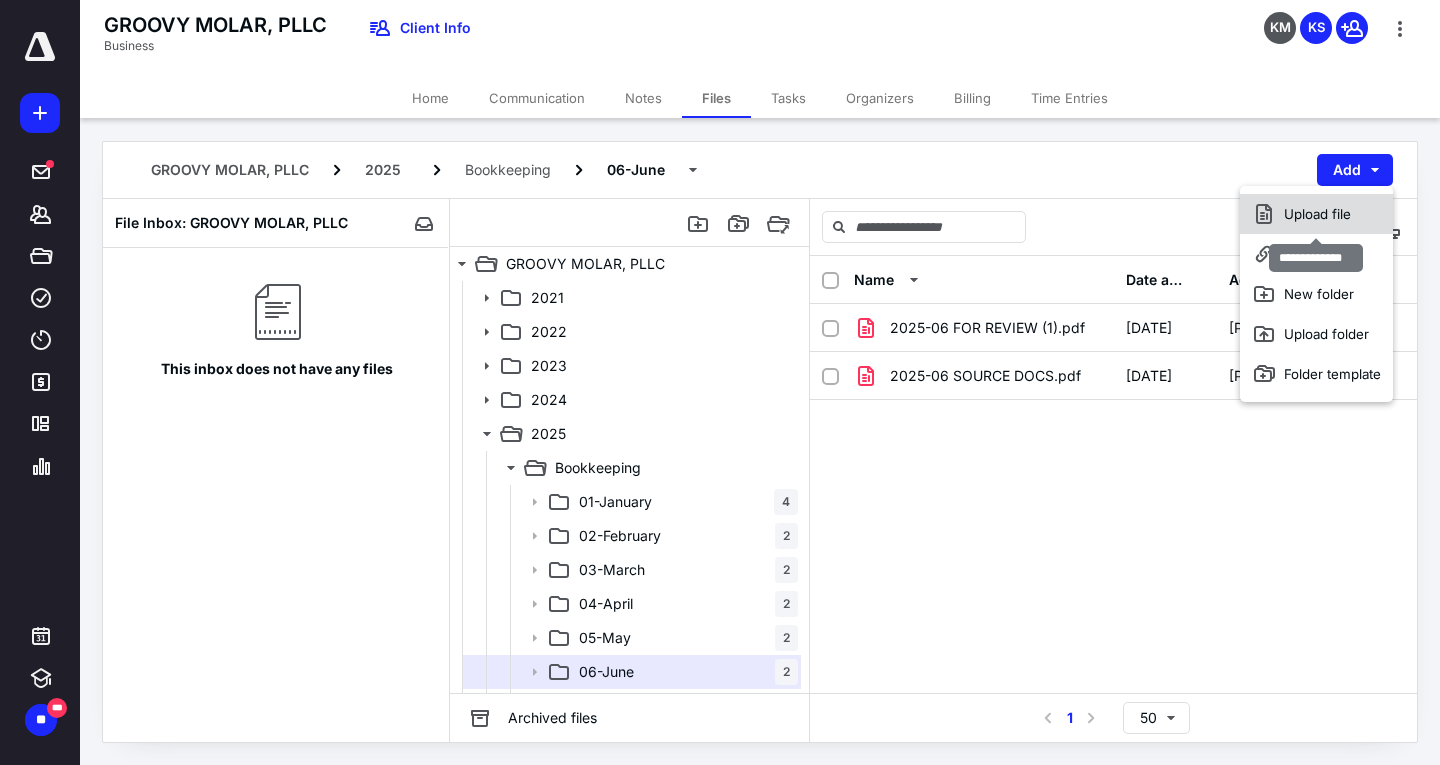 click on "Upload file" at bounding box center (1316, 214) 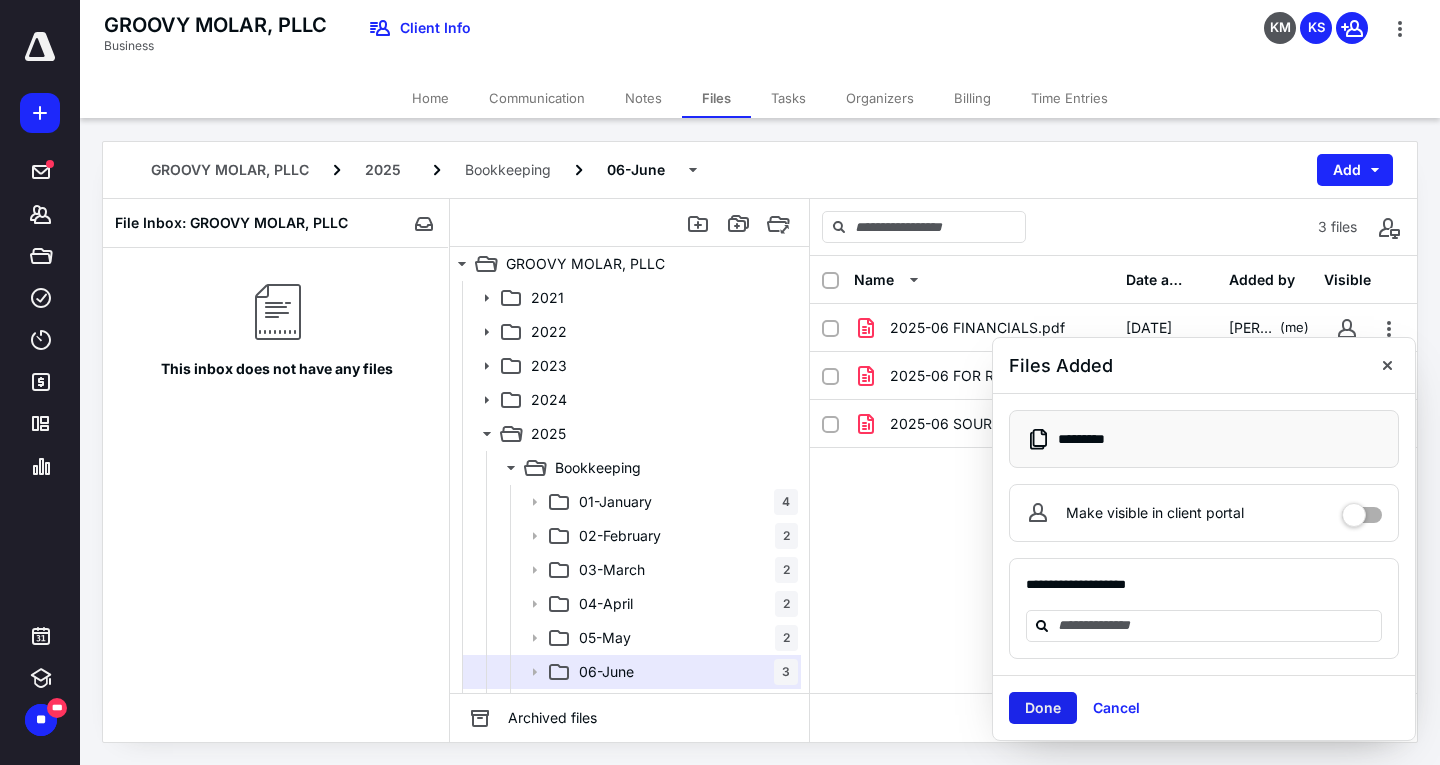 click on "Done" at bounding box center [1043, 708] 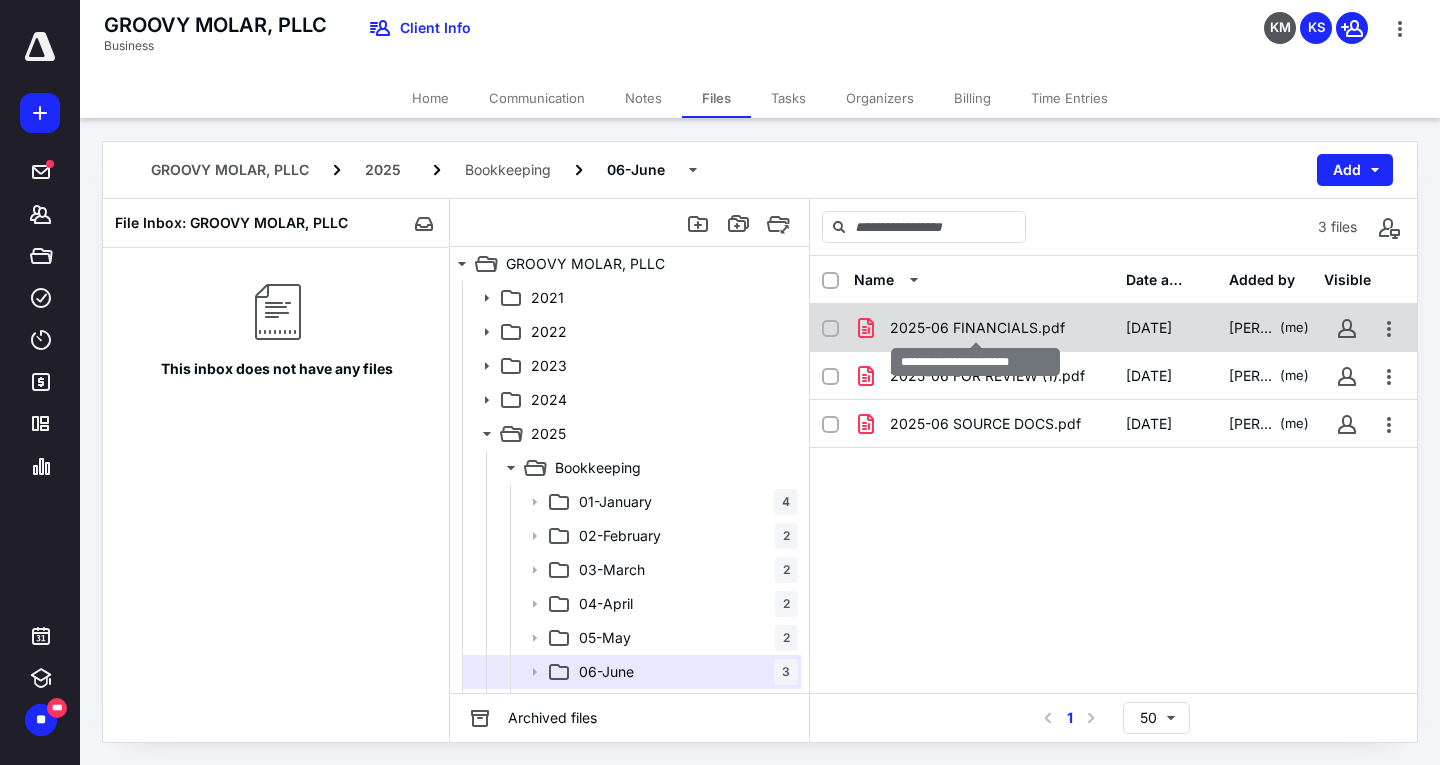 click on "2025-06 FINANCIALS.pdf" at bounding box center (977, 328) 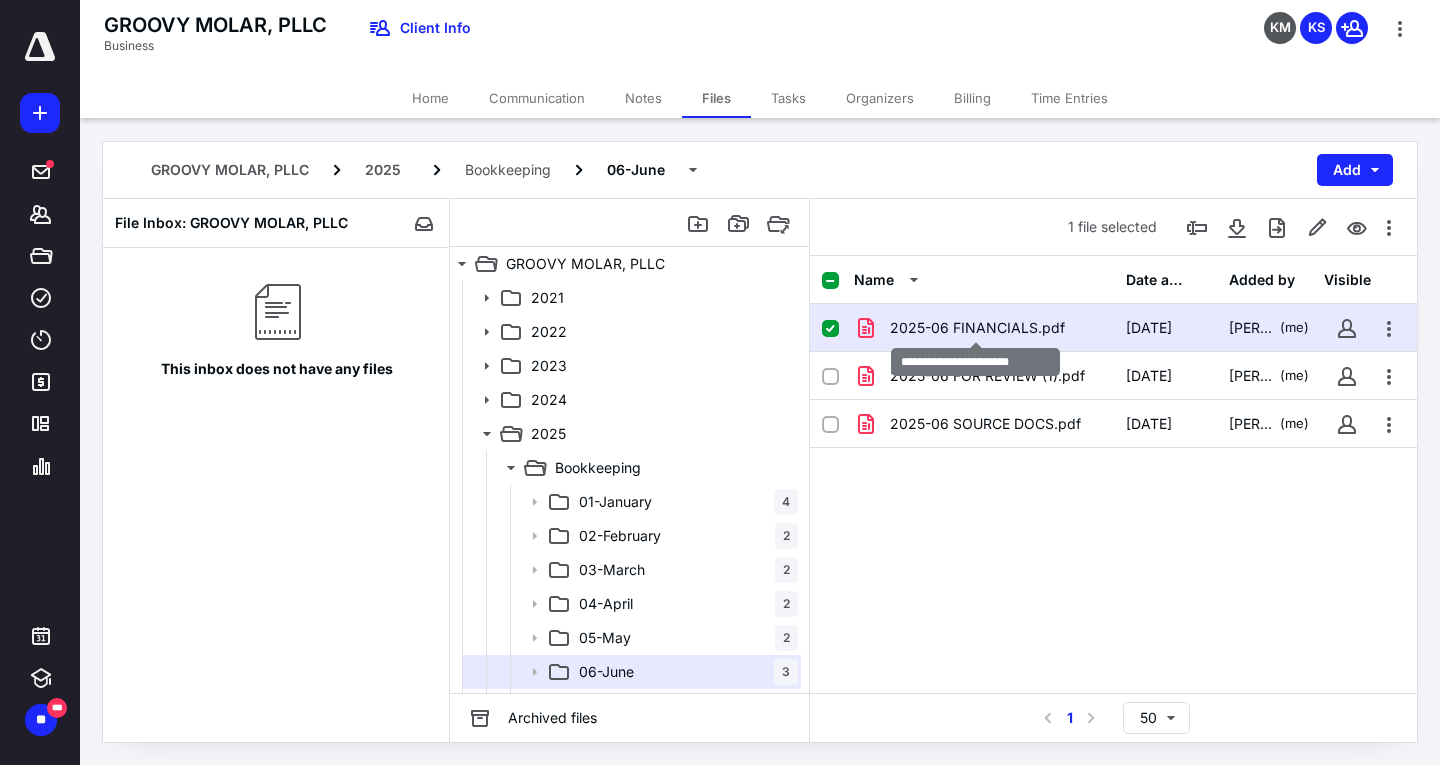 click on "2025-06 FINANCIALS.pdf" at bounding box center (977, 328) 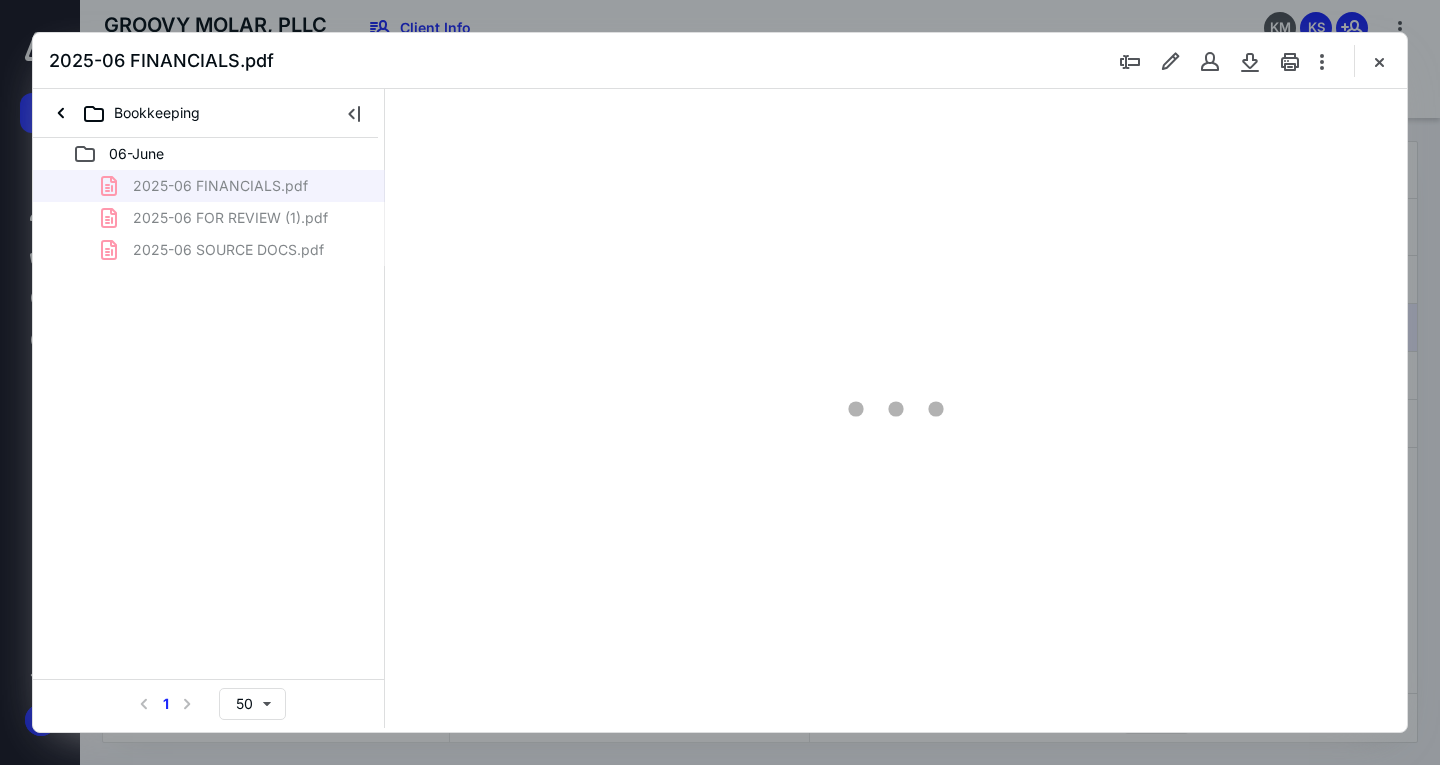 scroll, scrollTop: 0, scrollLeft: 0, axis: both 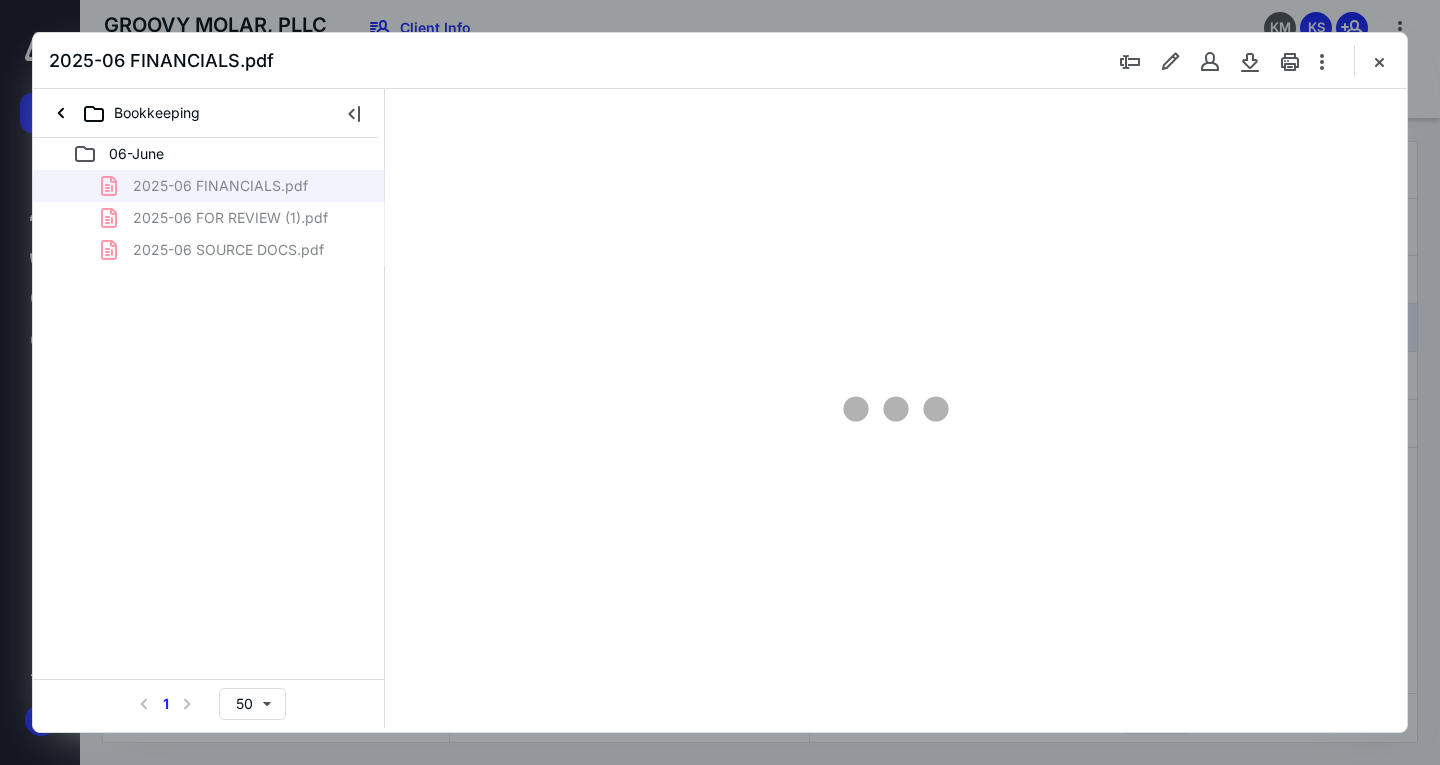 type on "163" 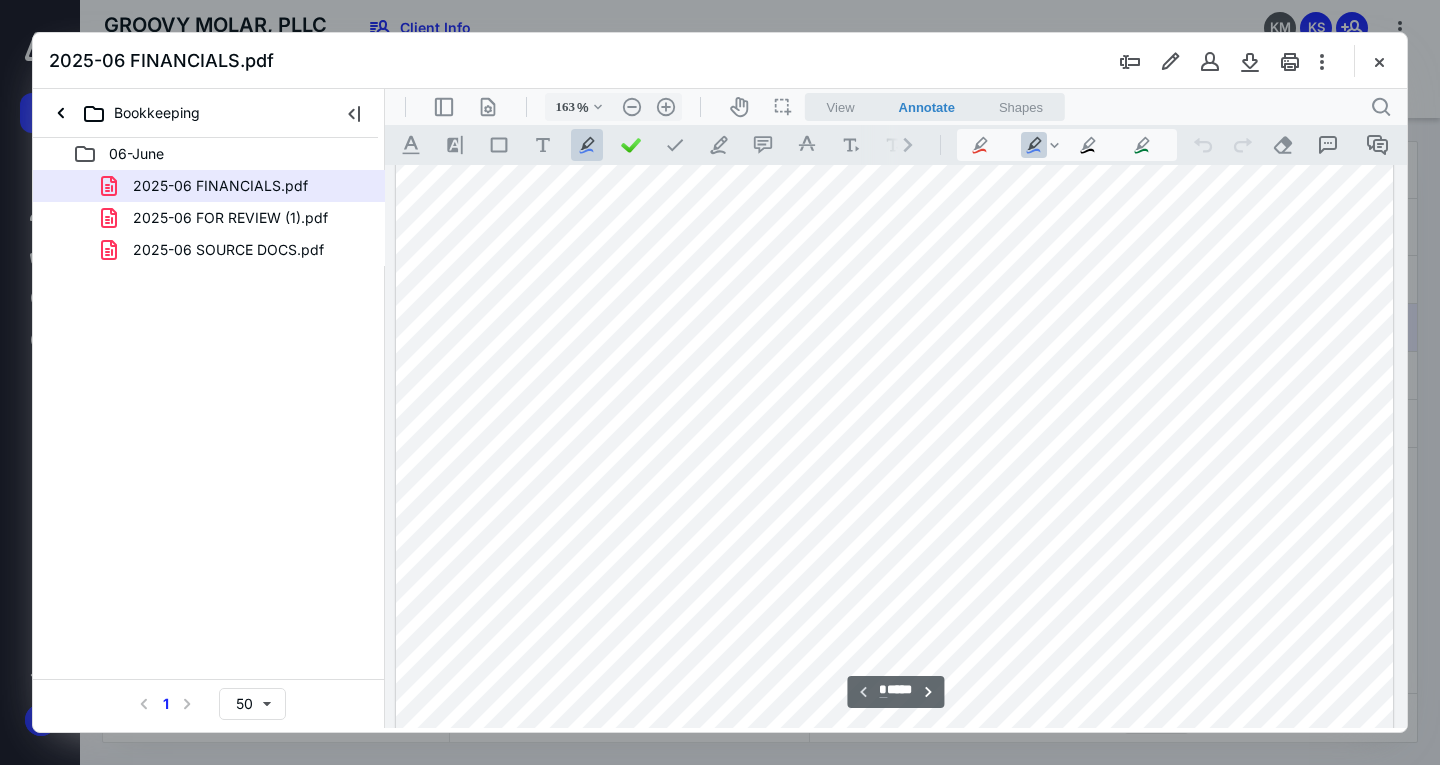 scroll, scrollTop: 0, scrollLeft: 0, axis: both 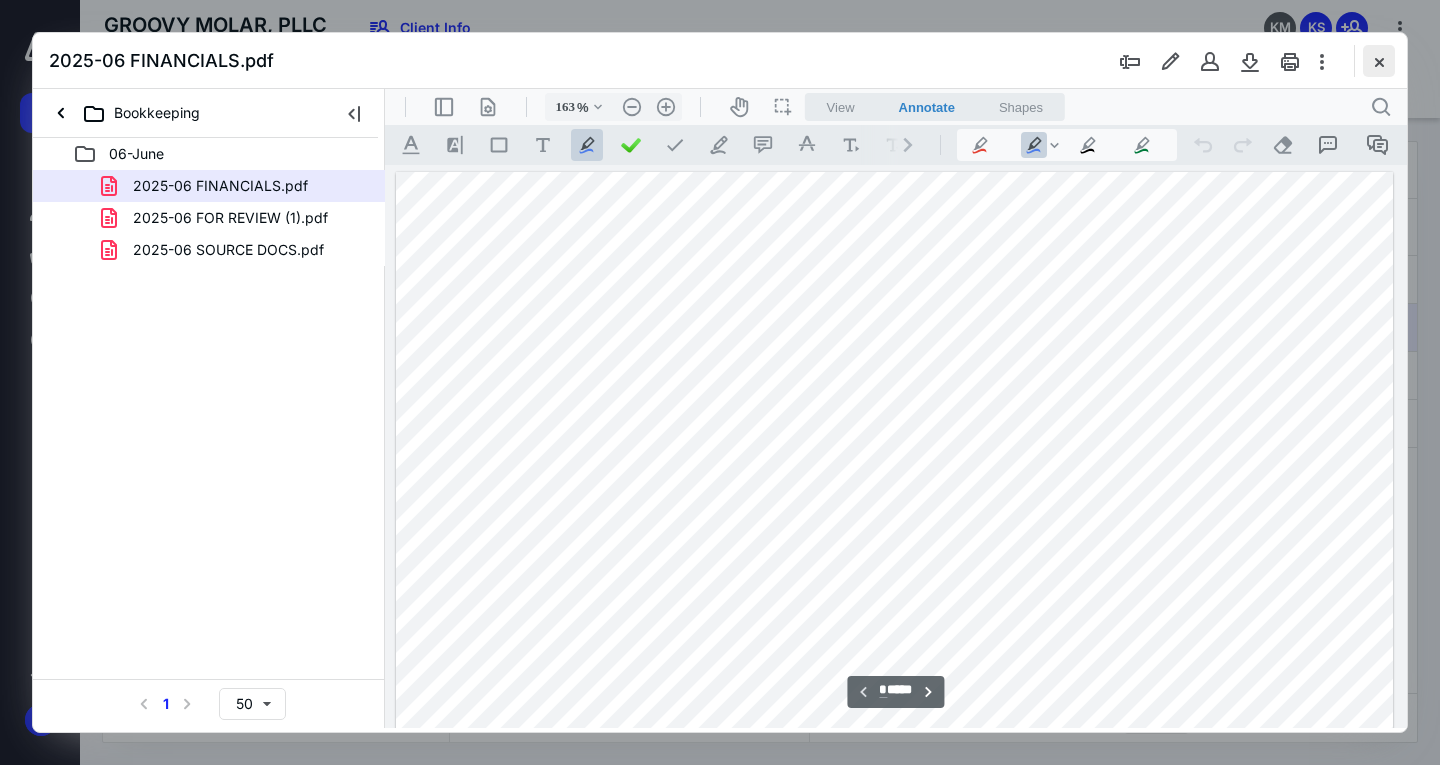 click at bounding box center (1379, 61) 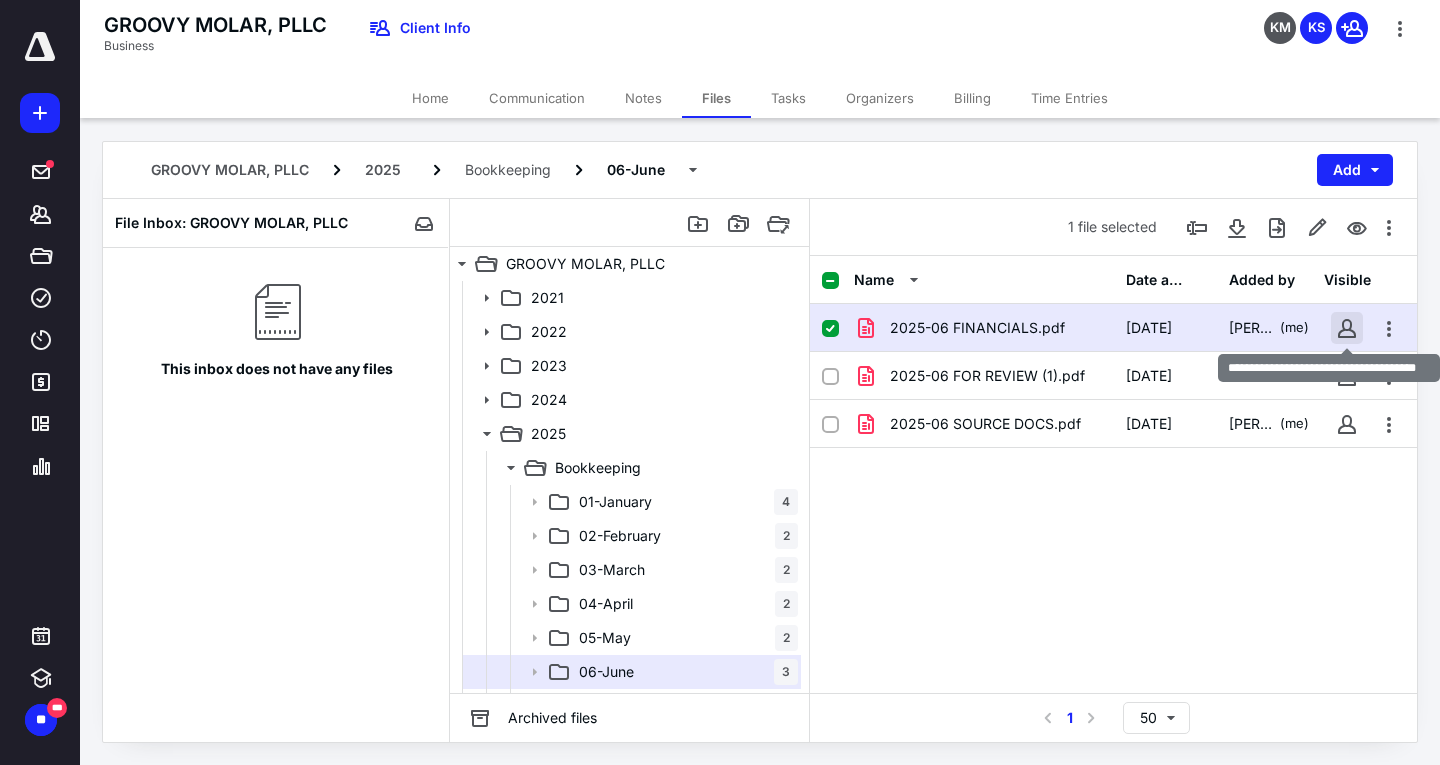 click at bounding box center [1347, 328] 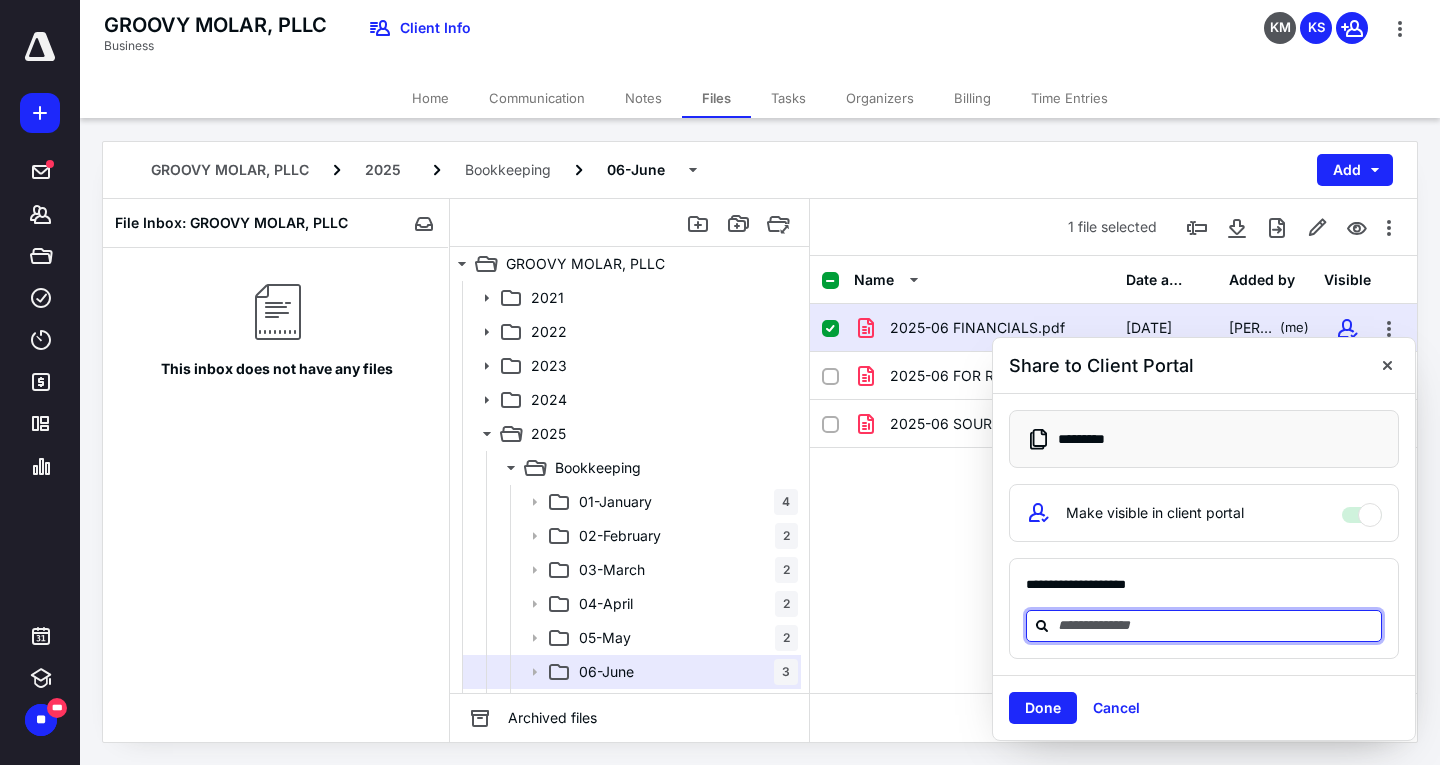 click at bounding box center (1216, 625) 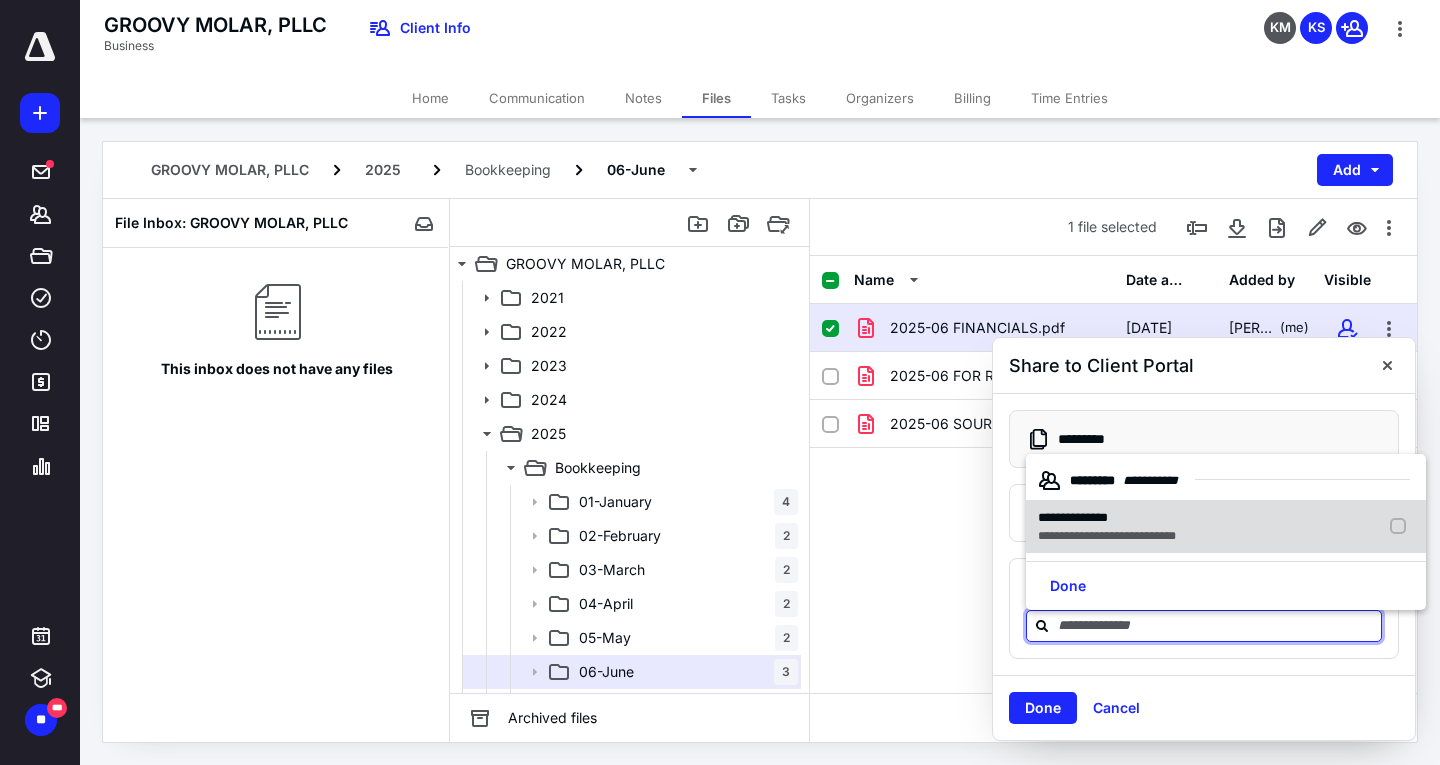 click on "**********" at bounding box center (1073, 517) 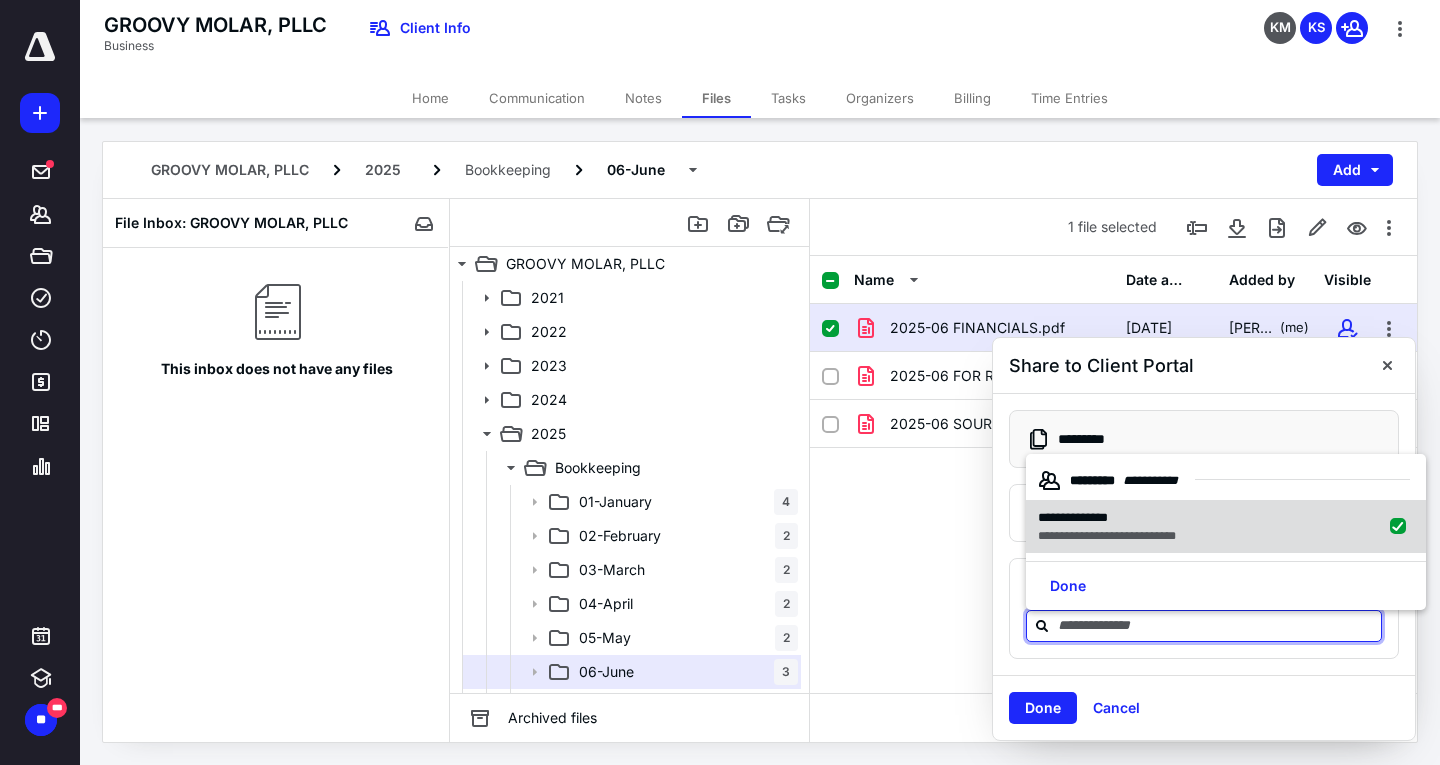 checkbox on "true" 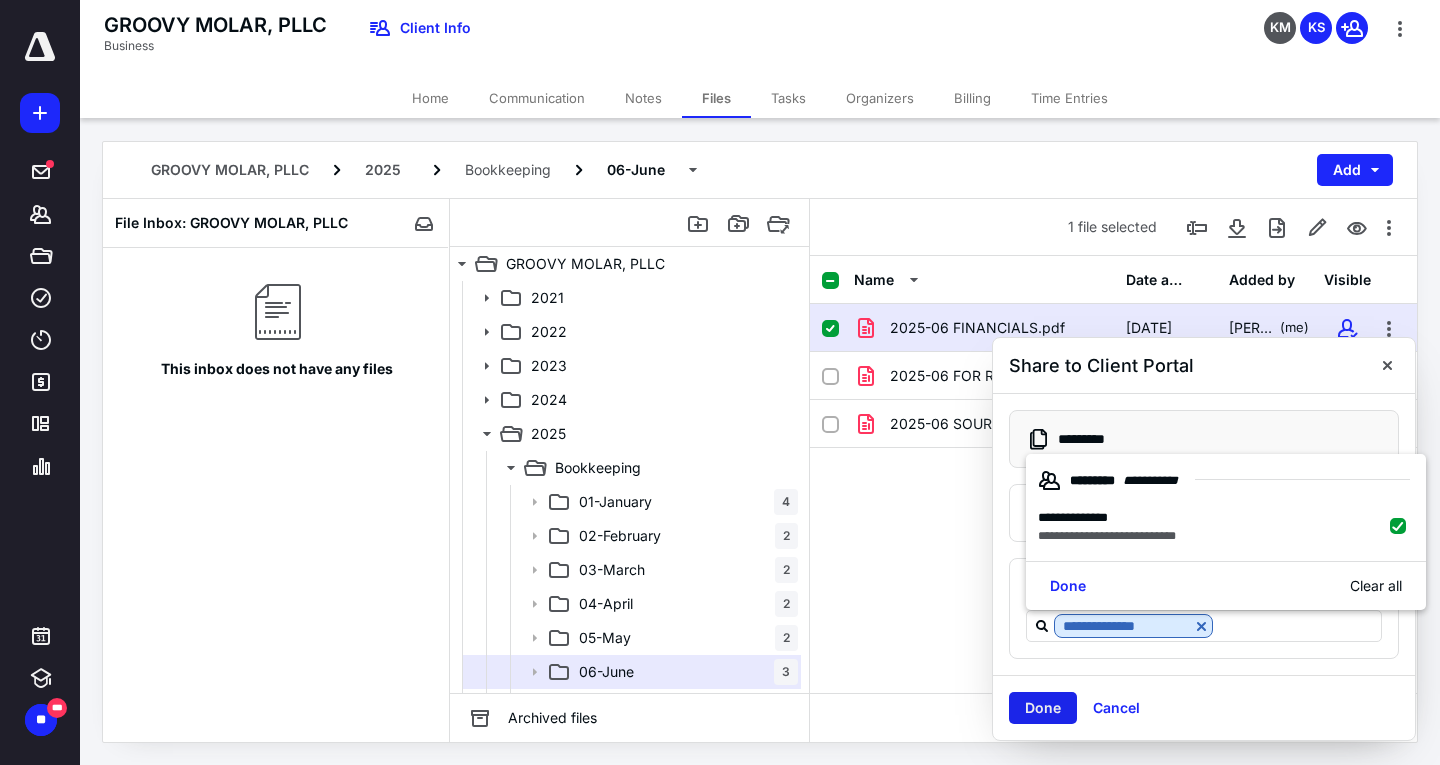 click on "Done" at bounding box center (1043, 708) 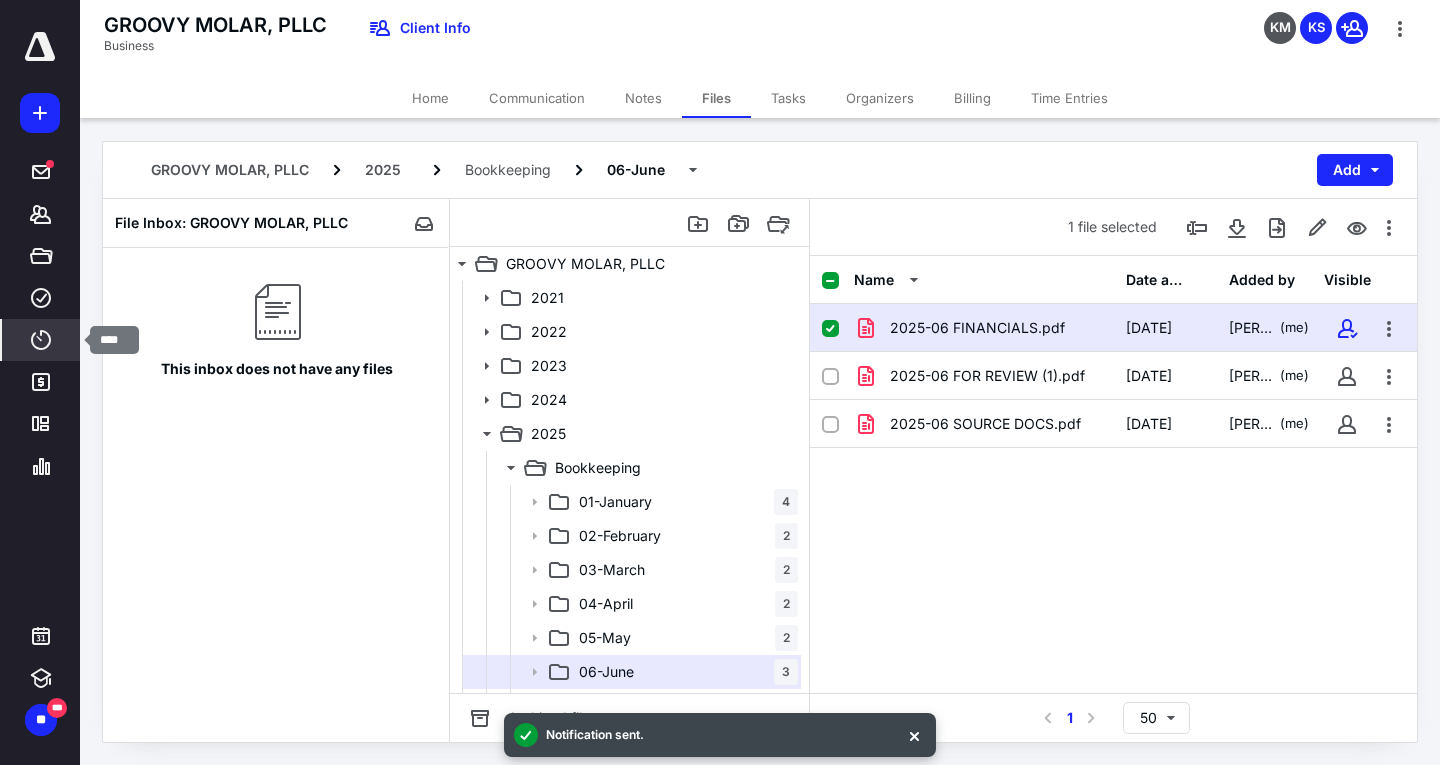 click 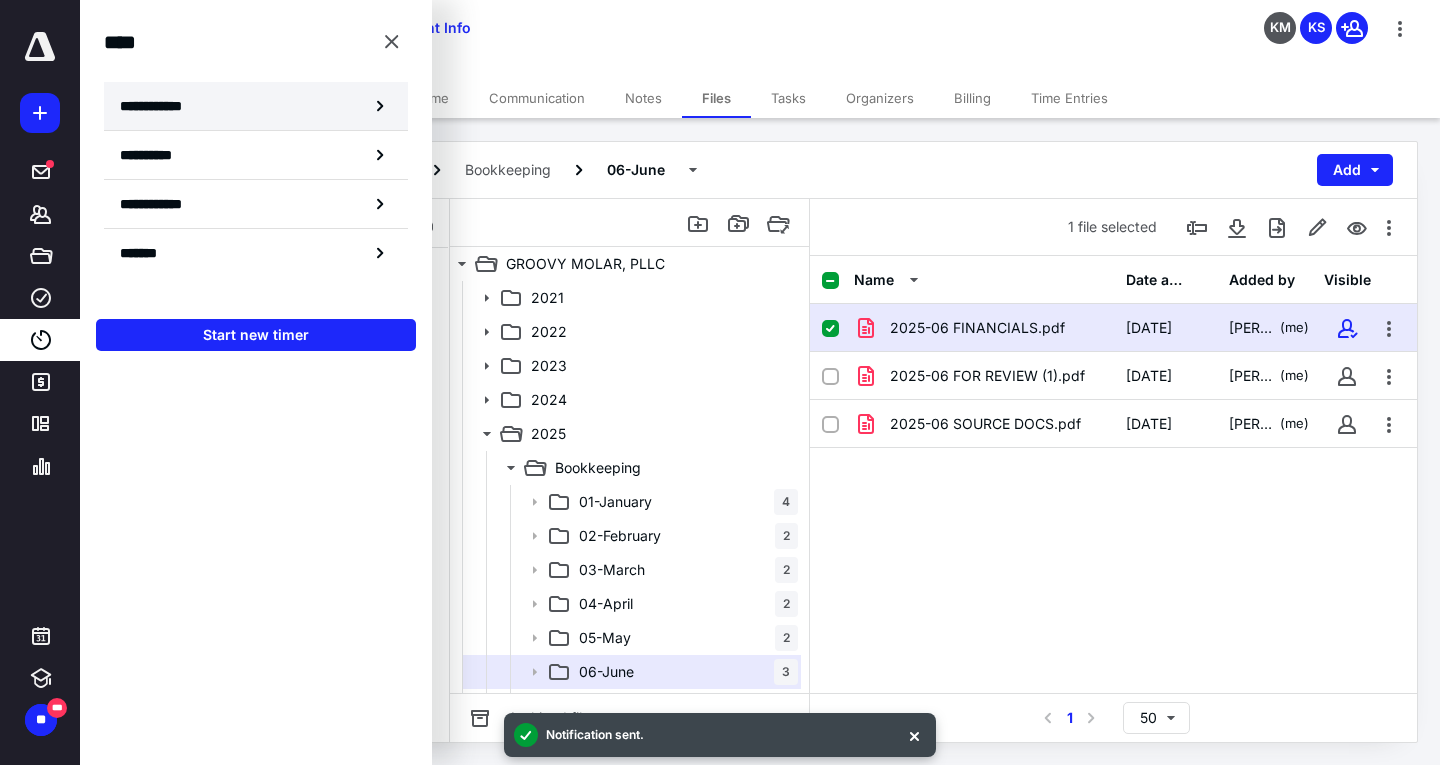 click on "**********" at bounding box center (162, 106) 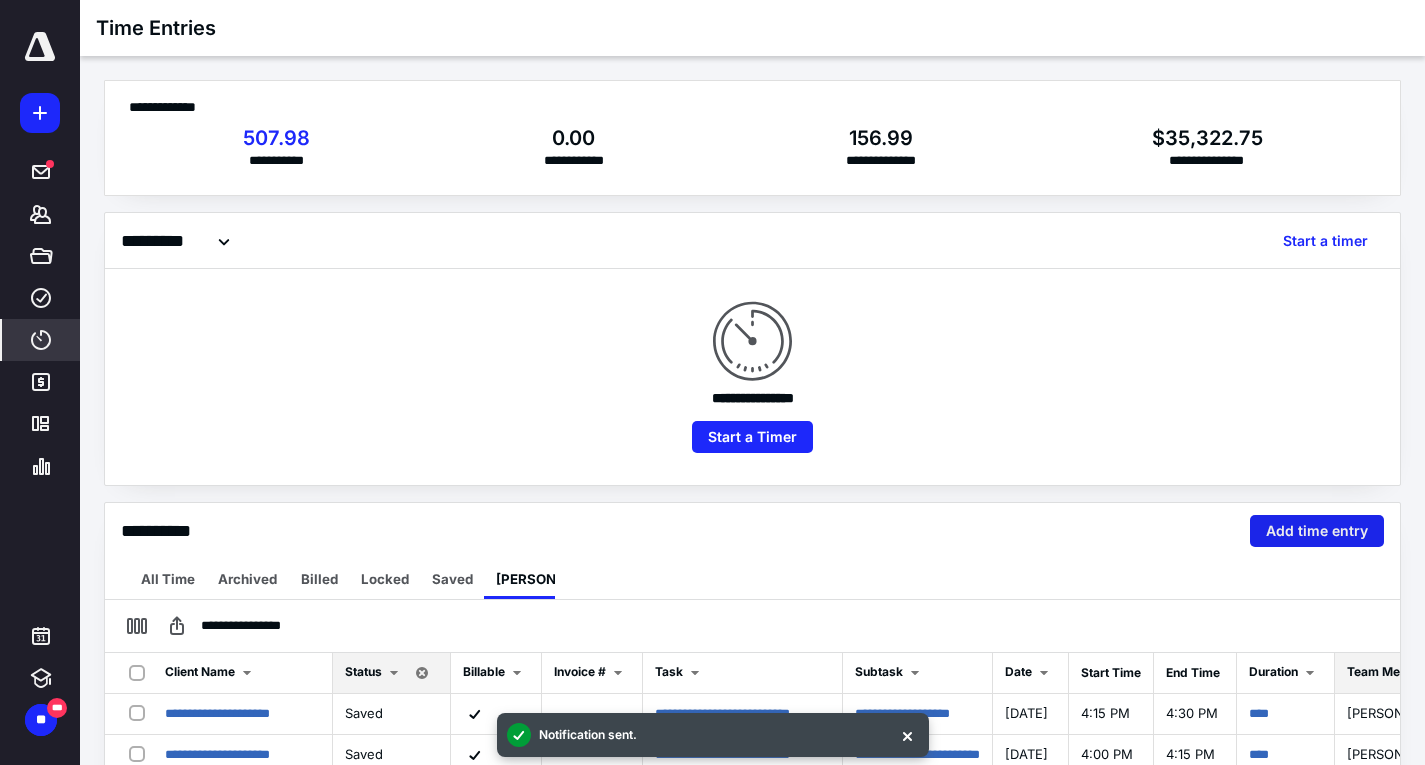 click on "Add time entry" at bounding box center [1317, 531] 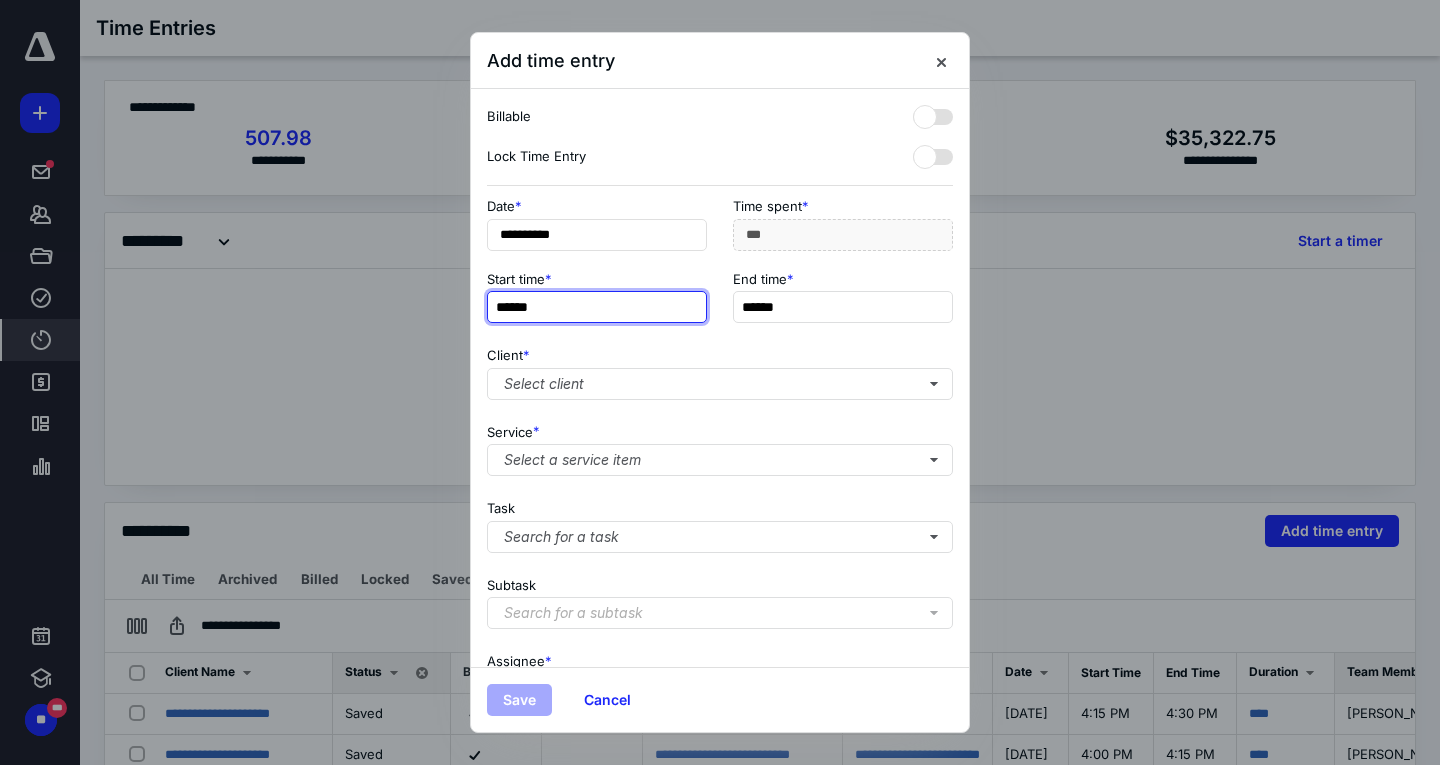 click on "******" at bounding box center [597, 307] 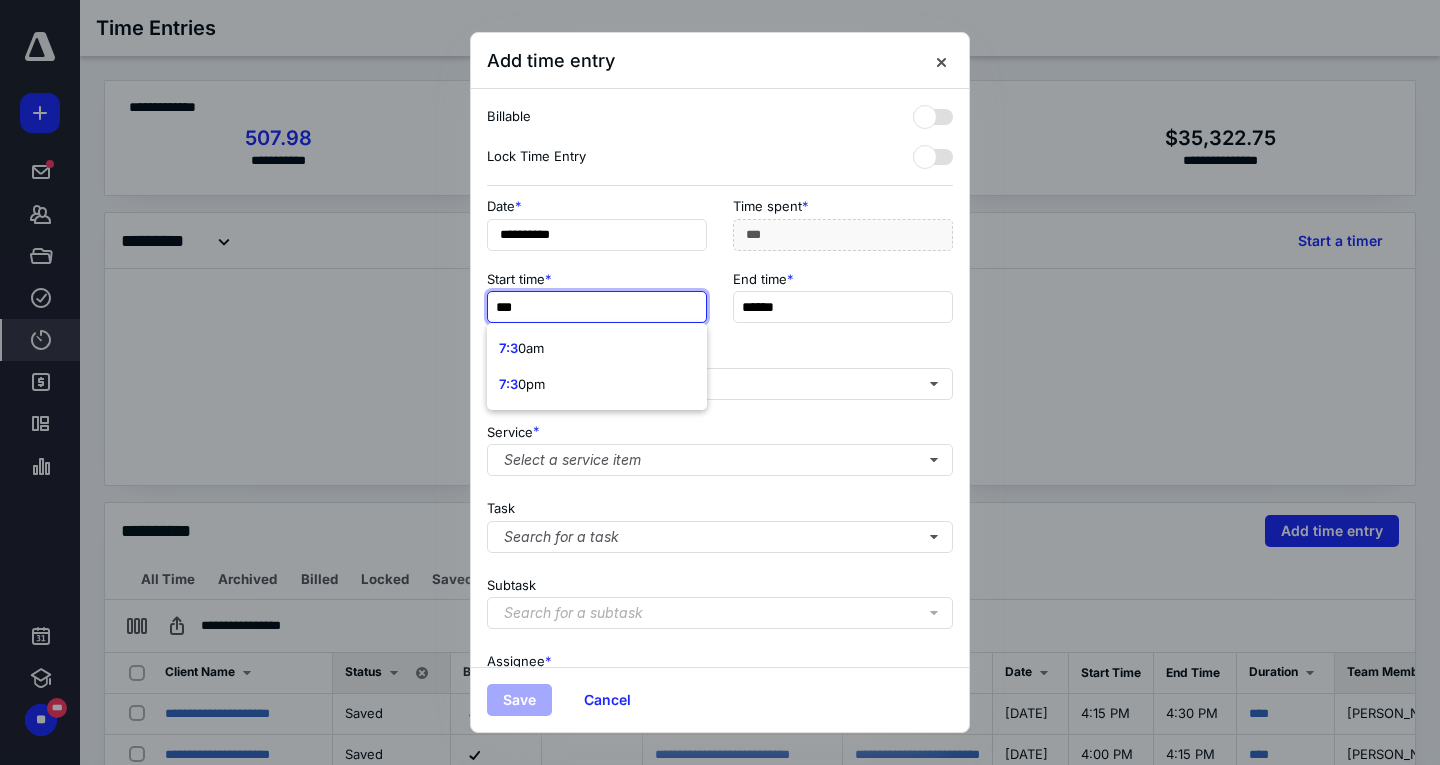 type on "****" 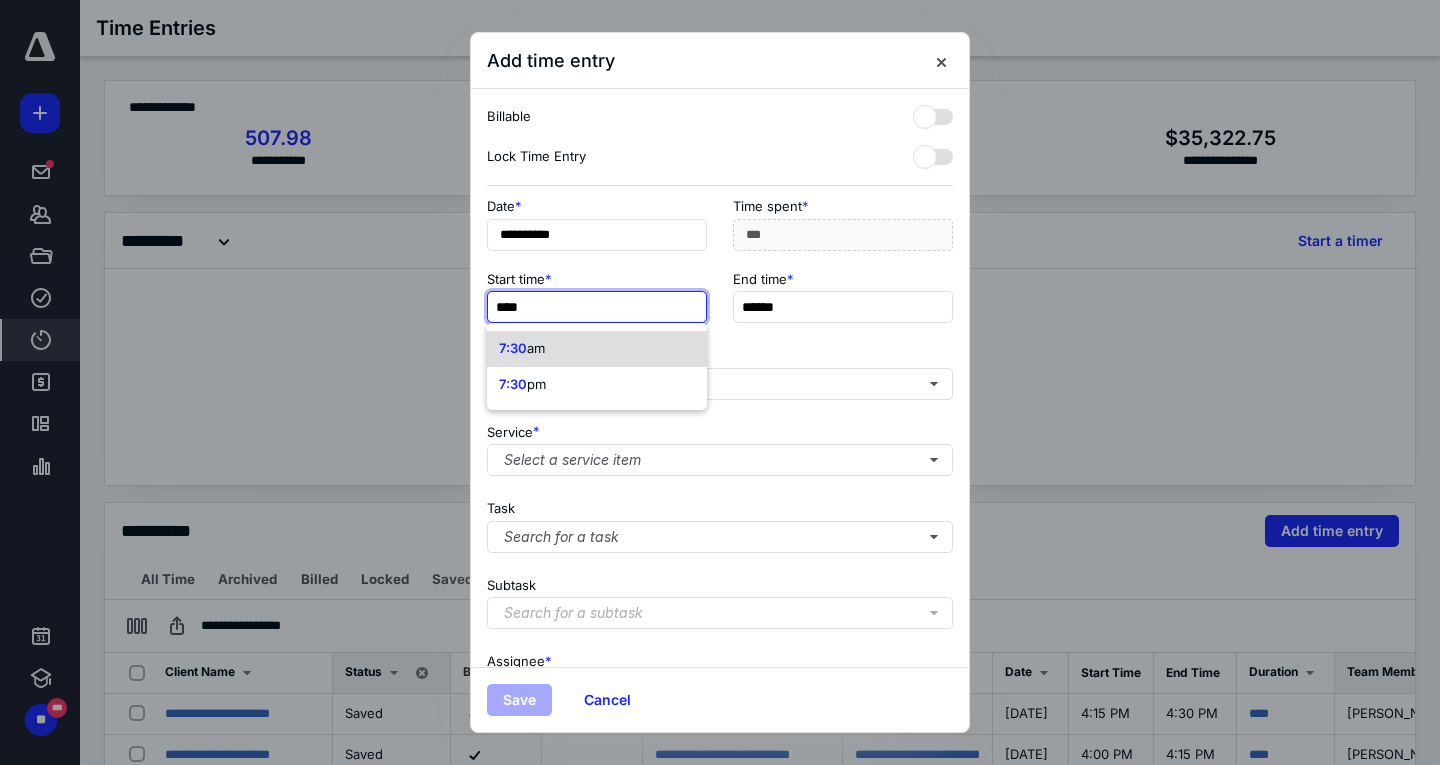 click on "7:30 am" at bounding box center [597, 349] 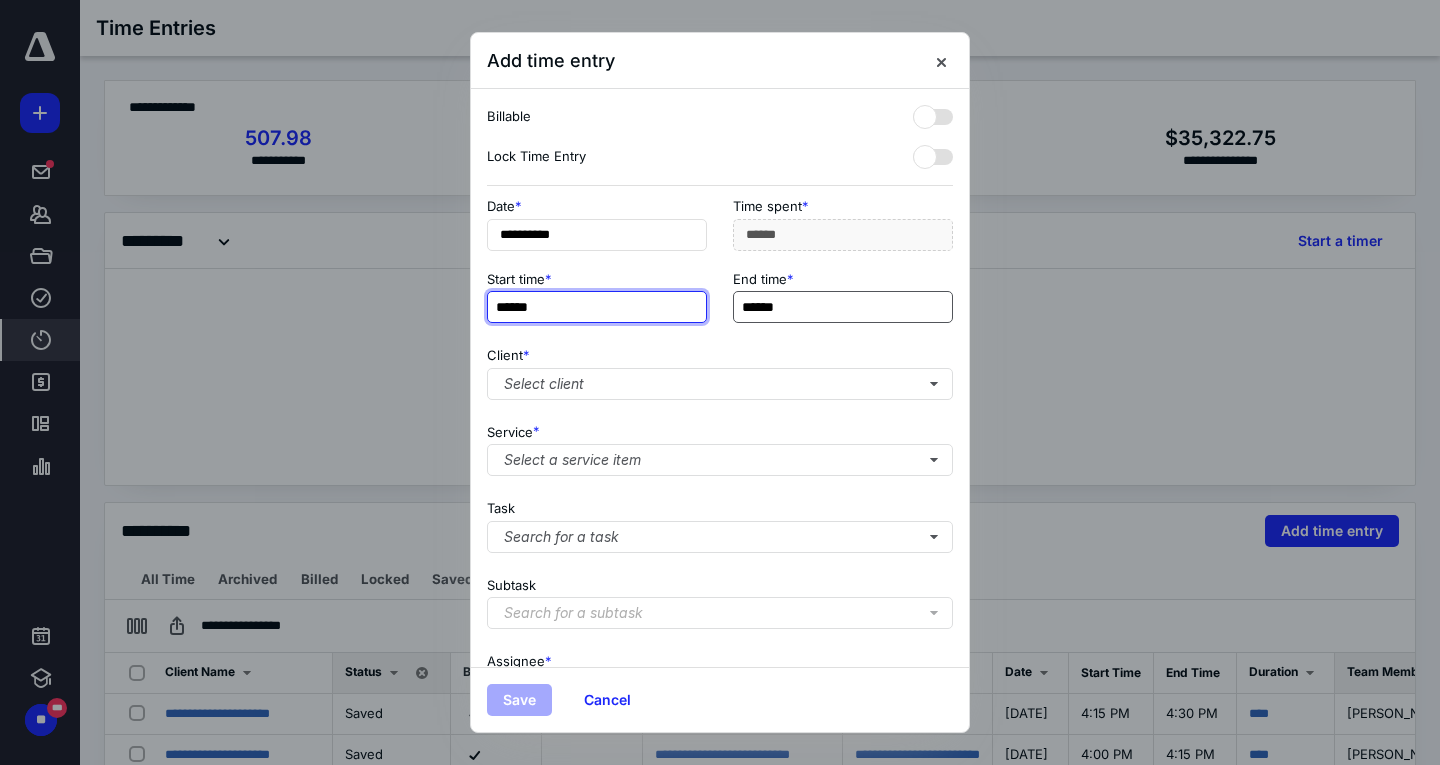 type on "******" 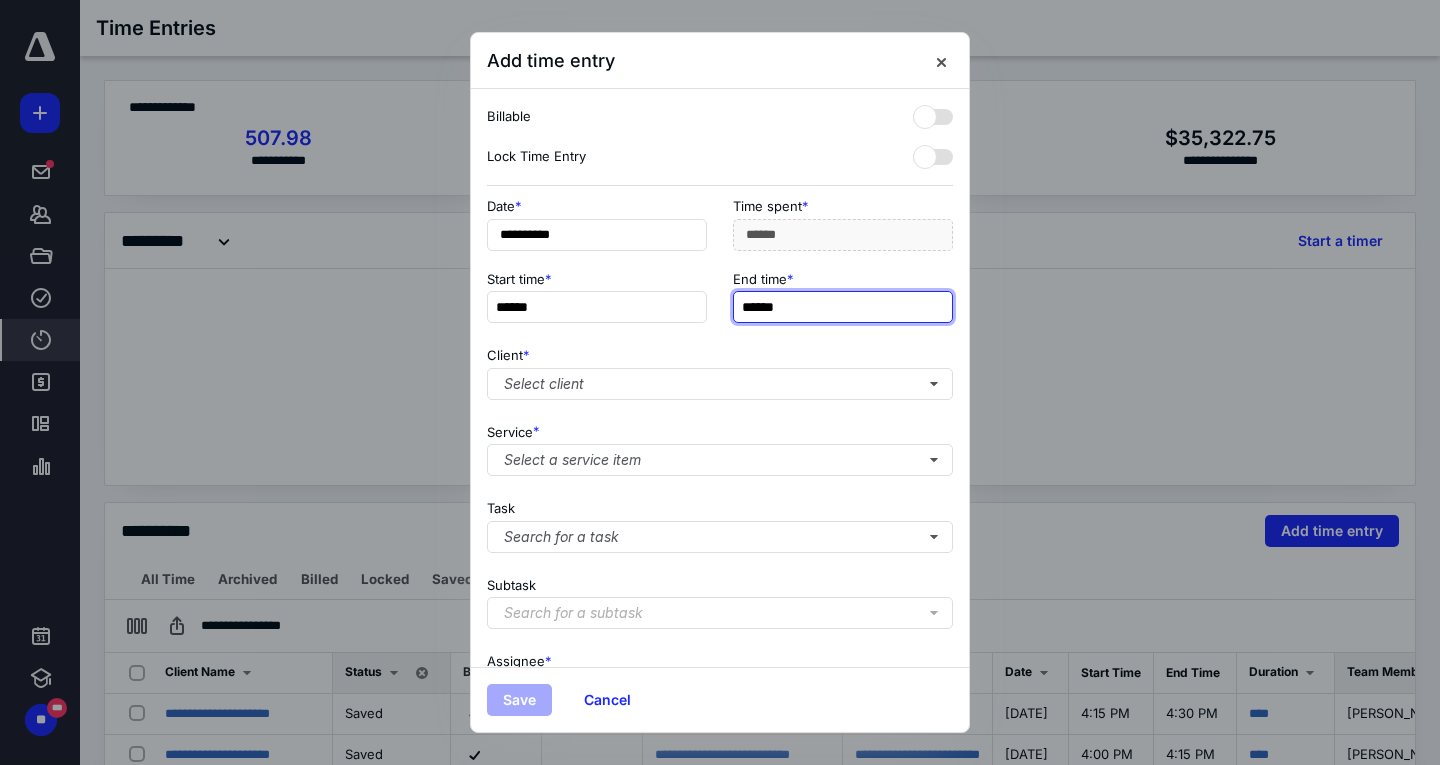 click on "******" at bounding box center (843, 307) 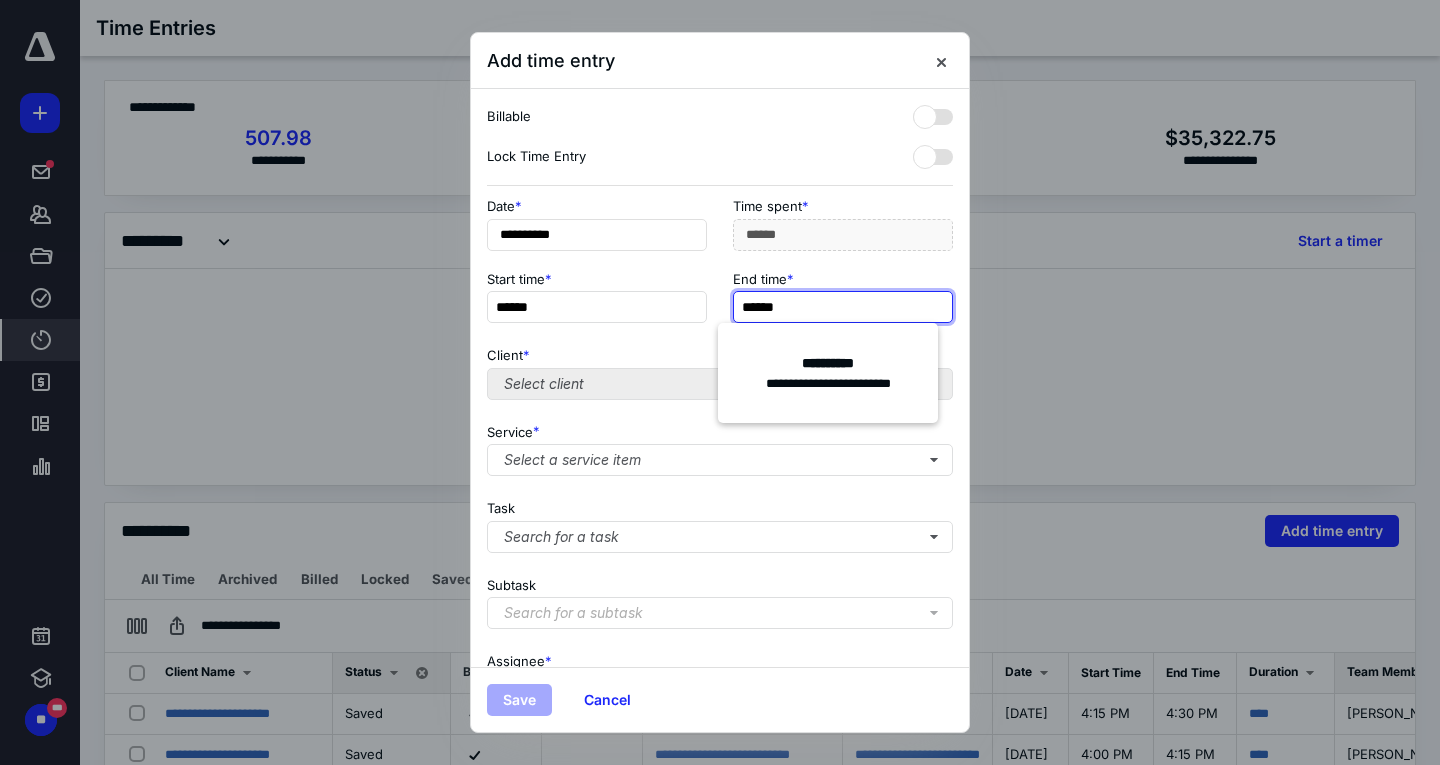 type on "******" 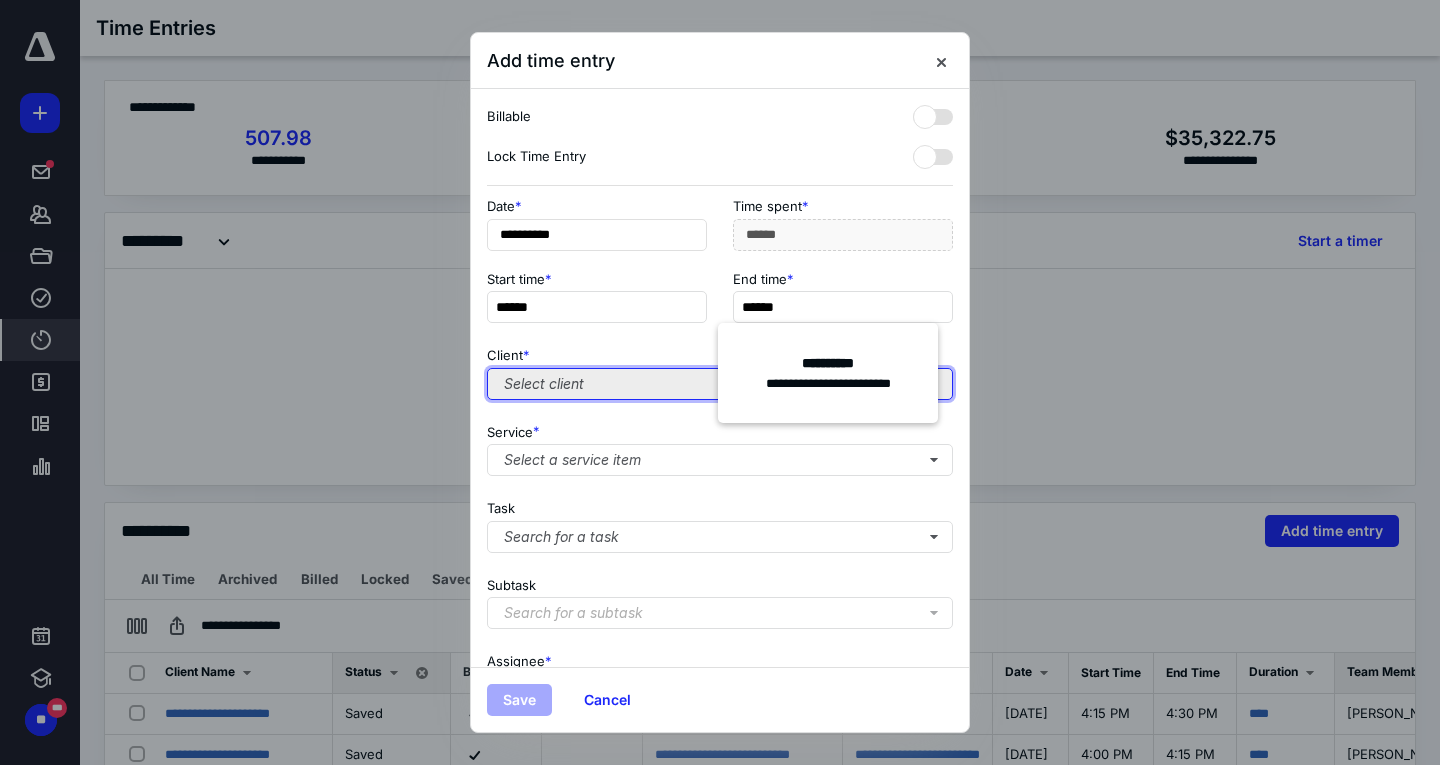type on "***" 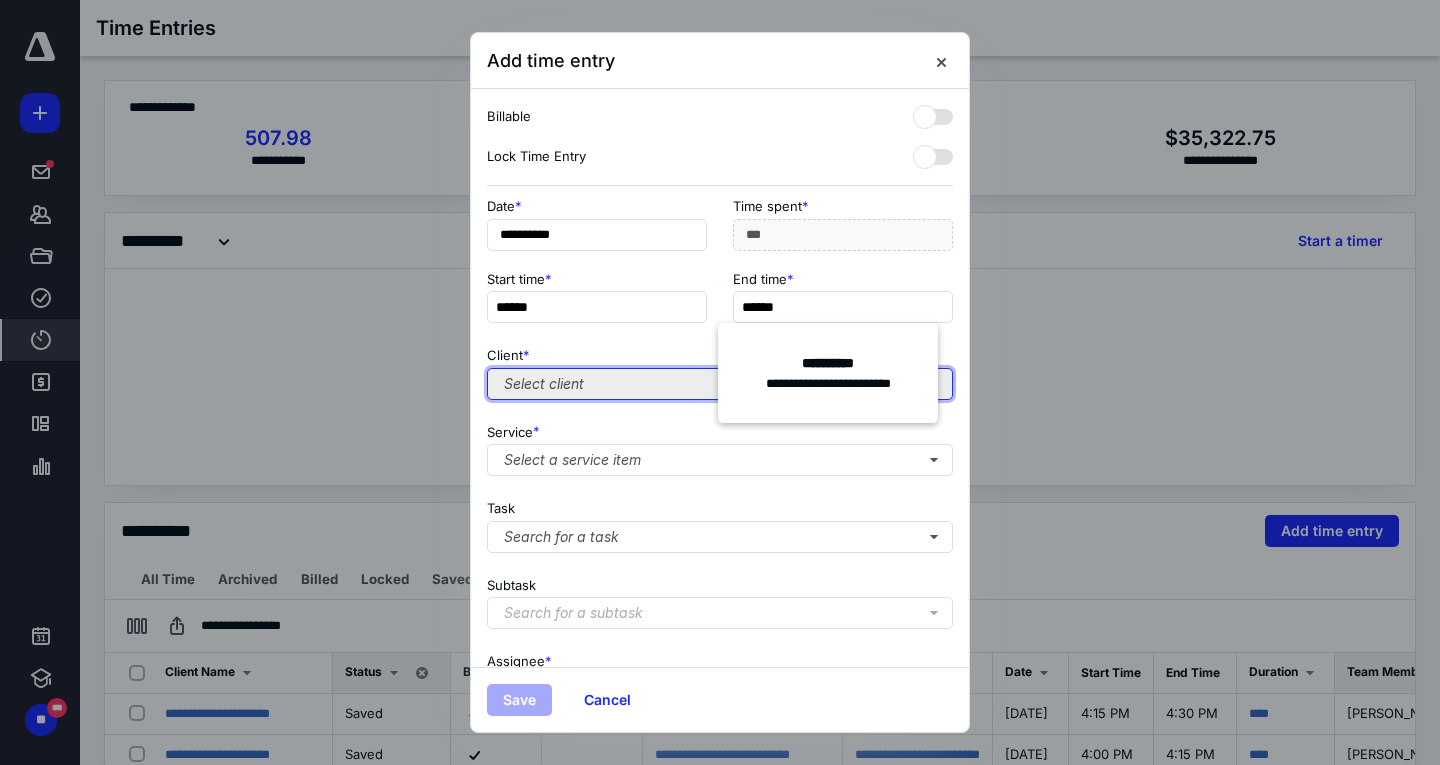 click on "Select client" at bounding box center [720, 384] 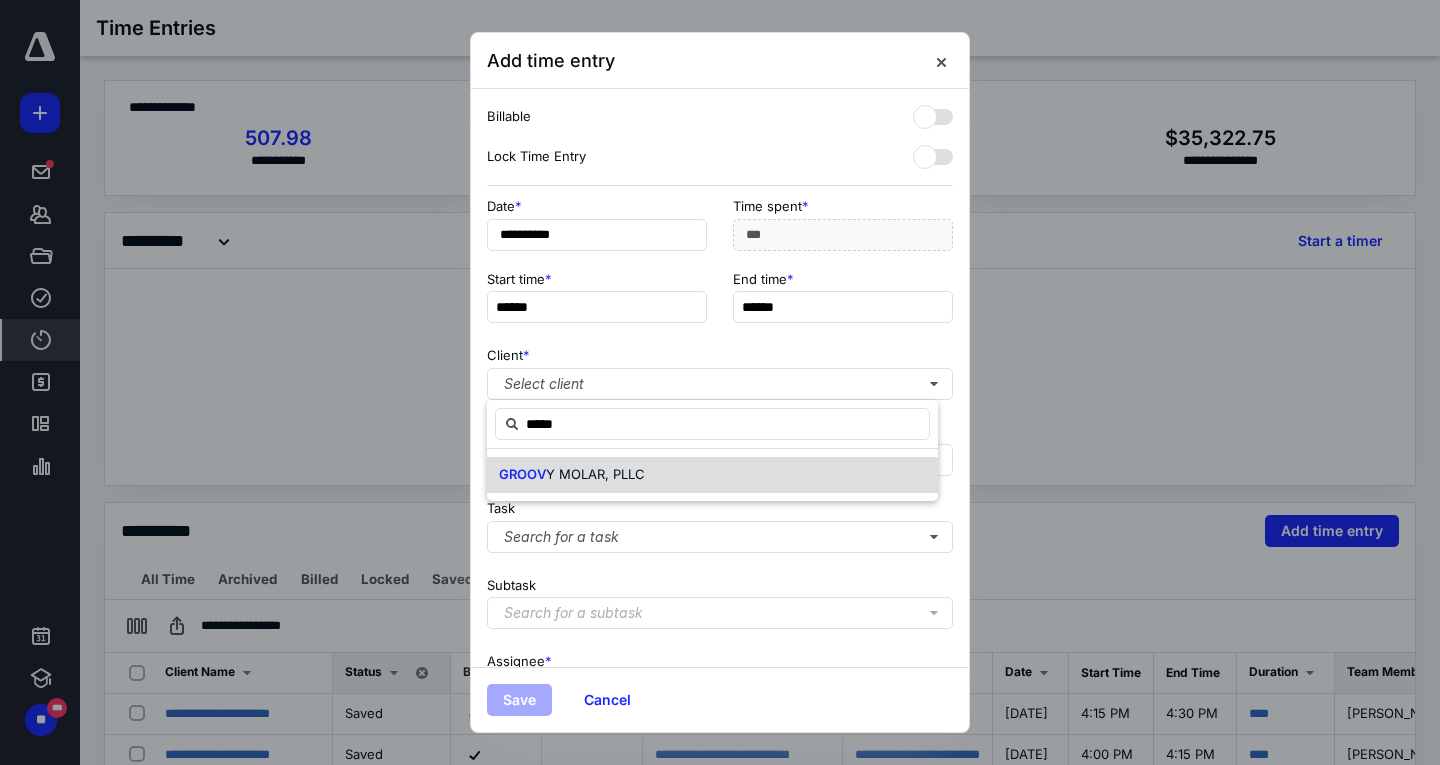 click on "Y MOLAR, PLLC" at bounding box center (595, 474) 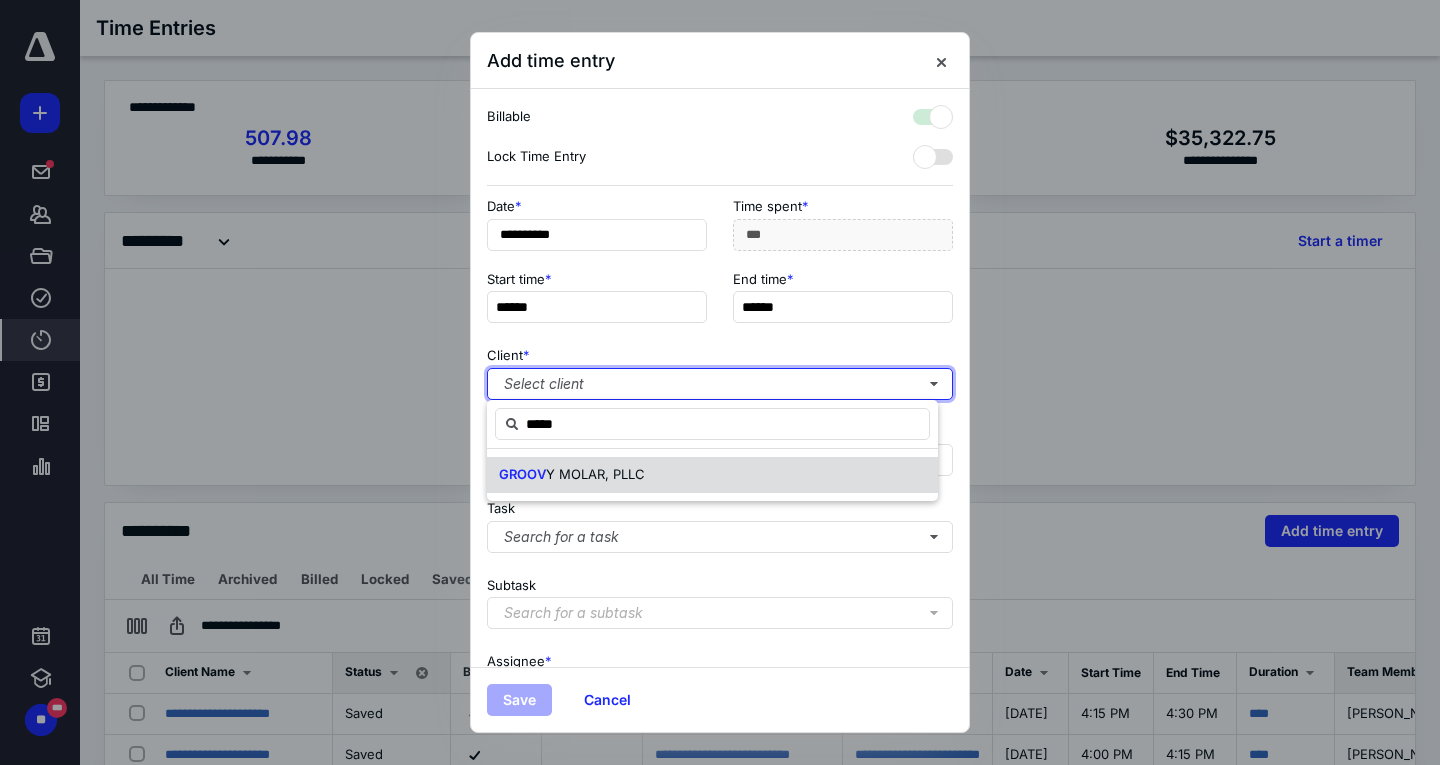 checkbox on "true" 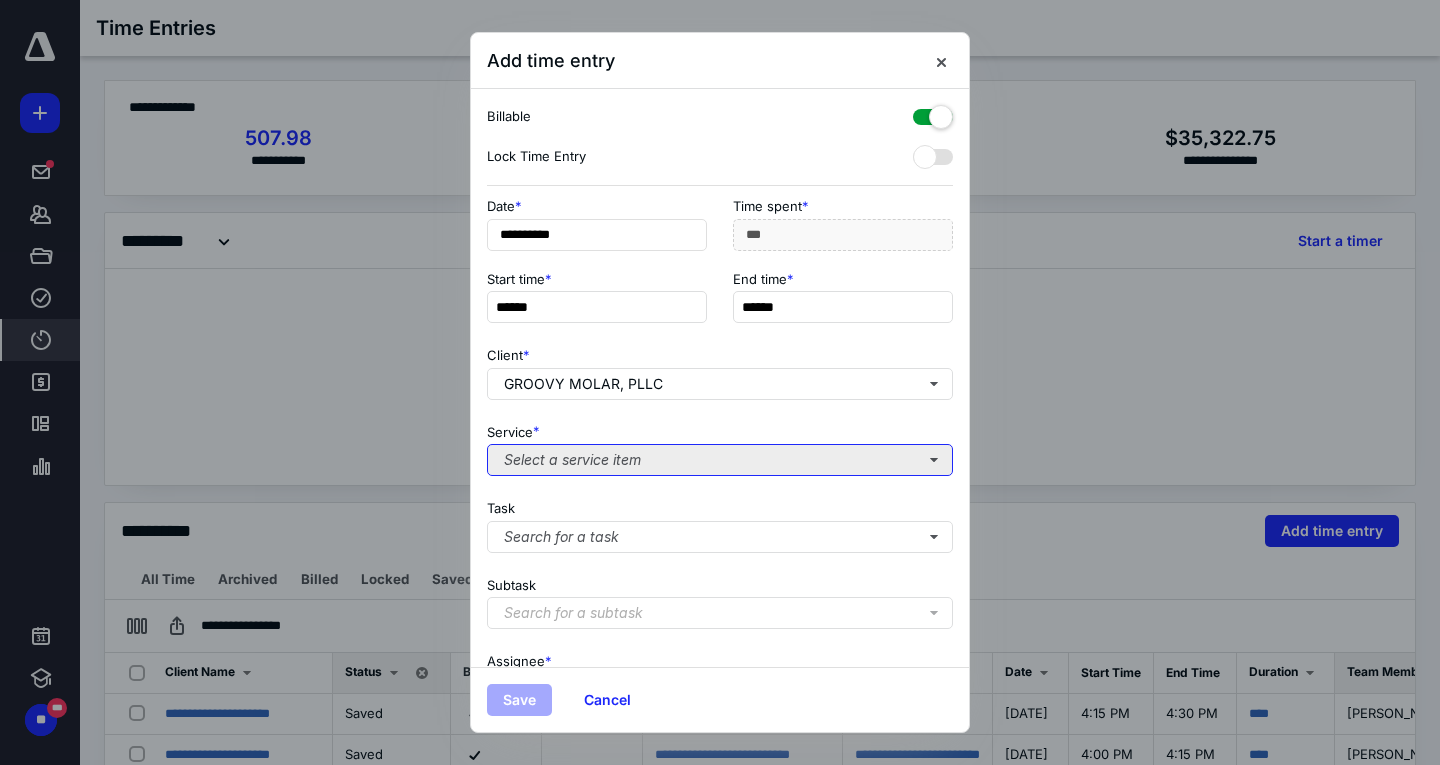 click on "Select a service item" at bounding box center [720, 460] 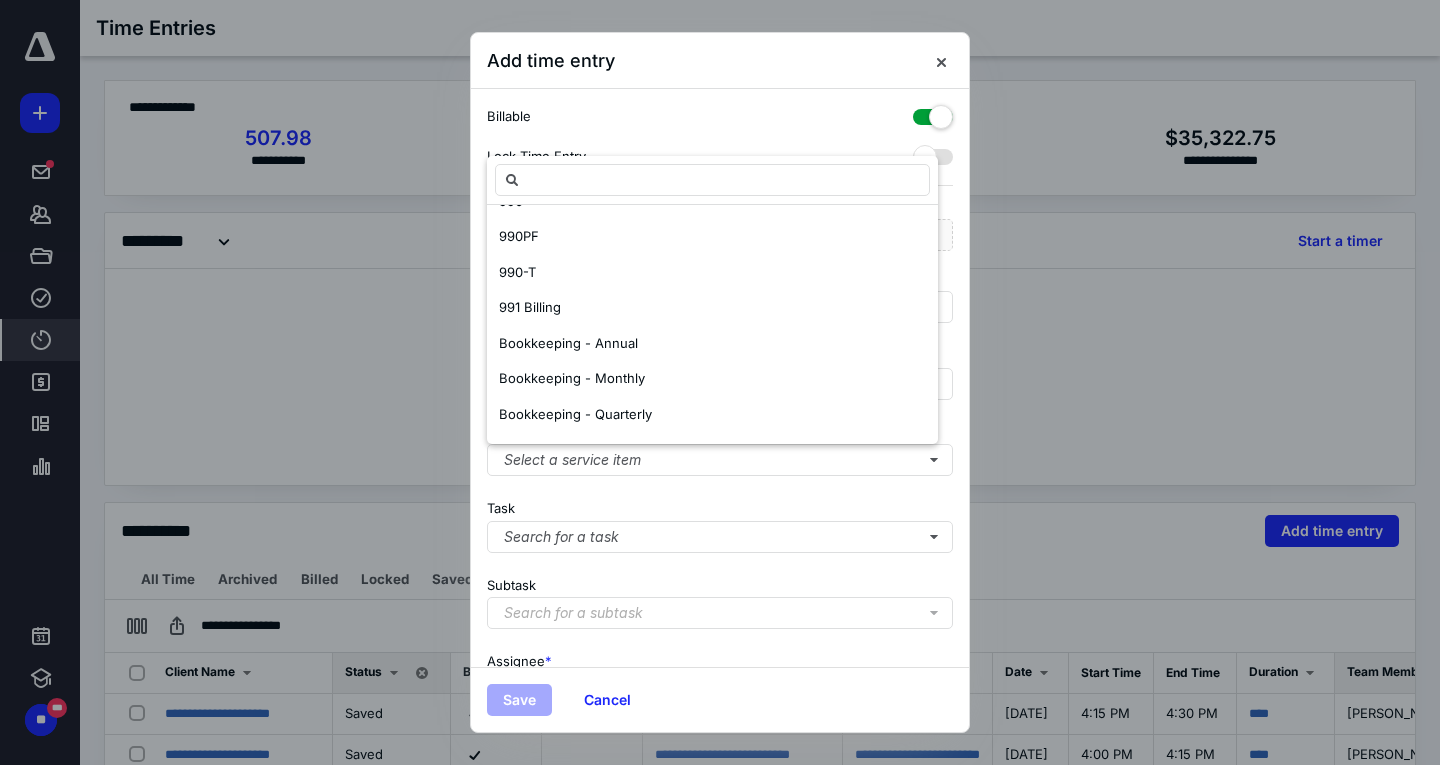 scroll, scrollTop: 1433, scrollLeft: 0, axis: vertical 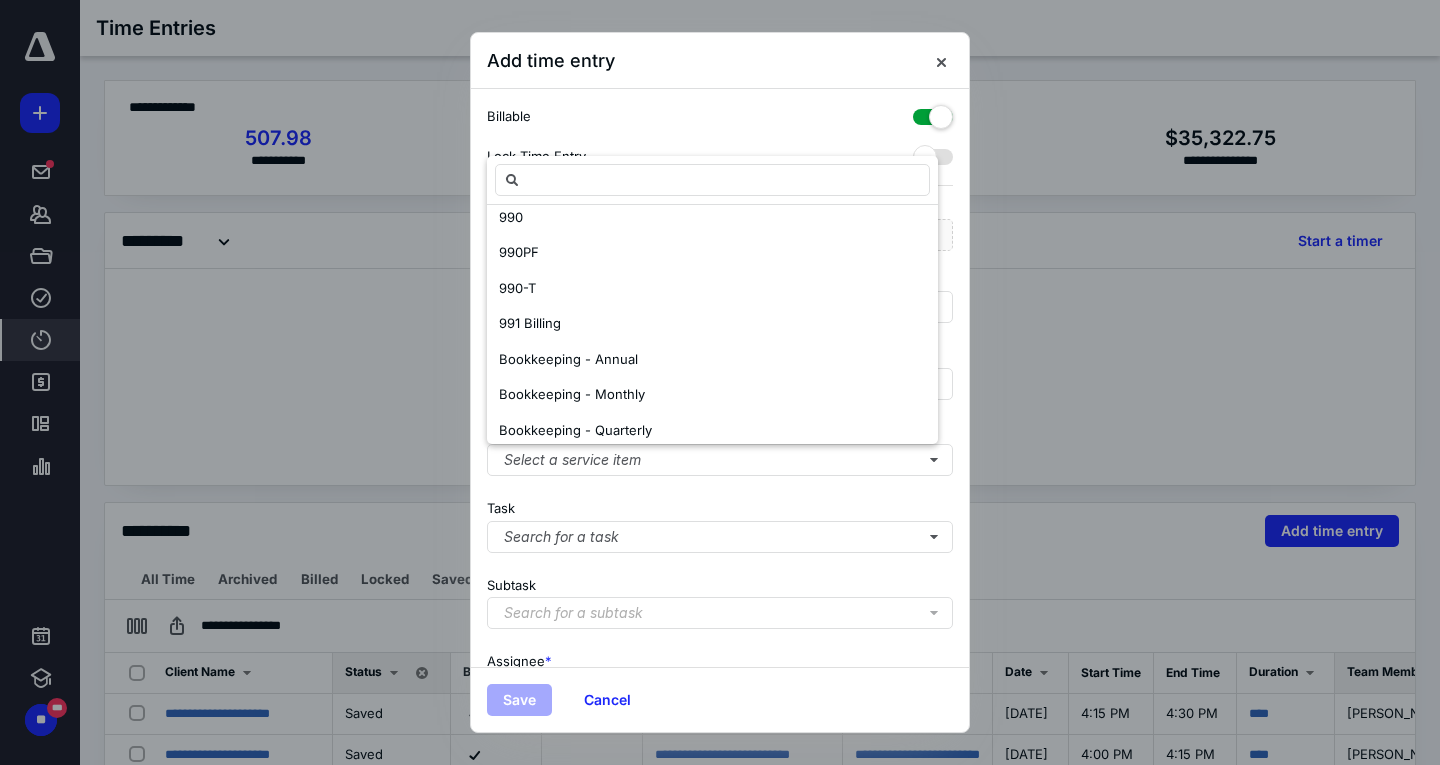 click on "Bookkeeping - Monthly" at bounding box center (712, 395) 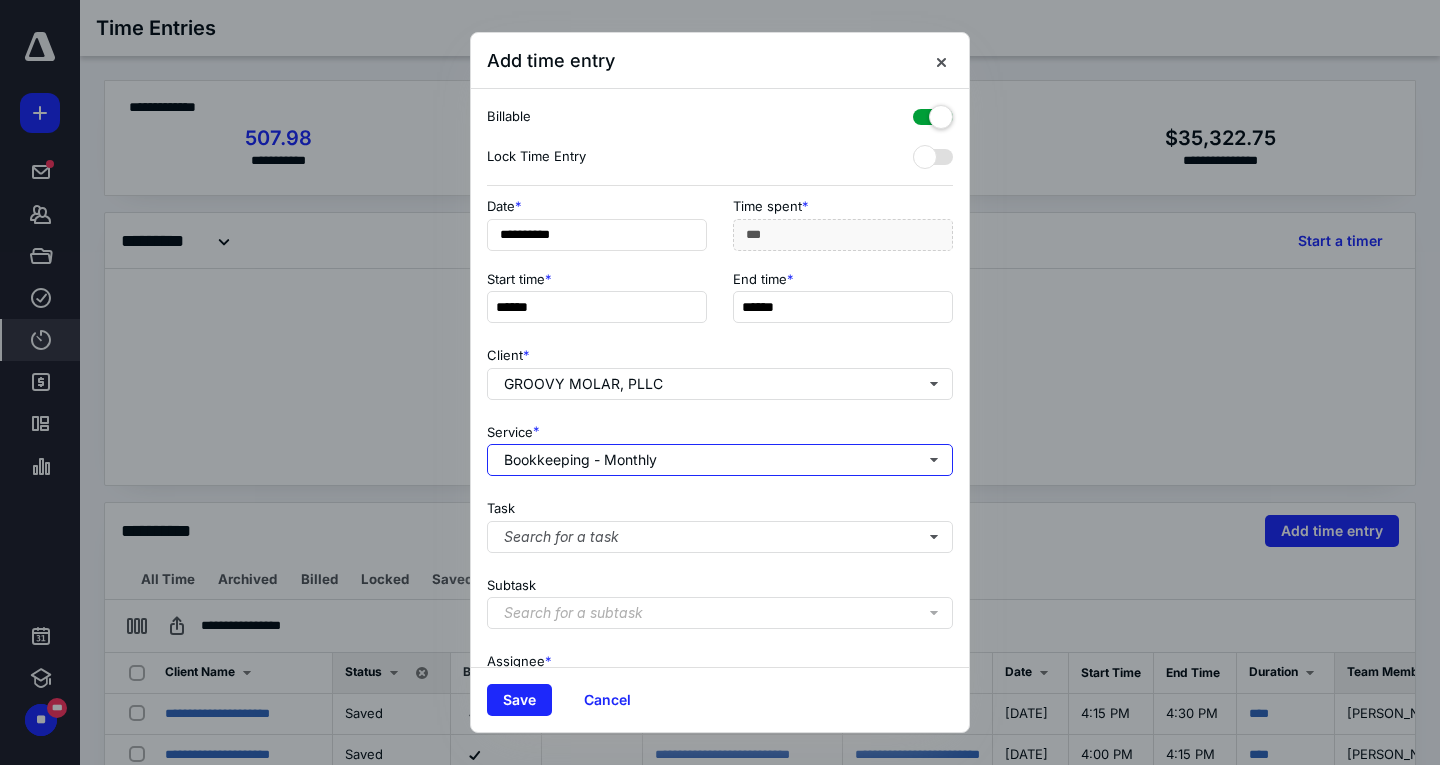scroll, scrollTop: 0, scrollLeft: 0, axis: both 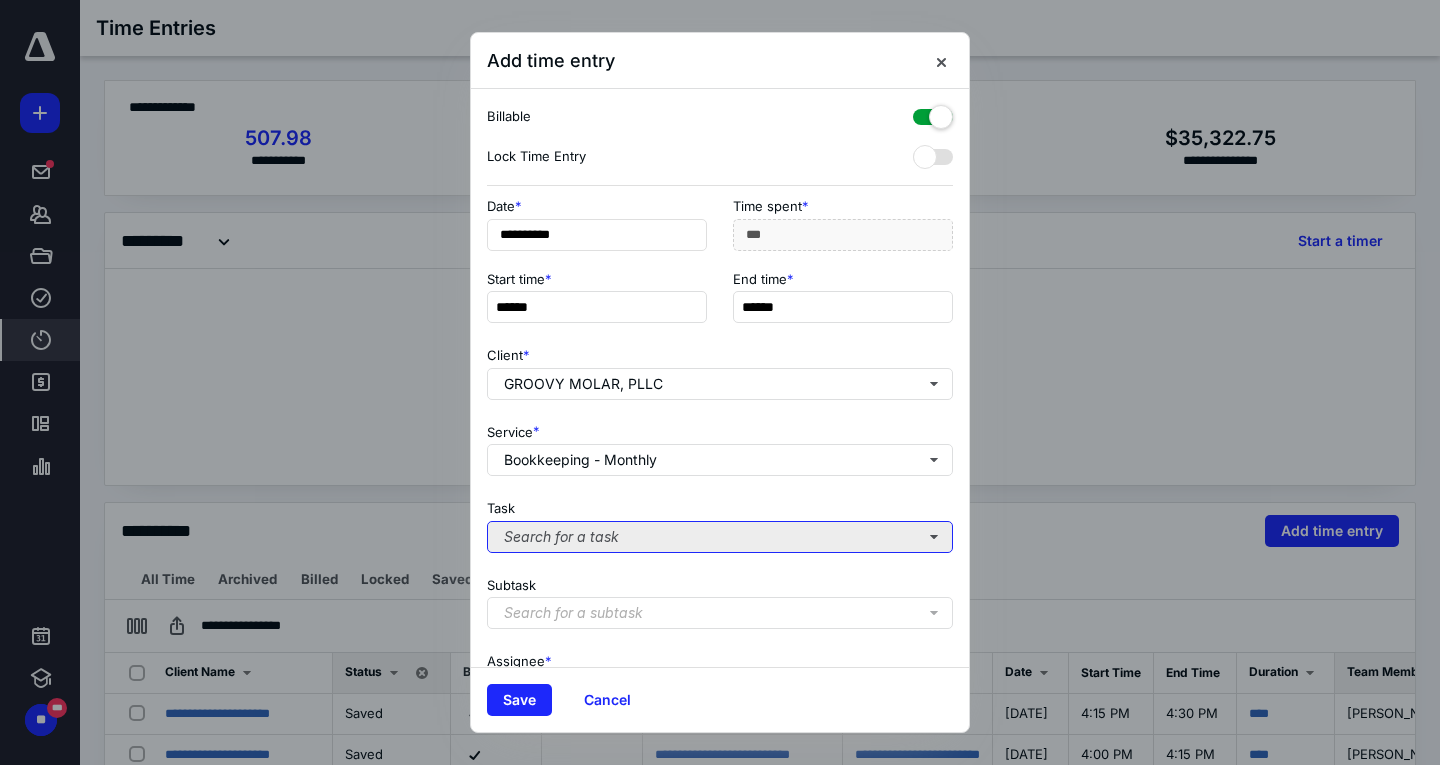 click on "Search for a task" at bounding box center [720, 537] 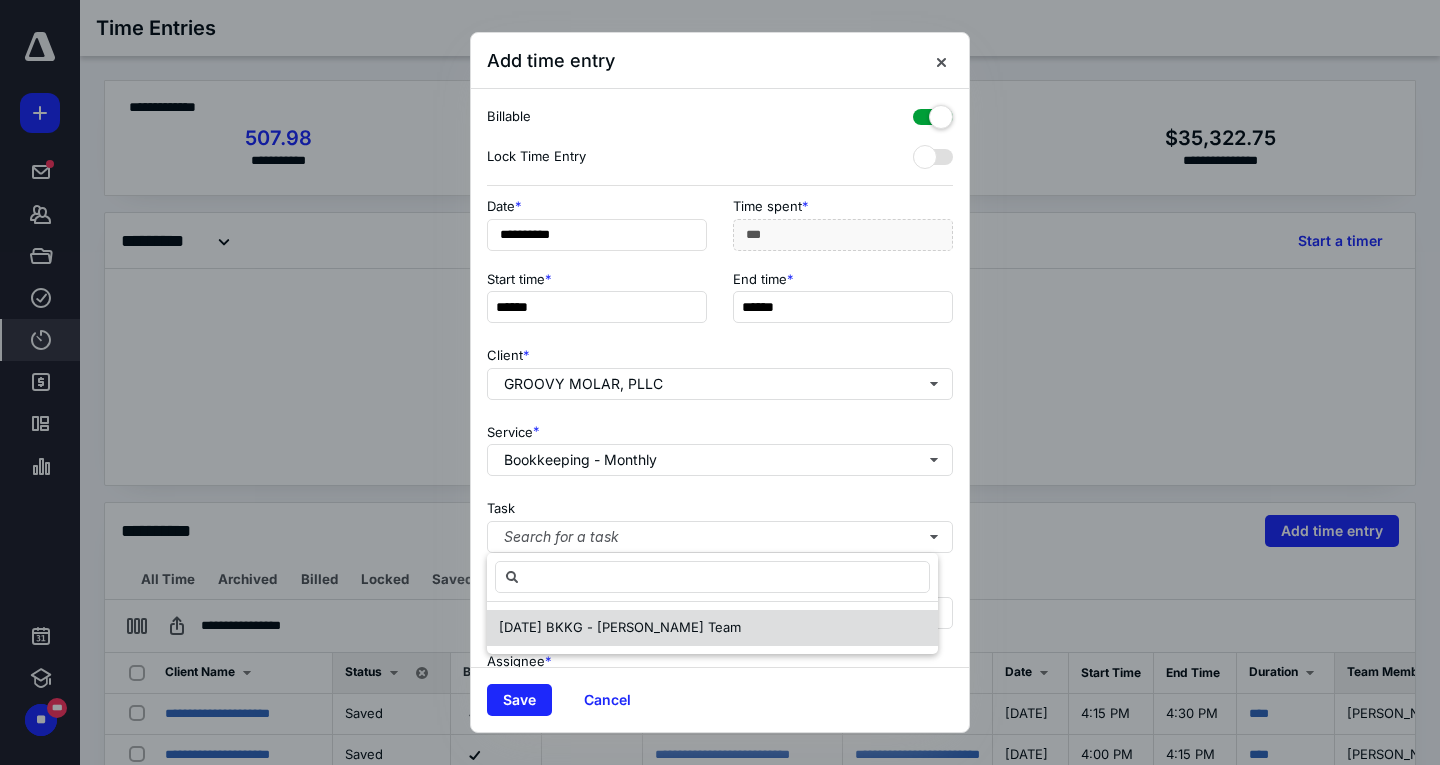 click on "[DATE] BKKG - [PERSON_NAME] Team" at bounding box center (620, 627) 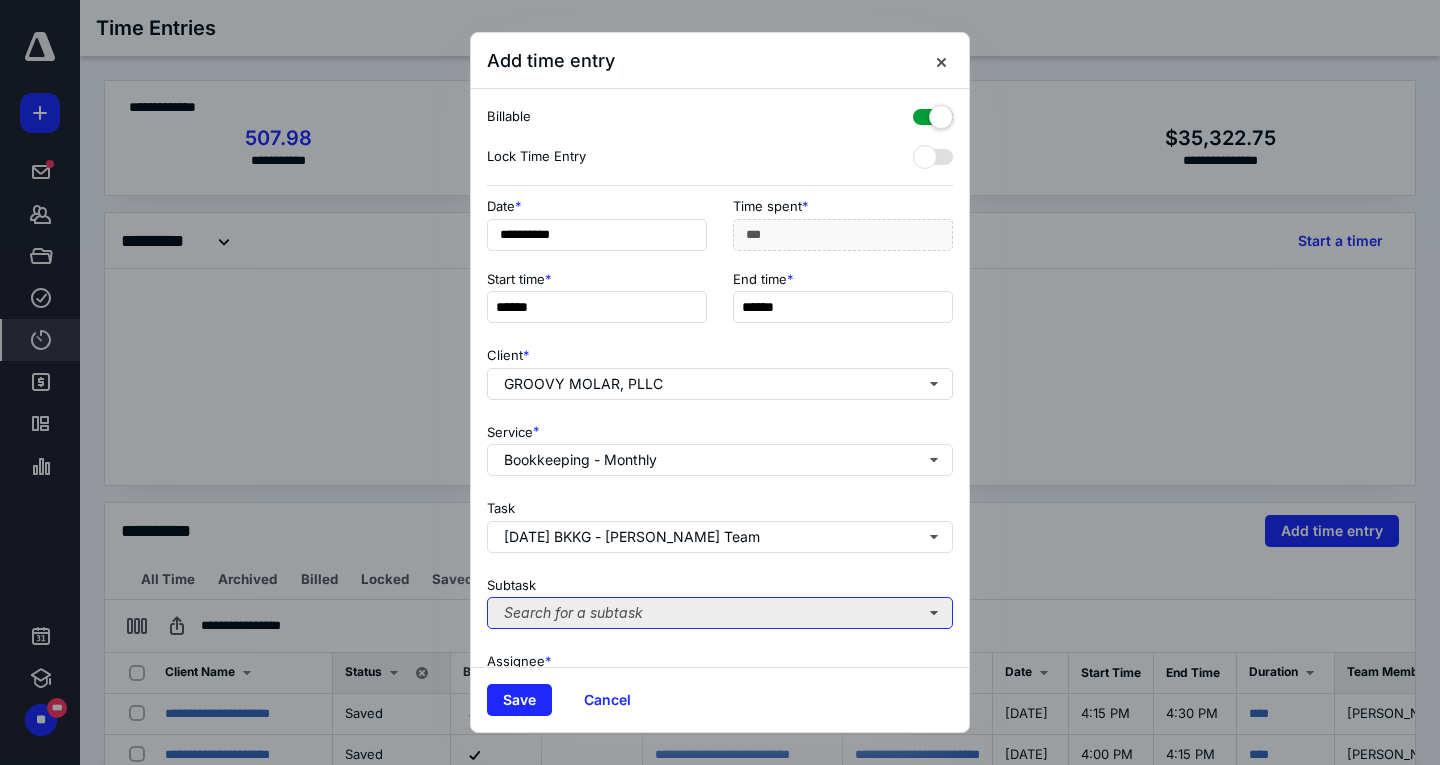 click on "Search for a subtask" at bounding box center [720, 613] 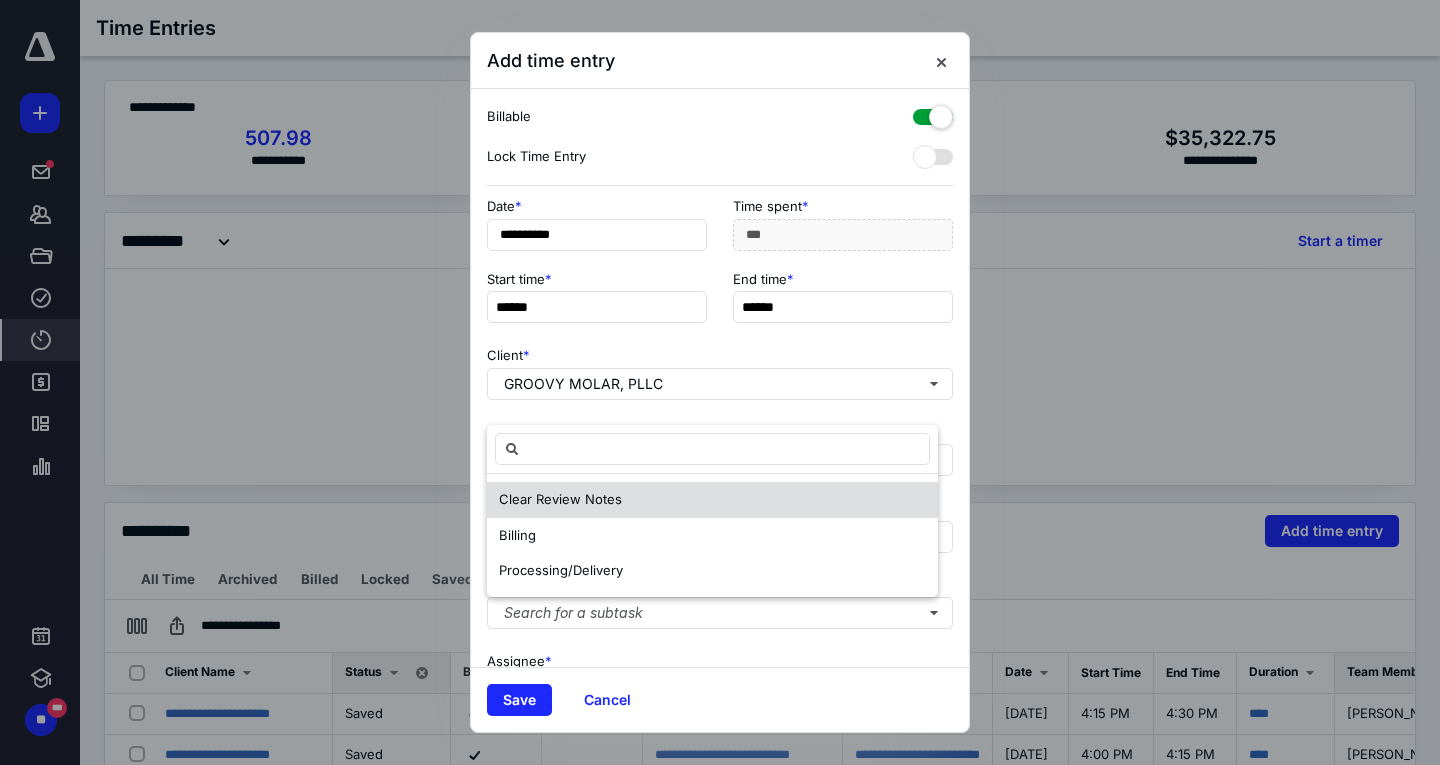 click on "Clear Review Notes" at bounding box center (560, 499) 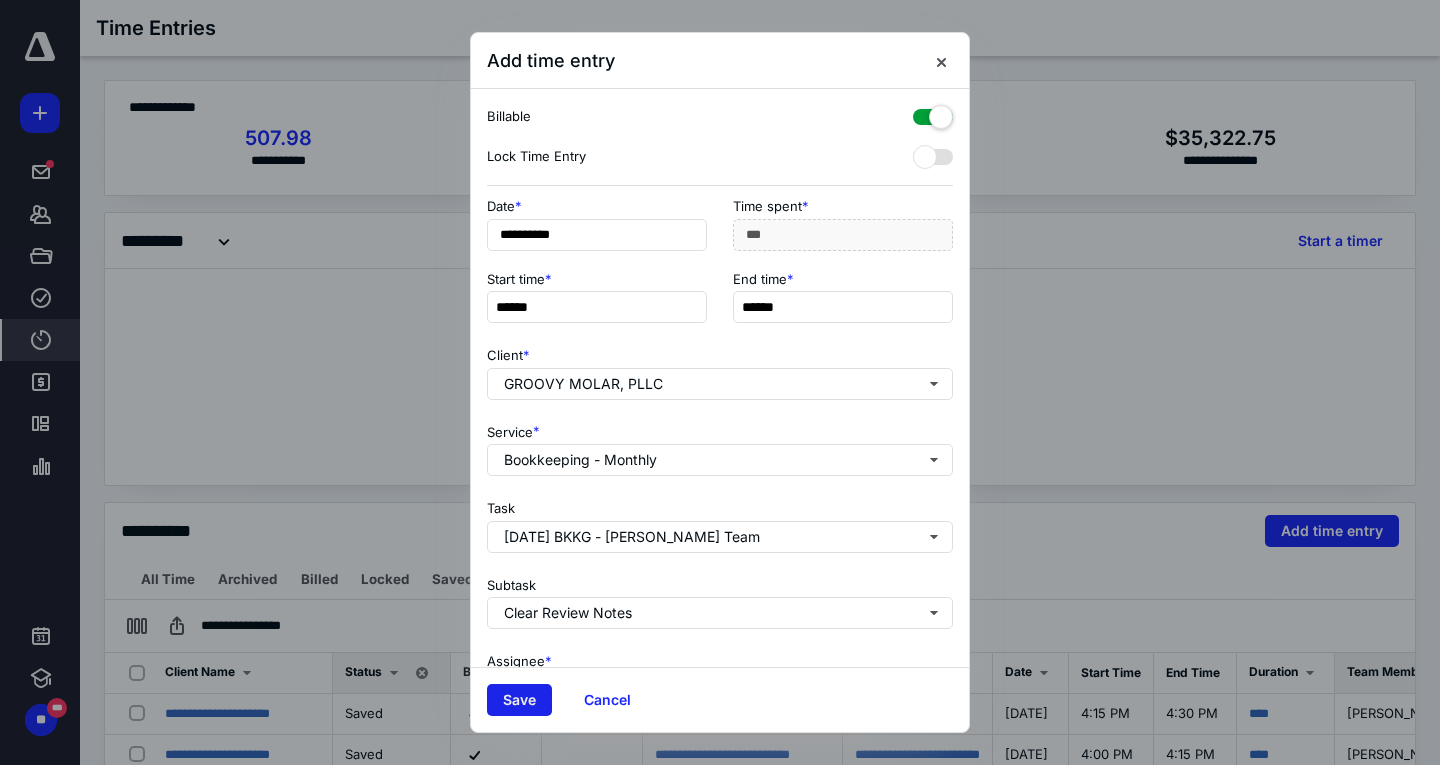 click on "Save" at bounding box center [519, 700] 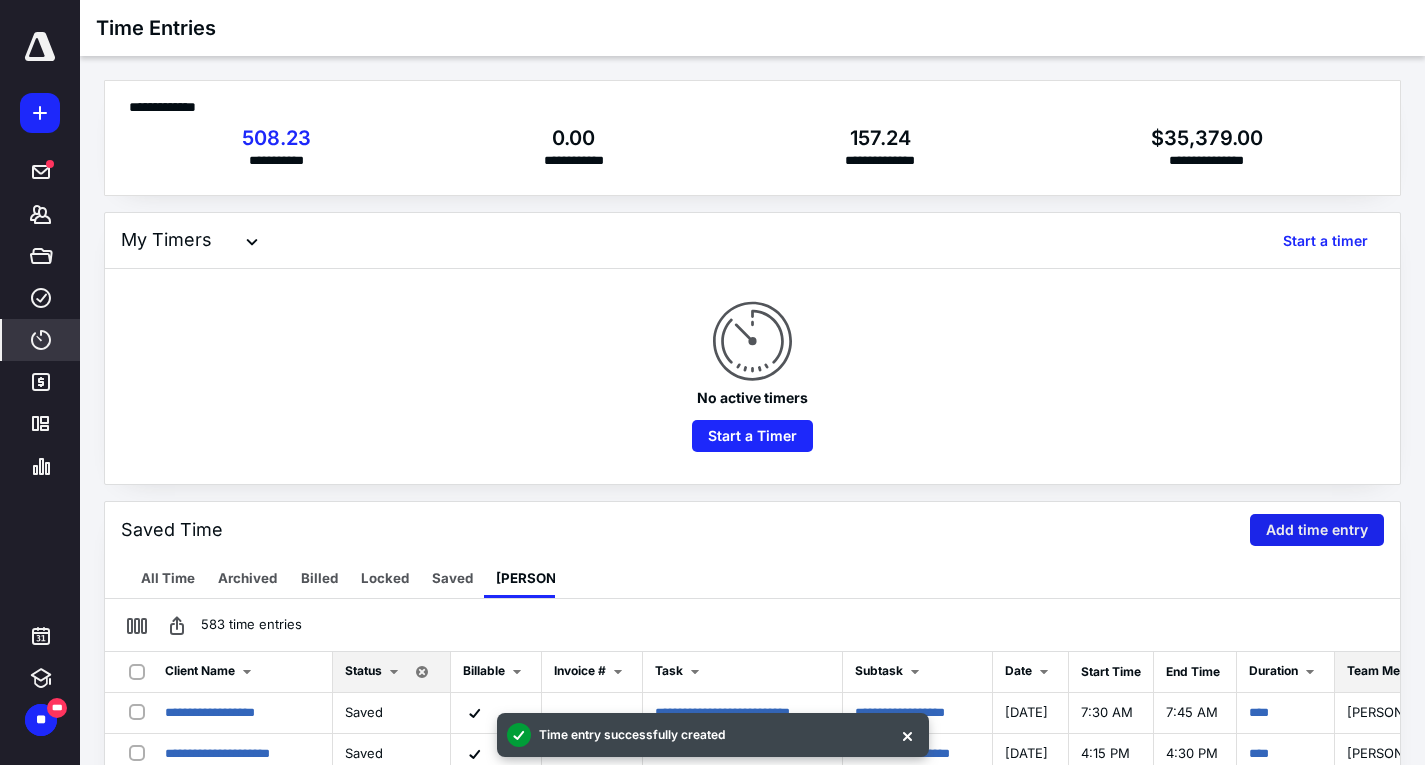 click on "Add time entry" at bounding box center [1317, 530] 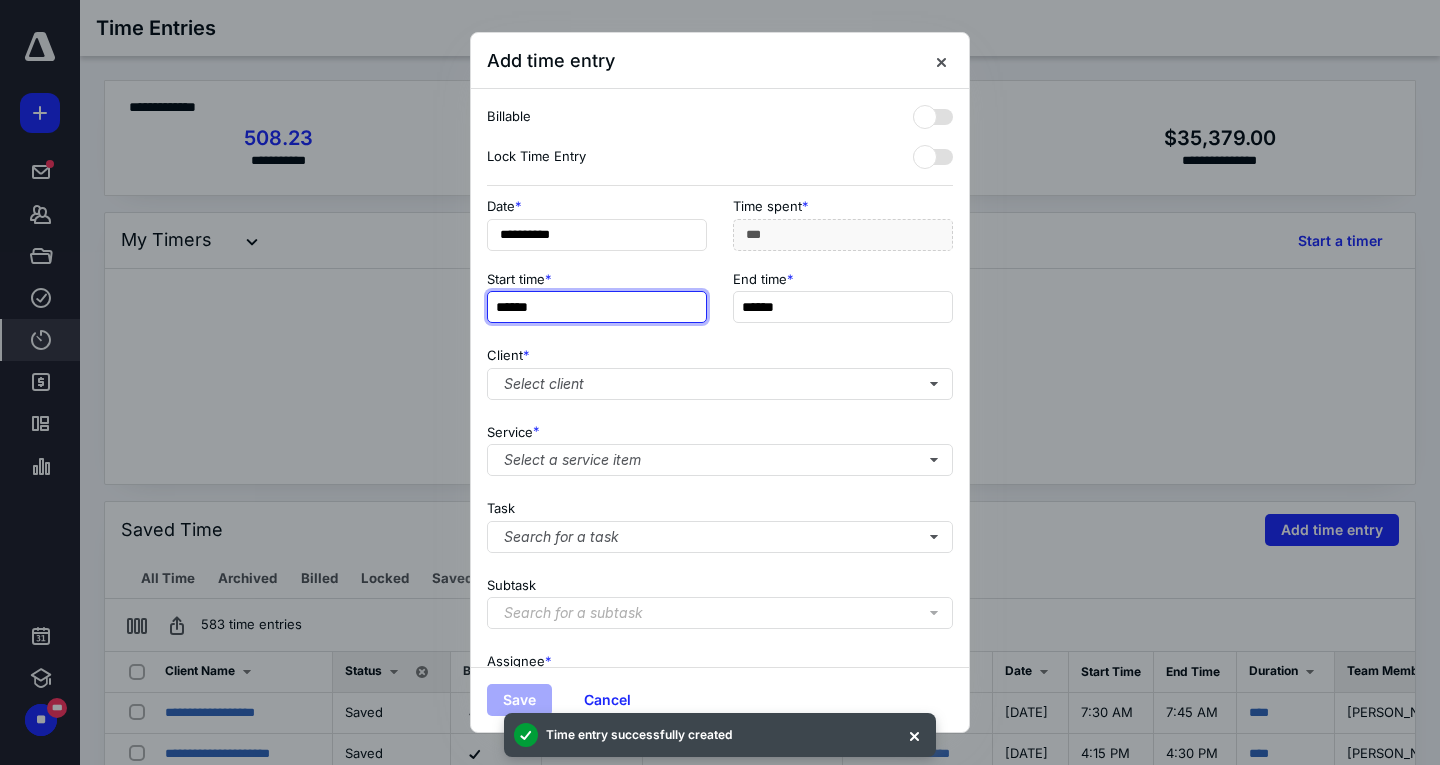 click on "******" at bounding box center [597, 307] 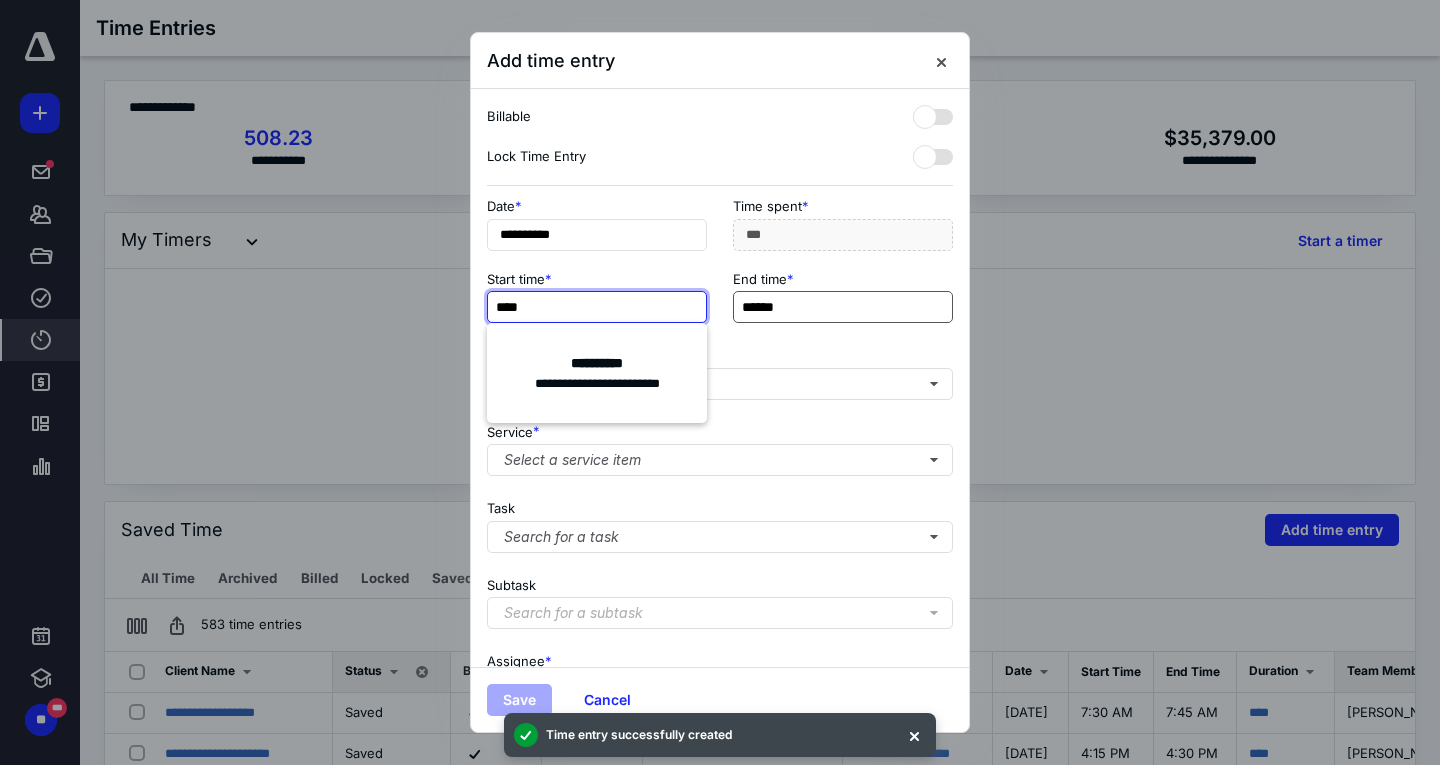 type on "****" 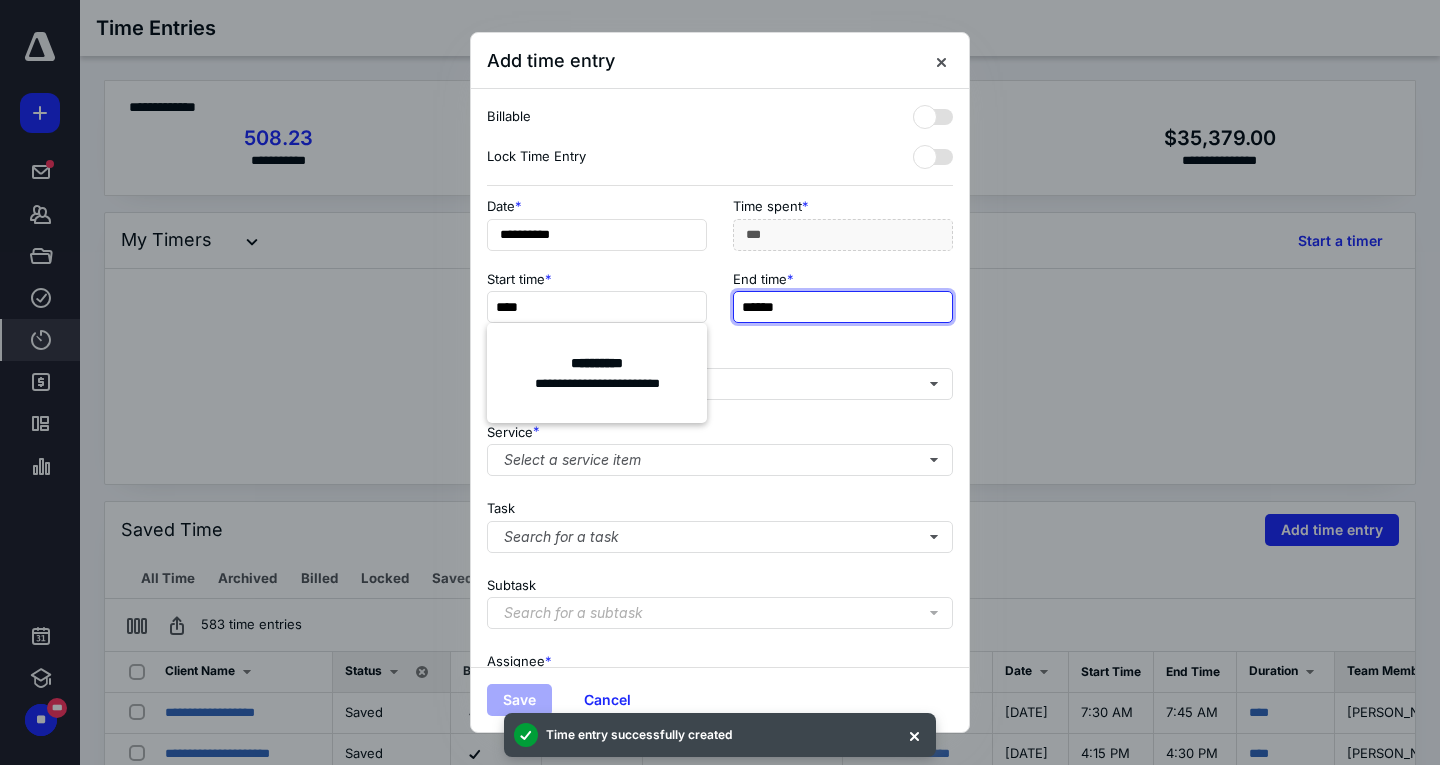type on "***" 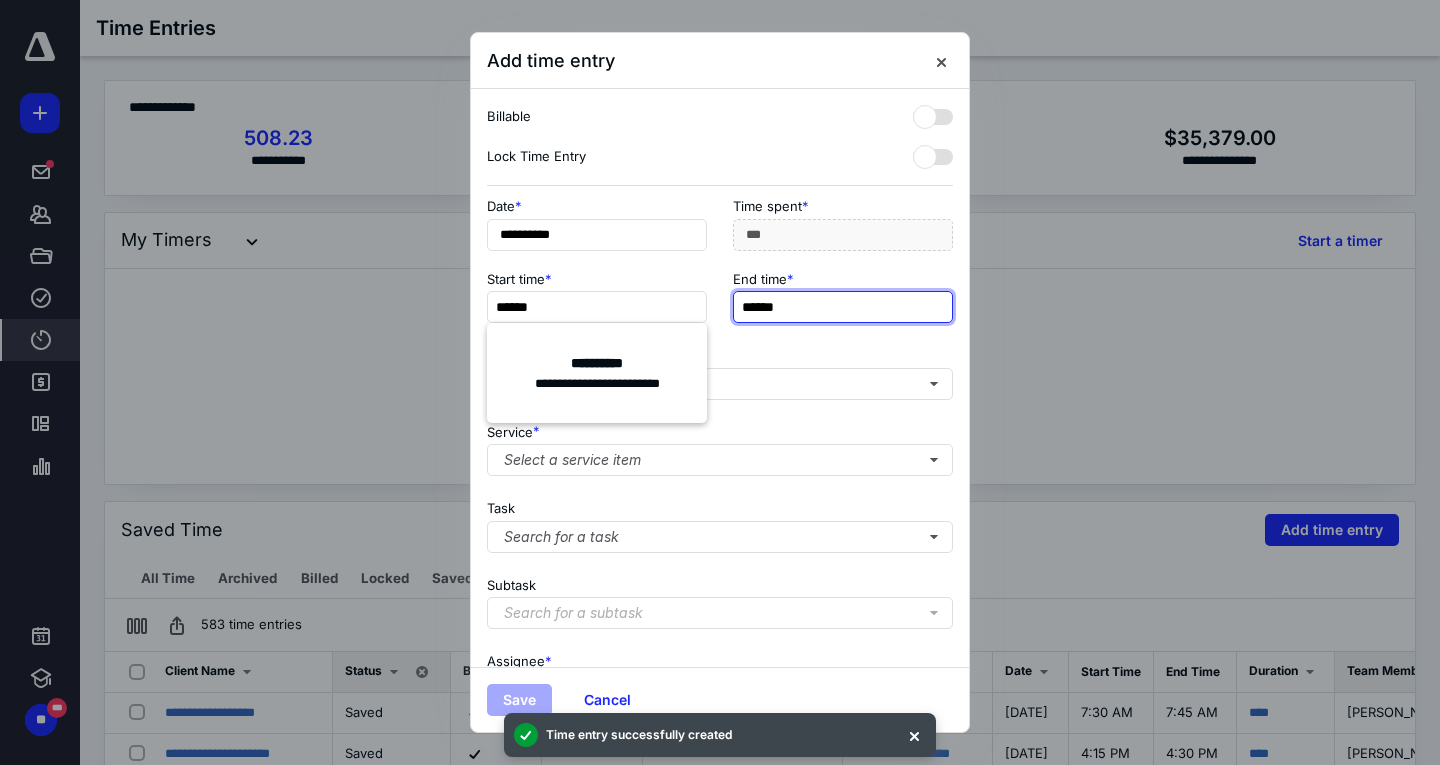 click on "******" at bounding box center (843, 307) 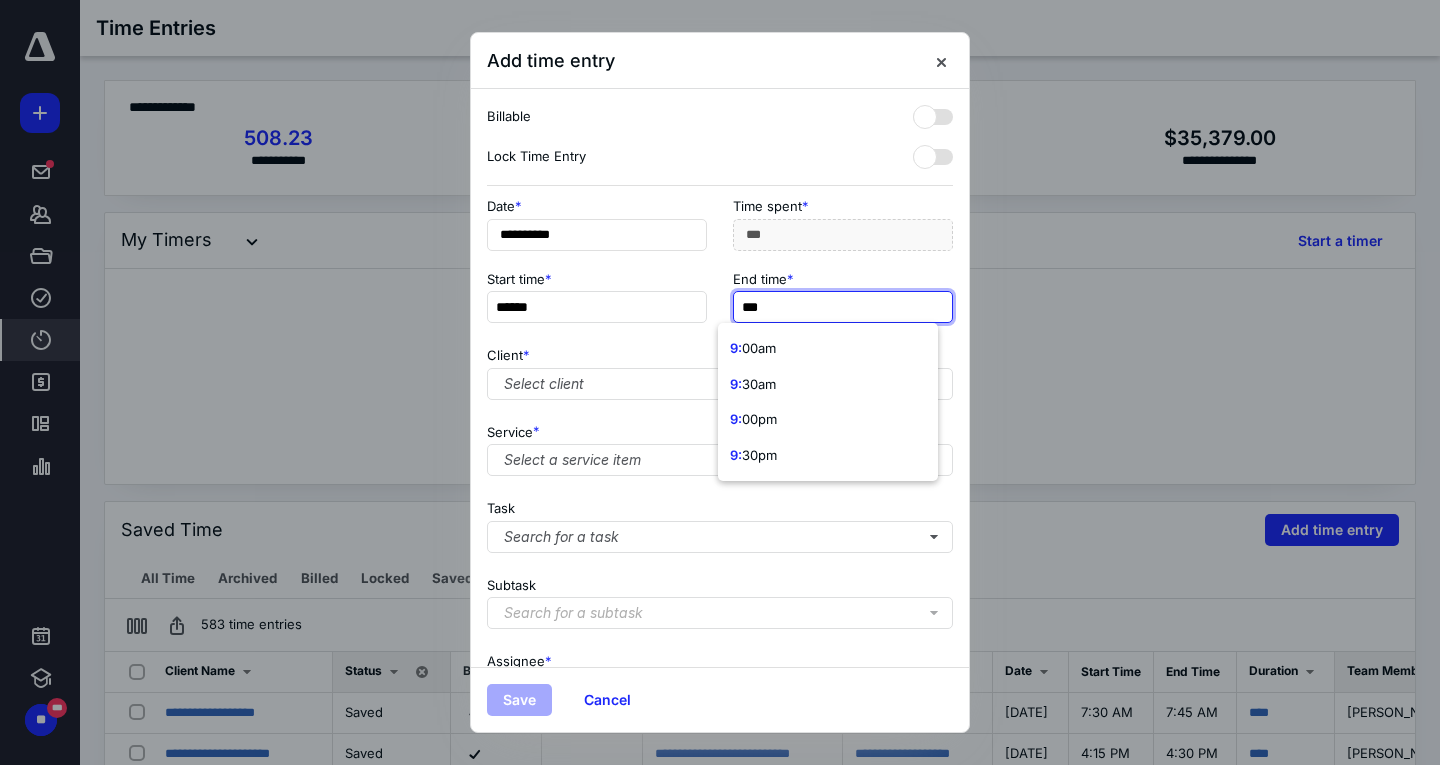 type on "****" 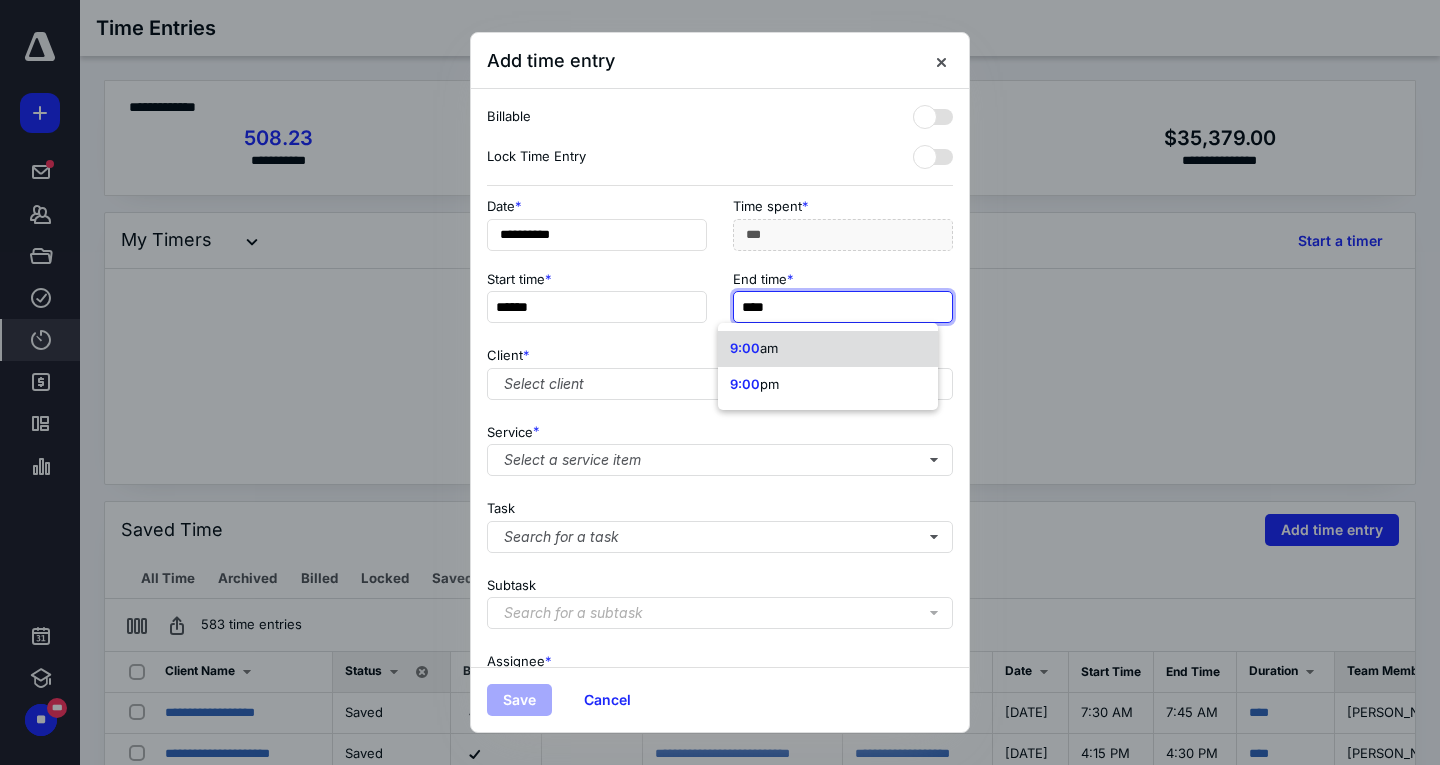 click on "9:00 am" at bounding box center (828, 349) 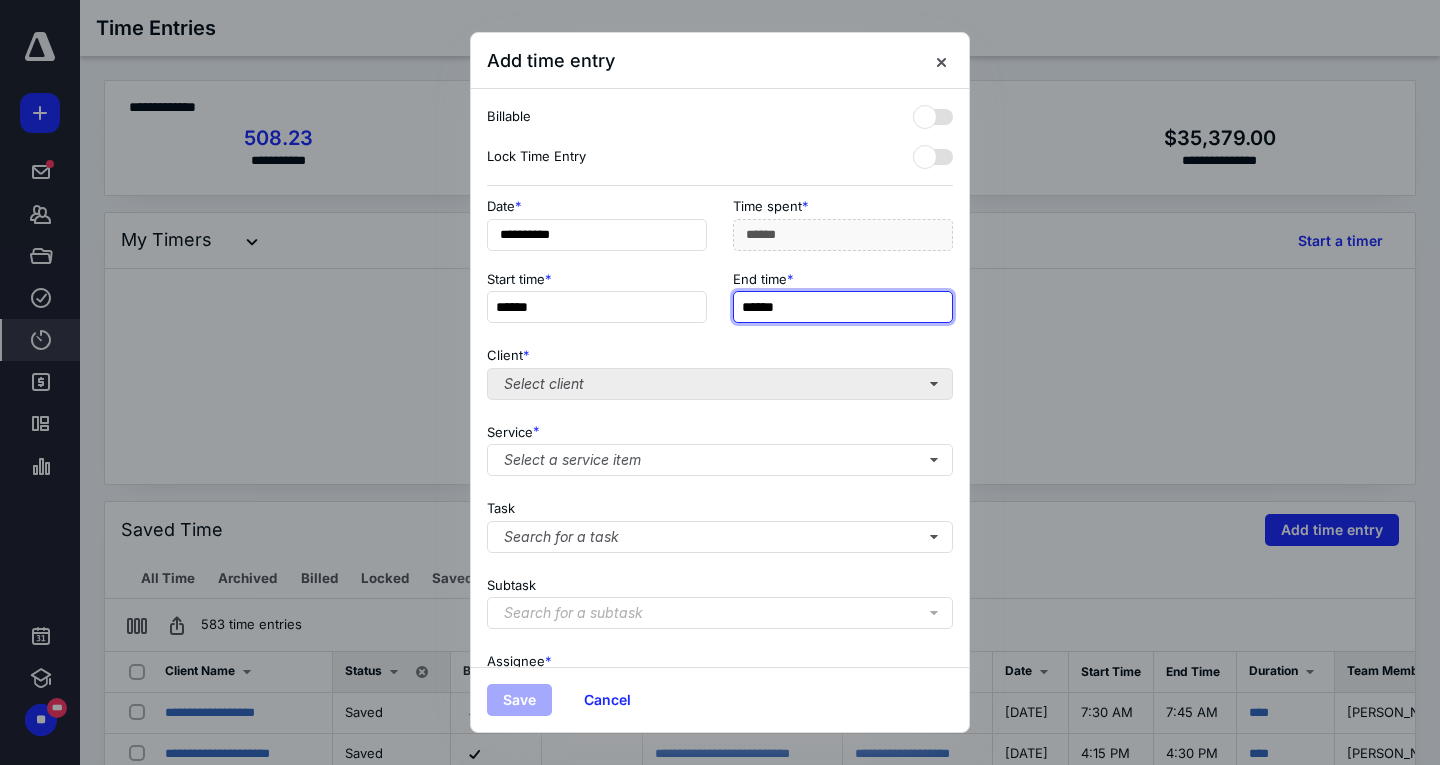 type on "******" 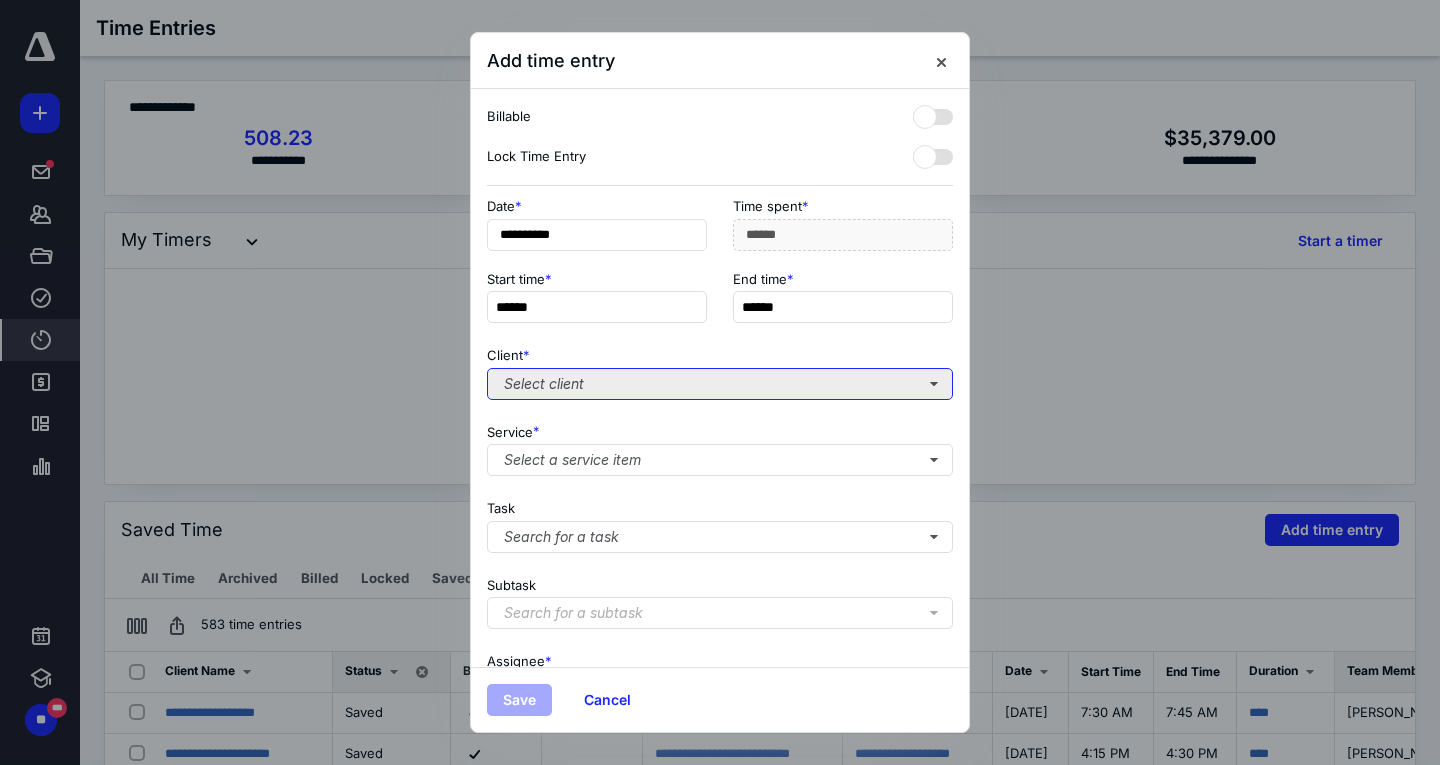 click on "Select client" at bounding box center [720, 384] 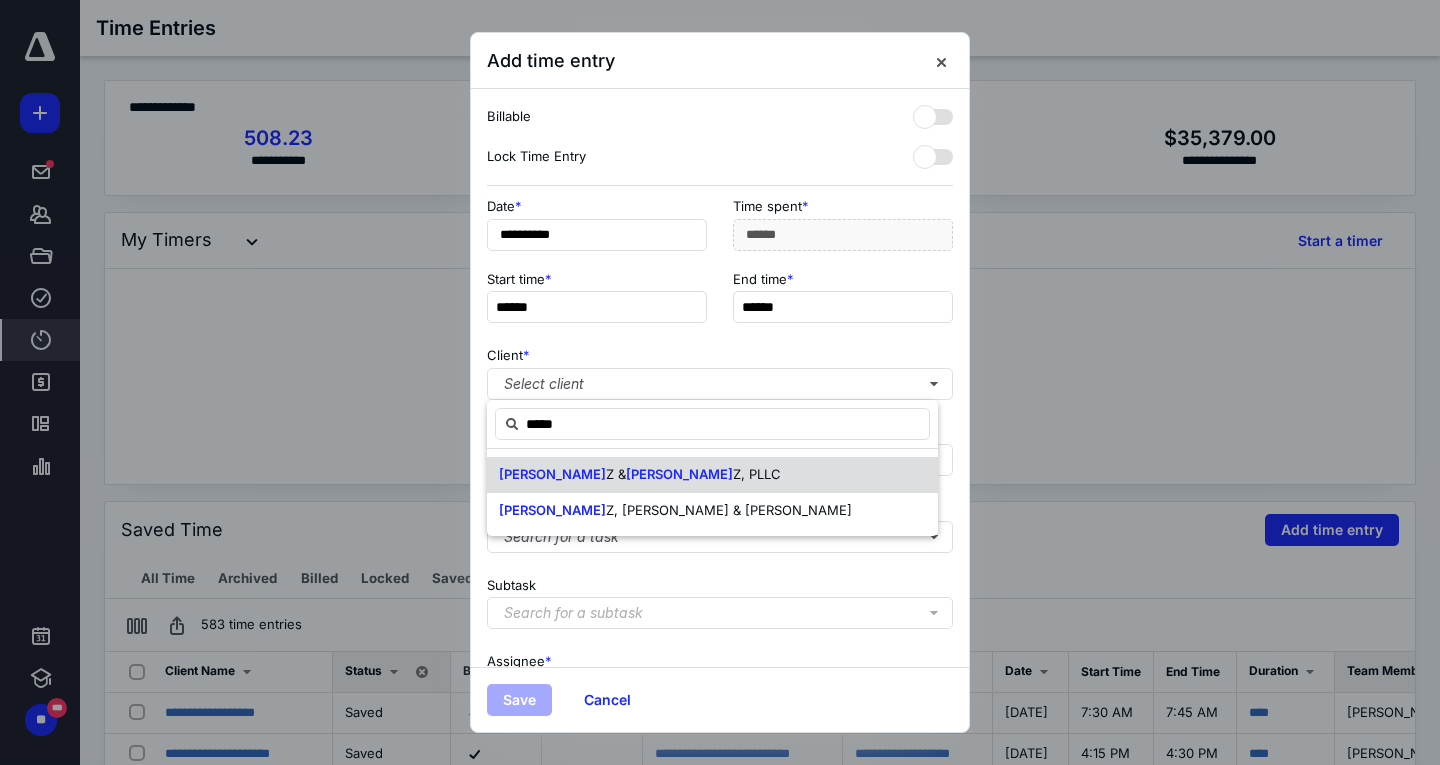 click on "[PERSON_NAME]" at bounding box center [679, 474] 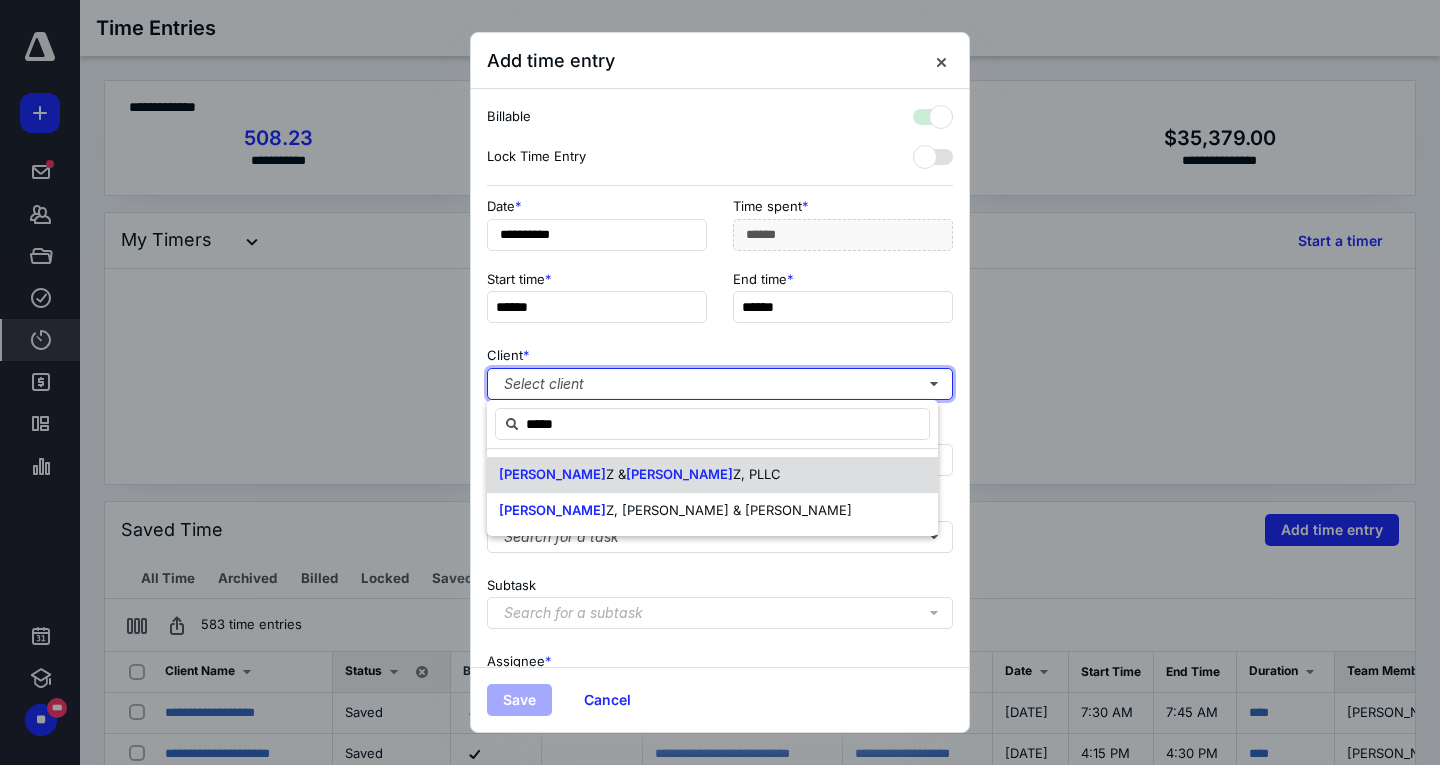 checkbox on "true" 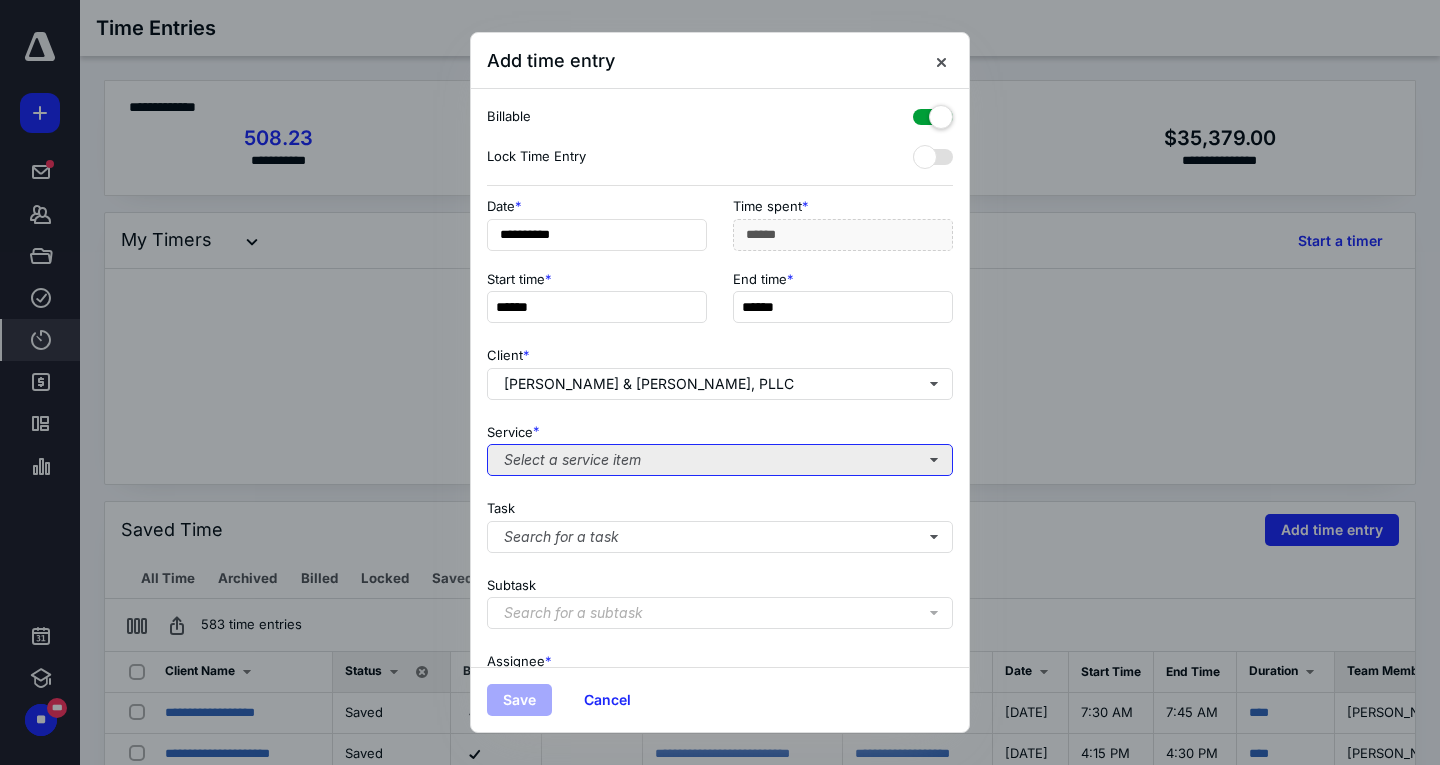 click on "Select a service item" at bounding box center [720, 460] 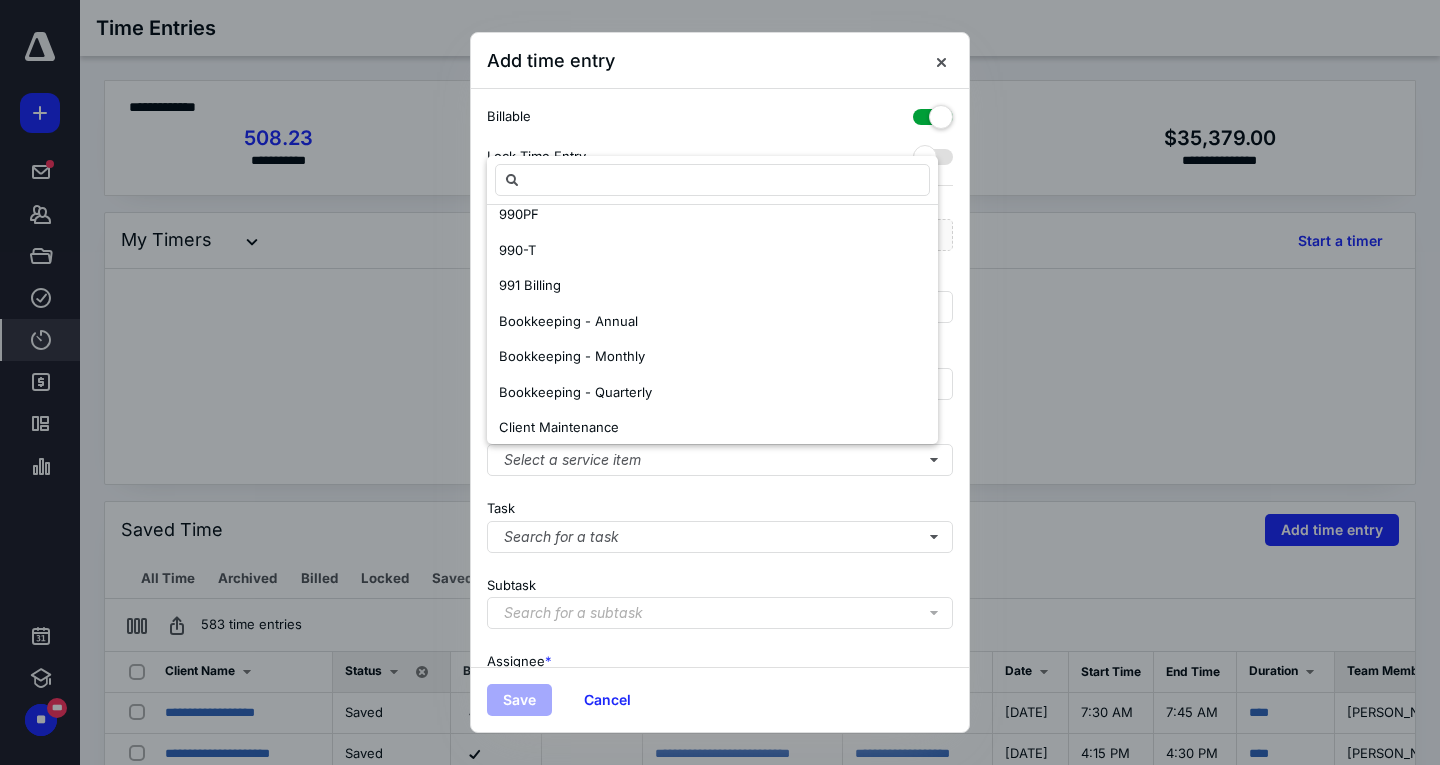 scroll, scrollTop: 1433, scrollLeft: 0, axis: vertical 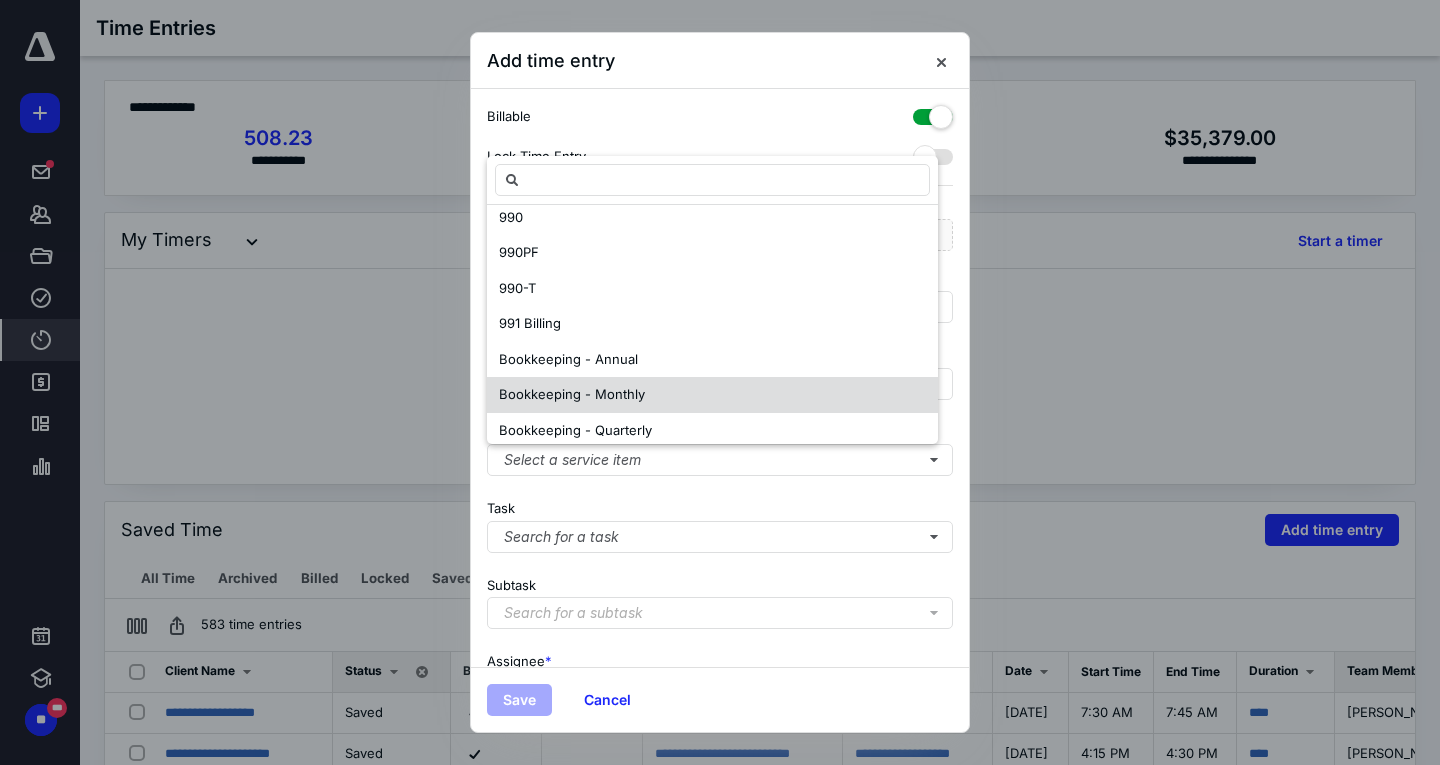 click on "Bookkeeping - Monthly" at bounding box center (572, 395) 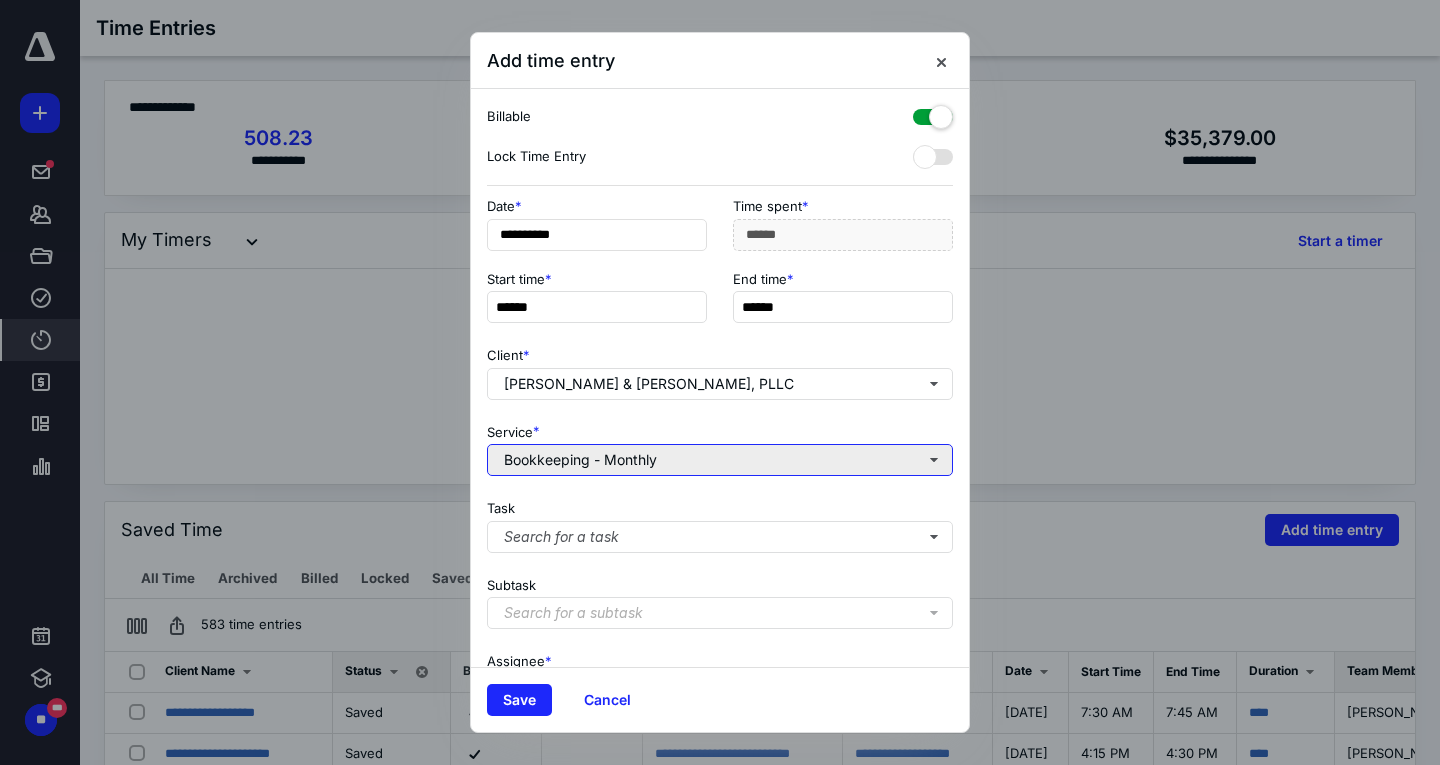 scroll, scrollTop: 0, scrollLeft: 0, axis: both 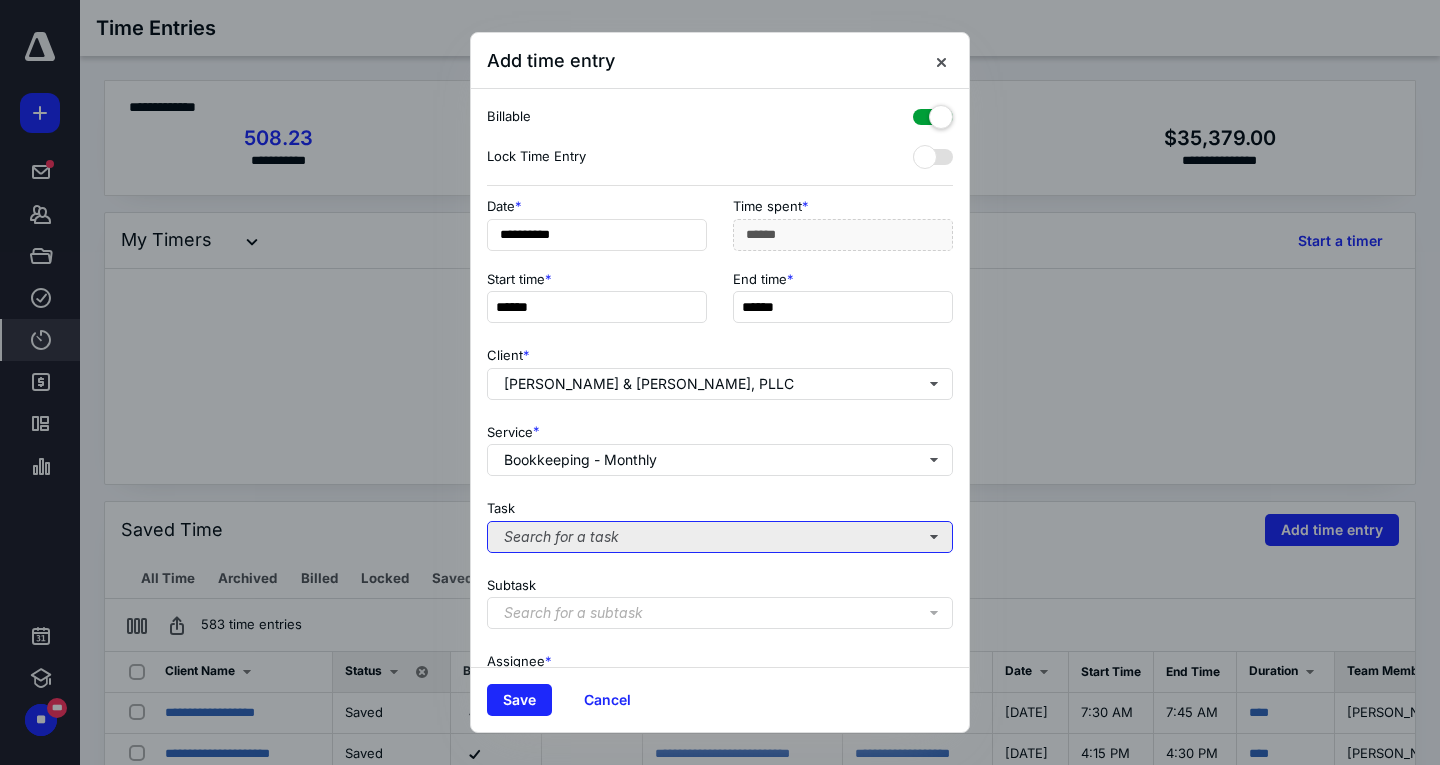 click on "Search for a task" at bounding box center (720, 537) 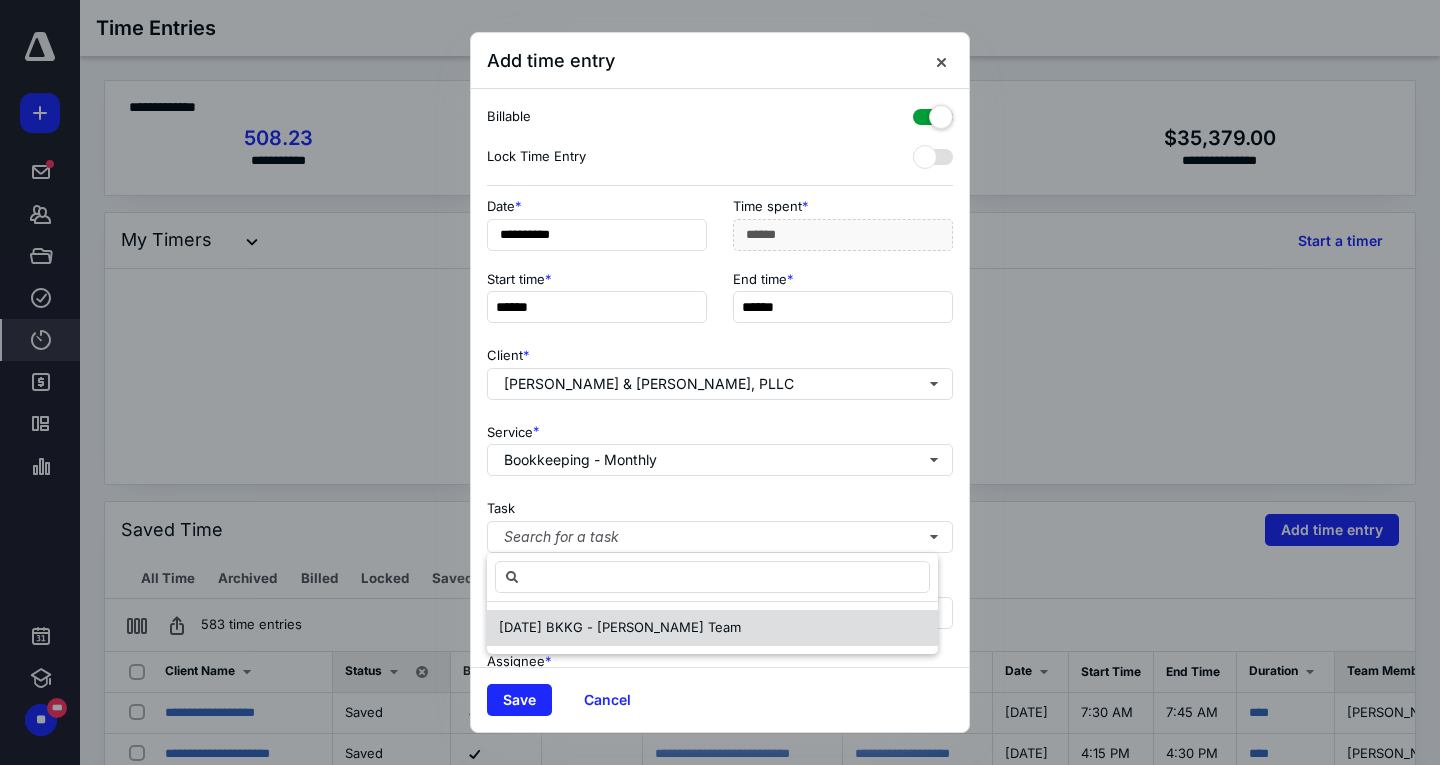 click on "[DATE] BKKG - [PERSON_NAME] Team" at bounding box center [620, 627] 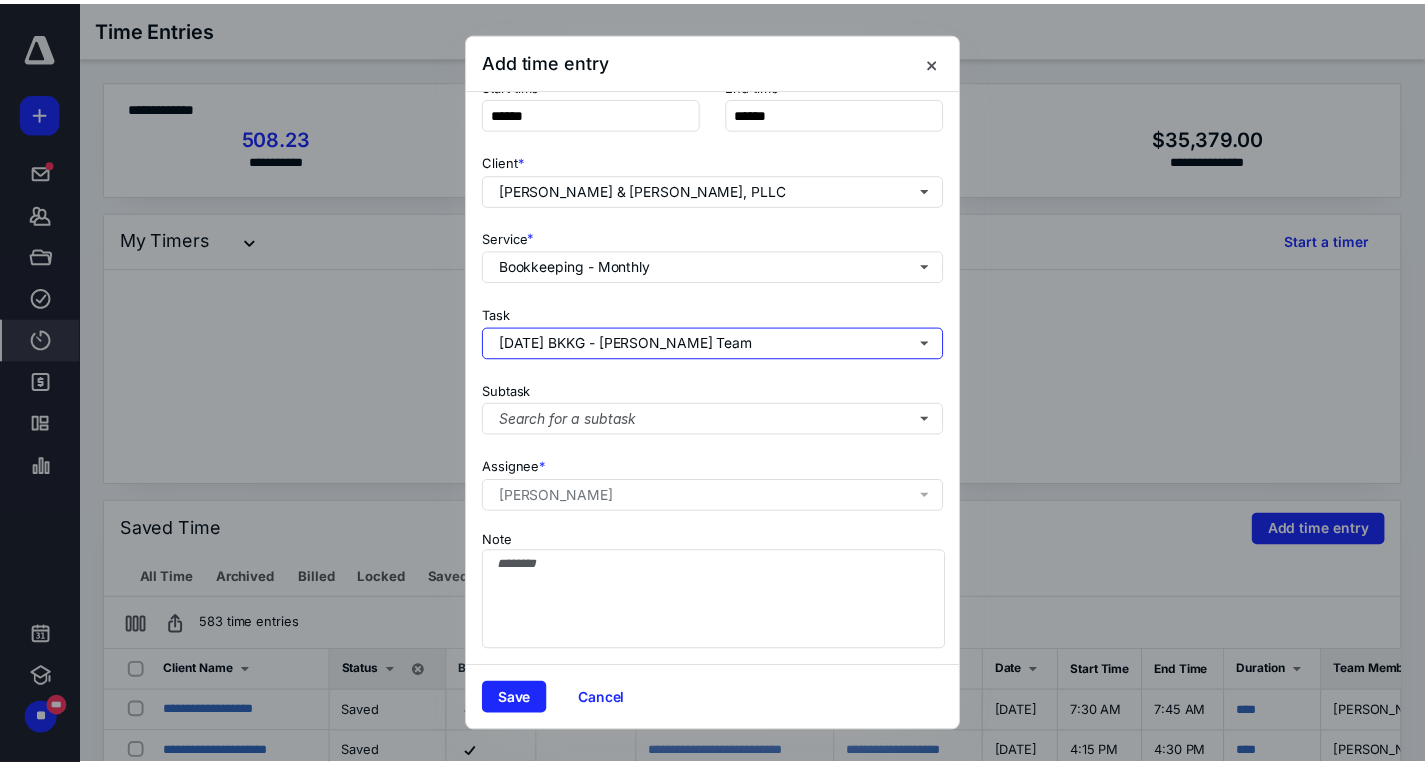 scroll, scrollTop: 209, scrollLeft: 0, axis: vertical 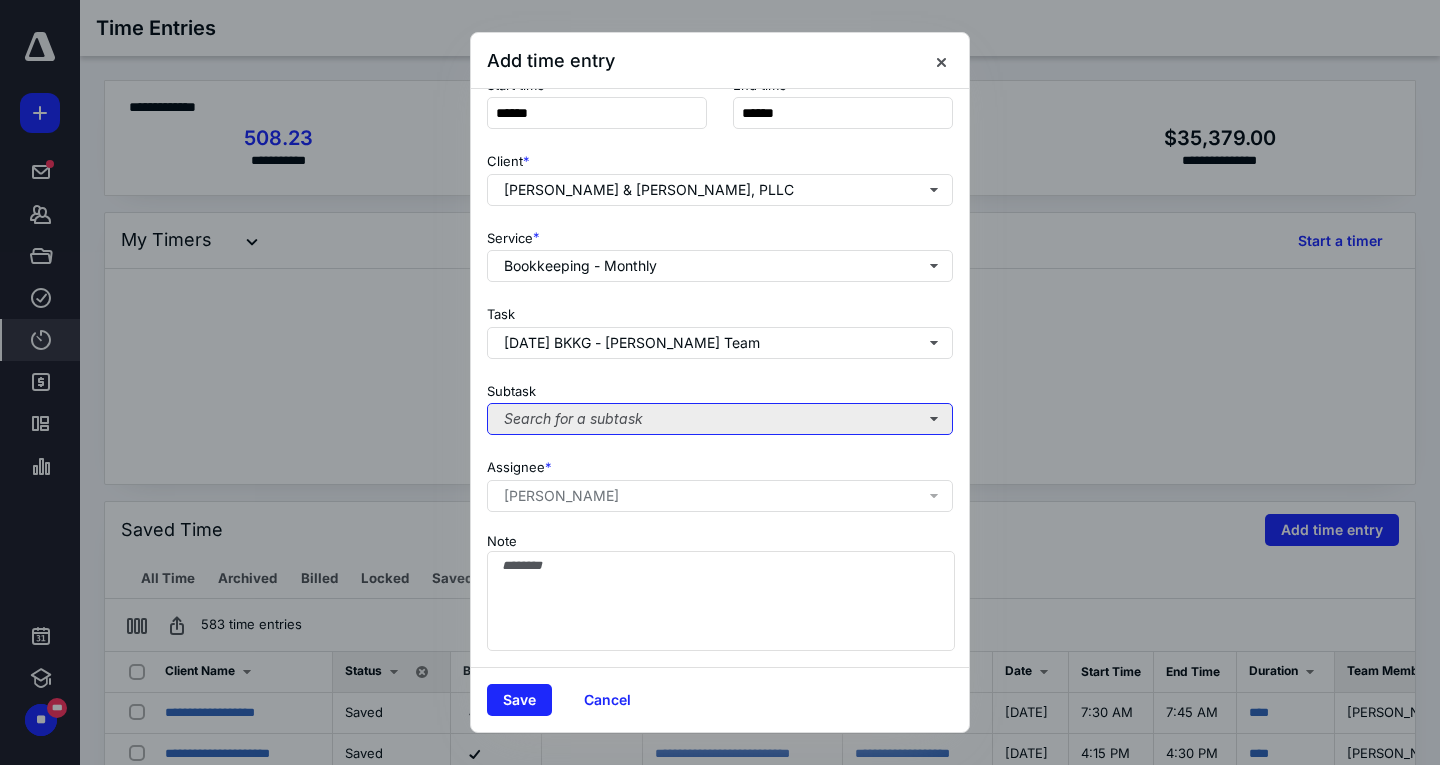 click on "Search for a subtask" at bounding box center (720, 419) 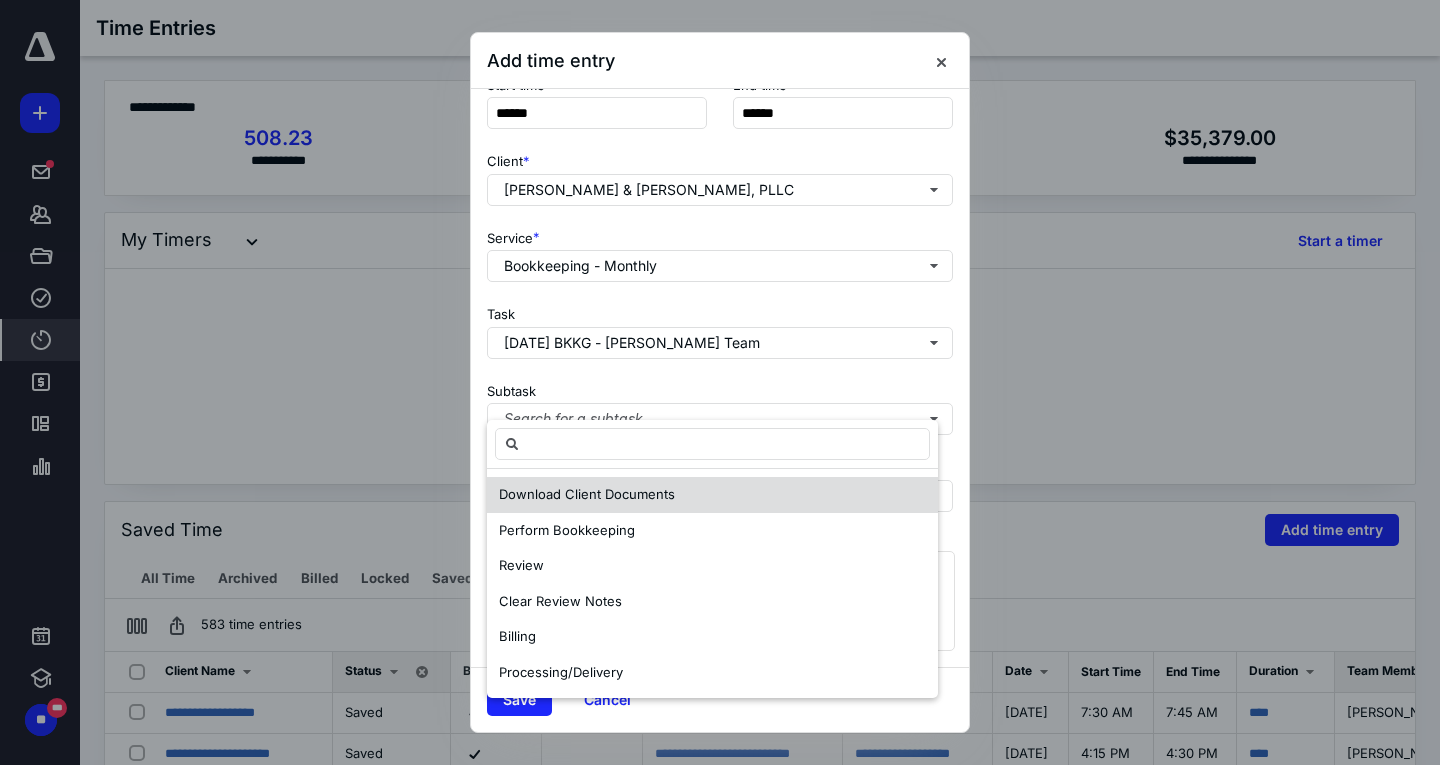 drag, startPoint x: 622, startPoint y: 528, endPoint x: 622, endPoint y: 497, distance: 31 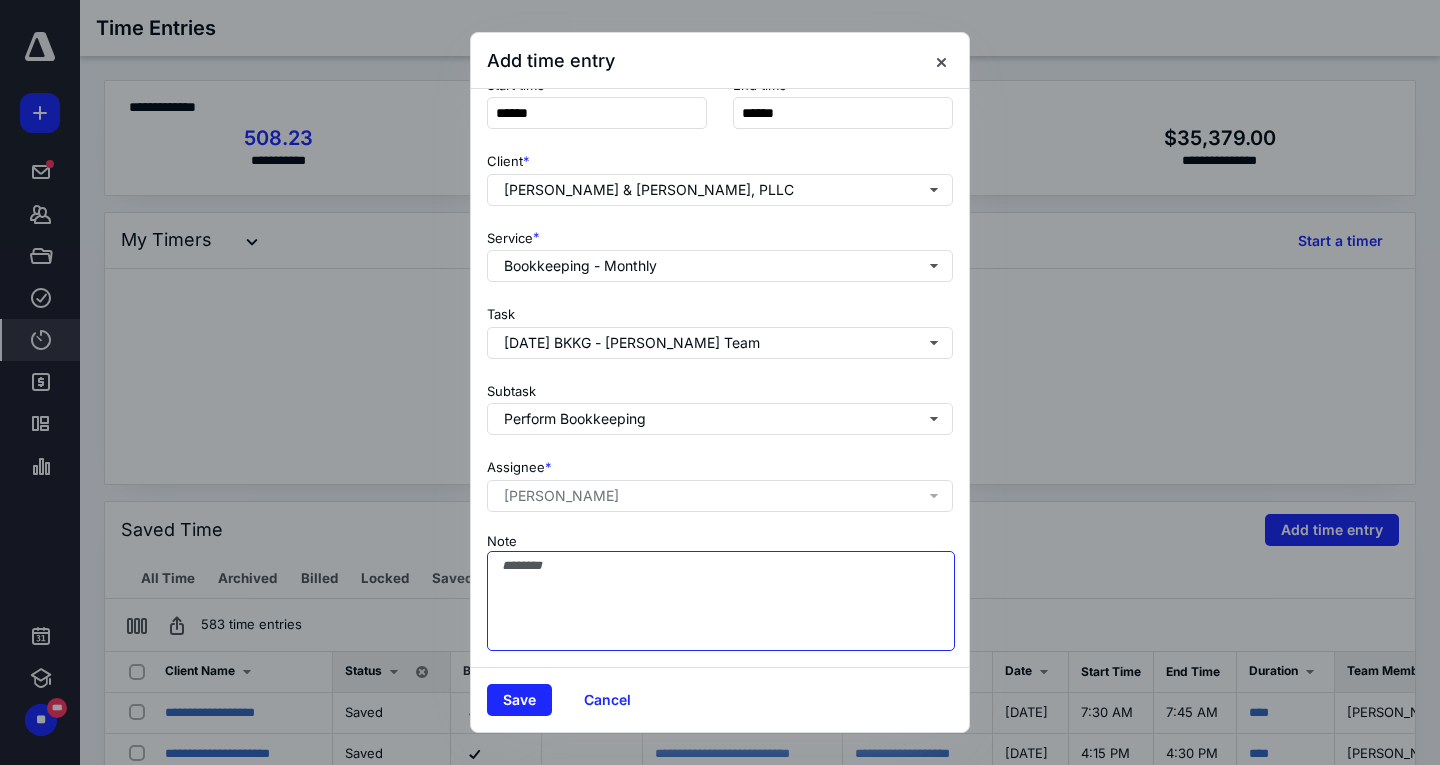 click on "Note" at bounding box center [721, 601] 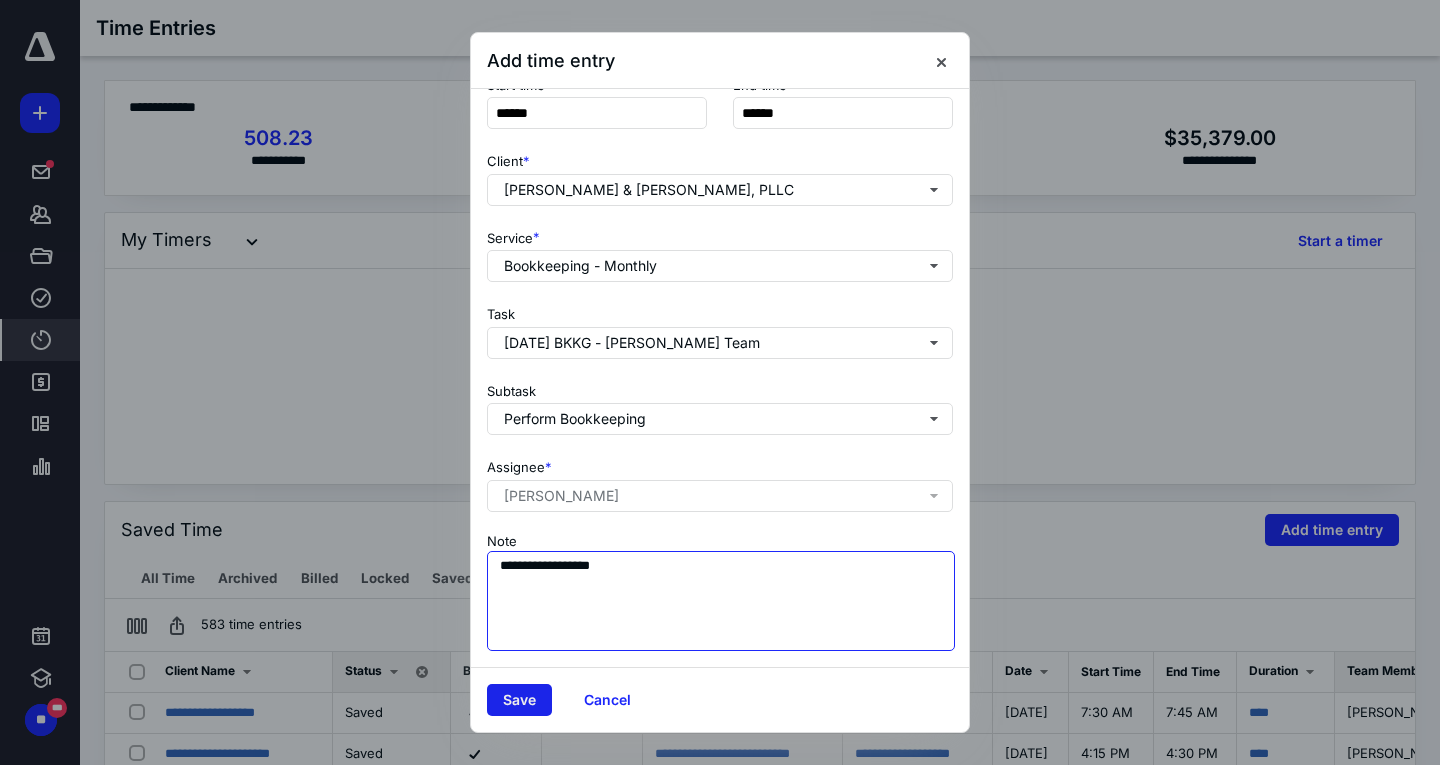 type on "**********" 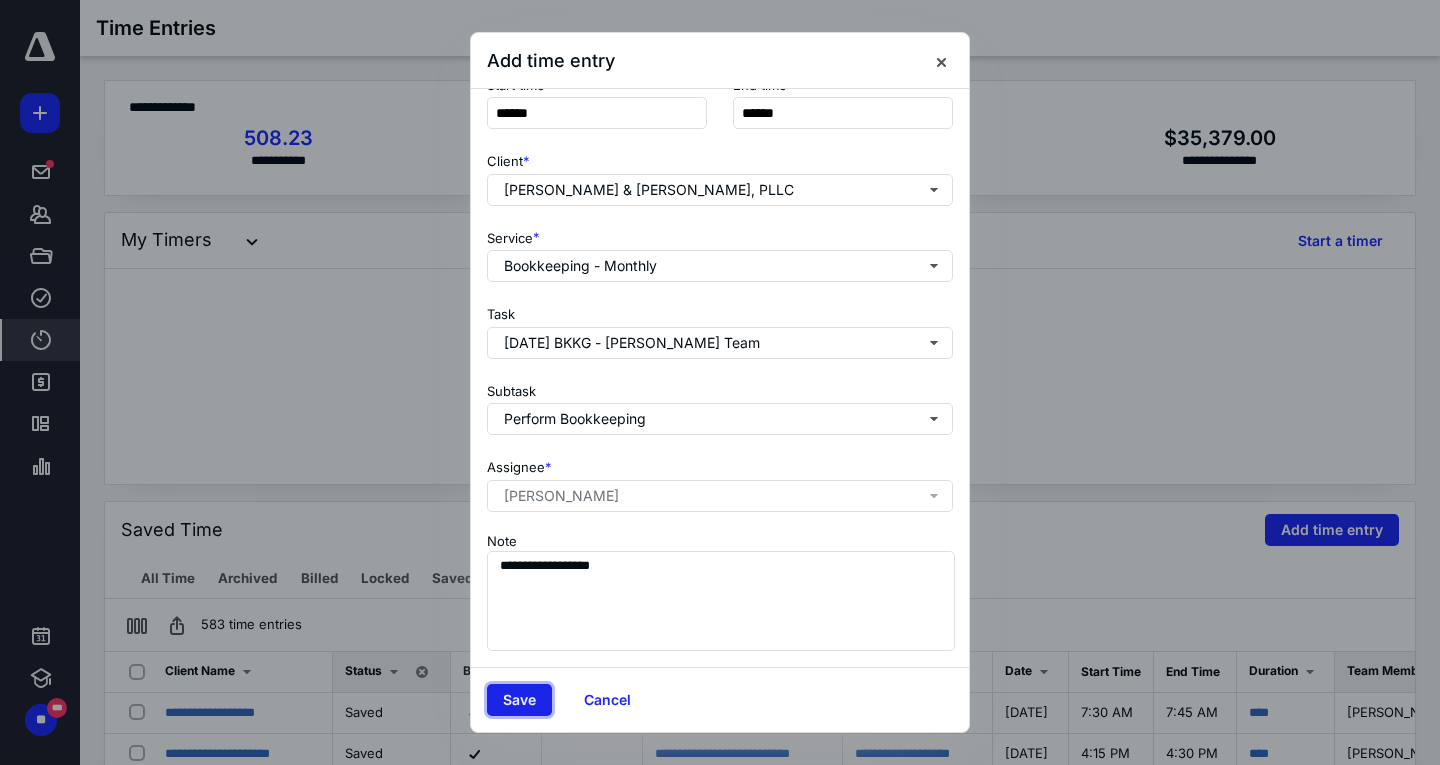 click on "Save" at bounding box center (519, 700) 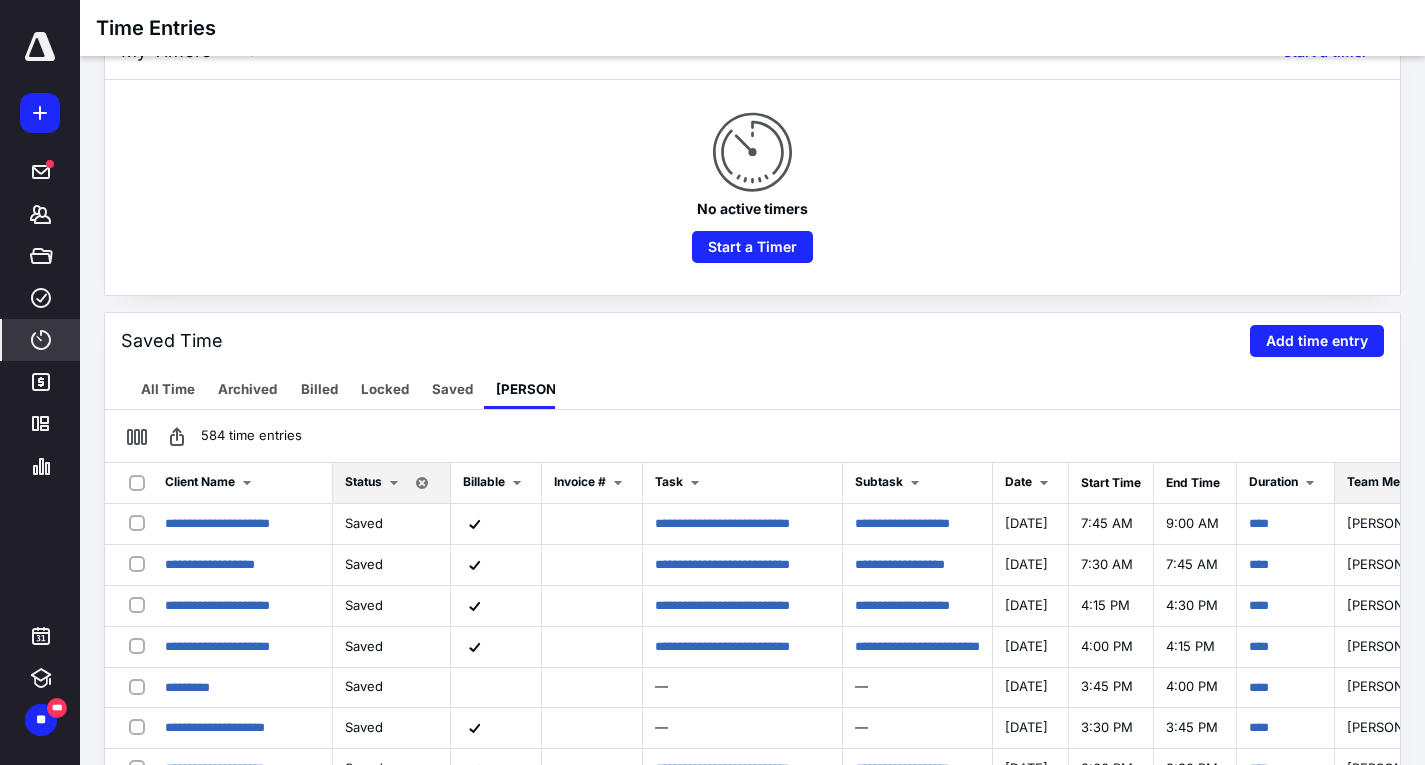 scroll, scrollTop: 0, scrollLeft: 0, axis: both 